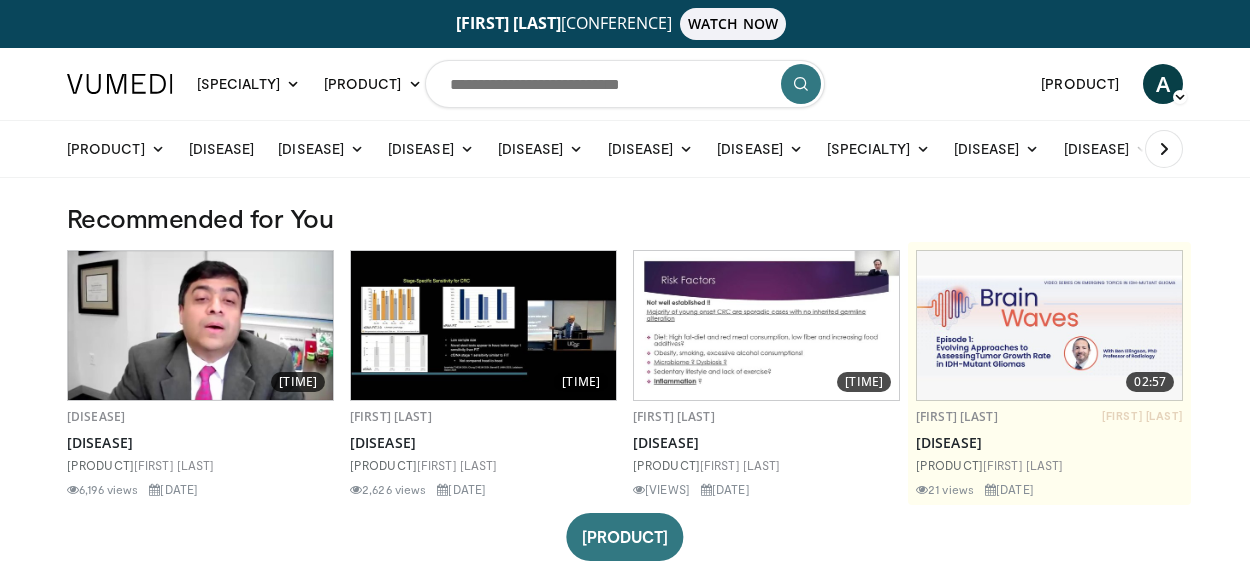 scroll, scrollTop: 0, scrollLeft: 0, axis: both 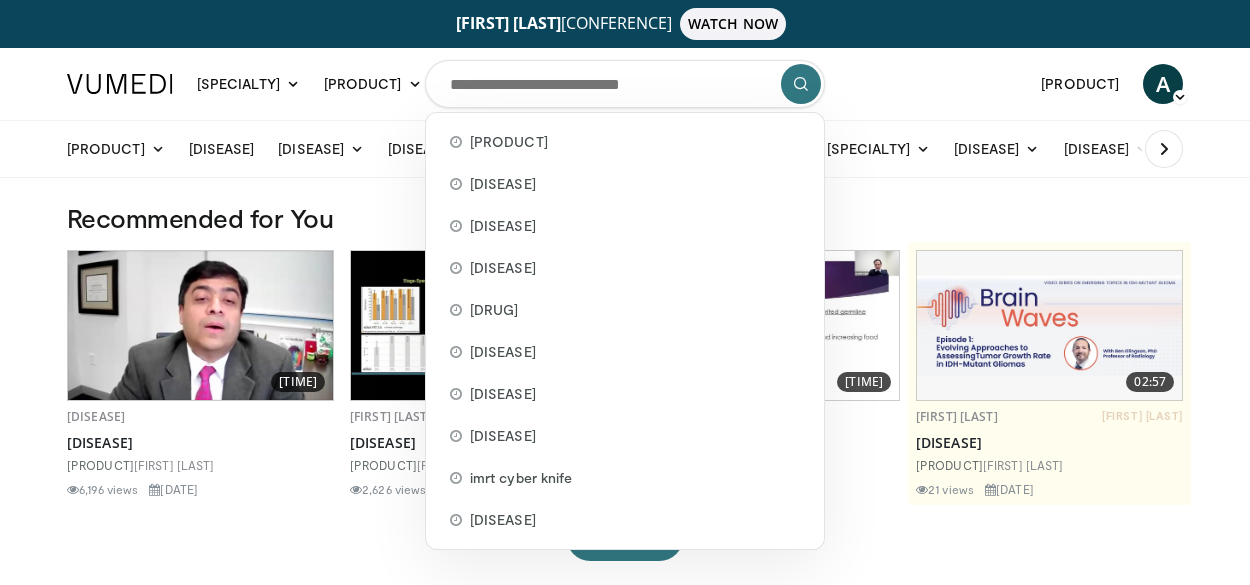 paste on "[PRODUCT]" 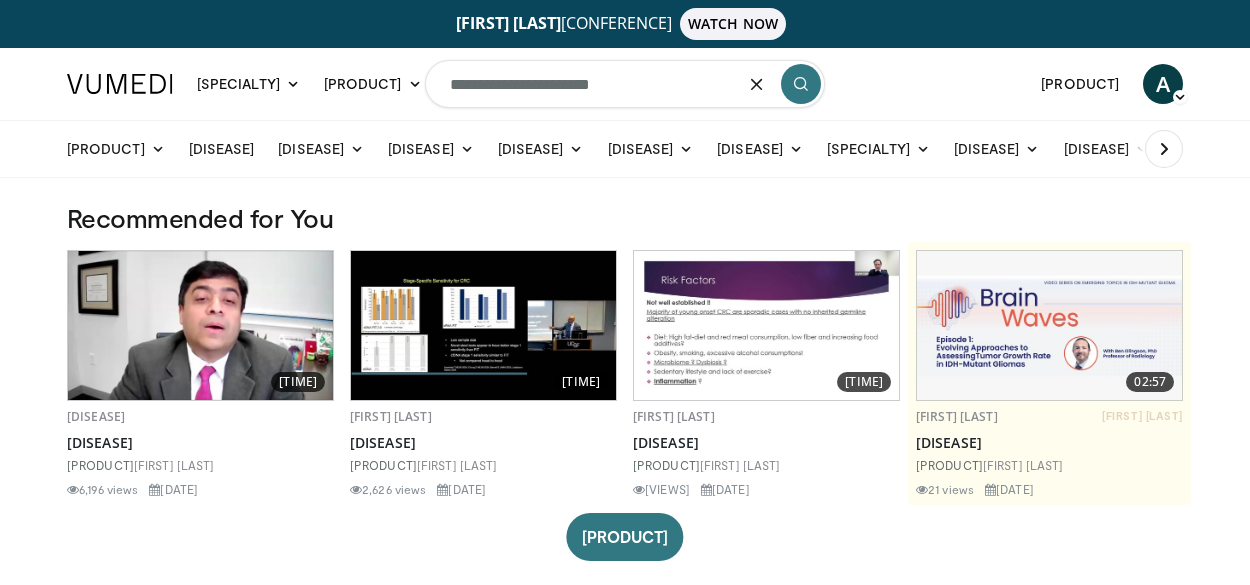 type on "[PRODUCT]" 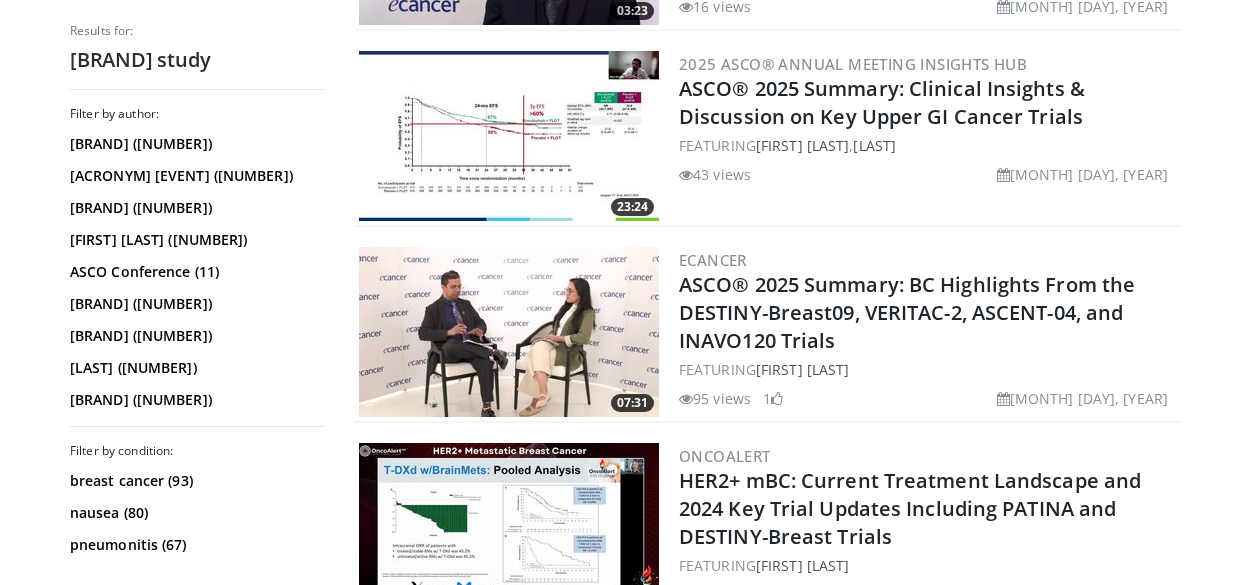 scroll, scrollTop: 1009, scrollLeft: 0, axis: vertical 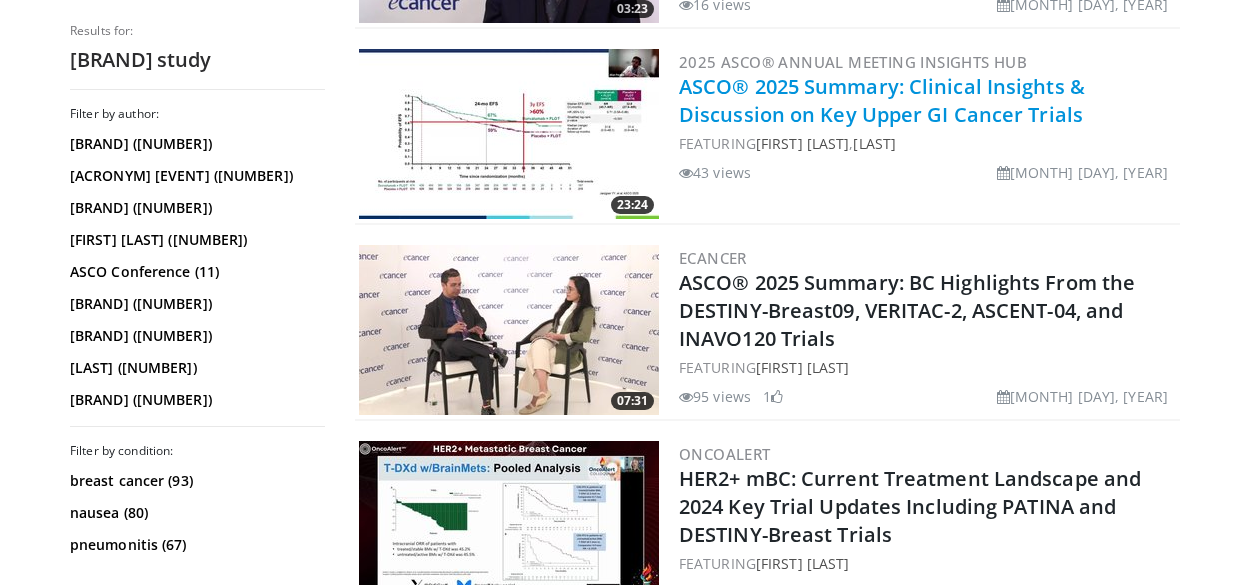 click on "ASCO® 2025 Summary: Clinical Insights & Discussion on Key Upper GI Cancer Trials" at bounding box center [882, 100] 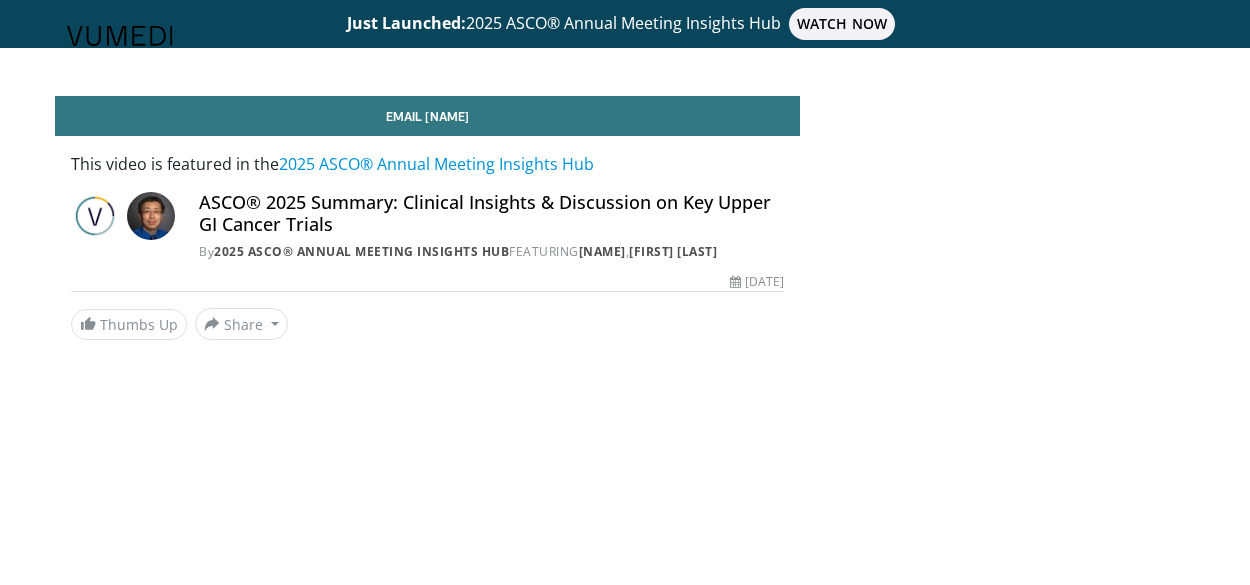 scroll, scrollTop: 0, scrollLeft: 0, axis: both 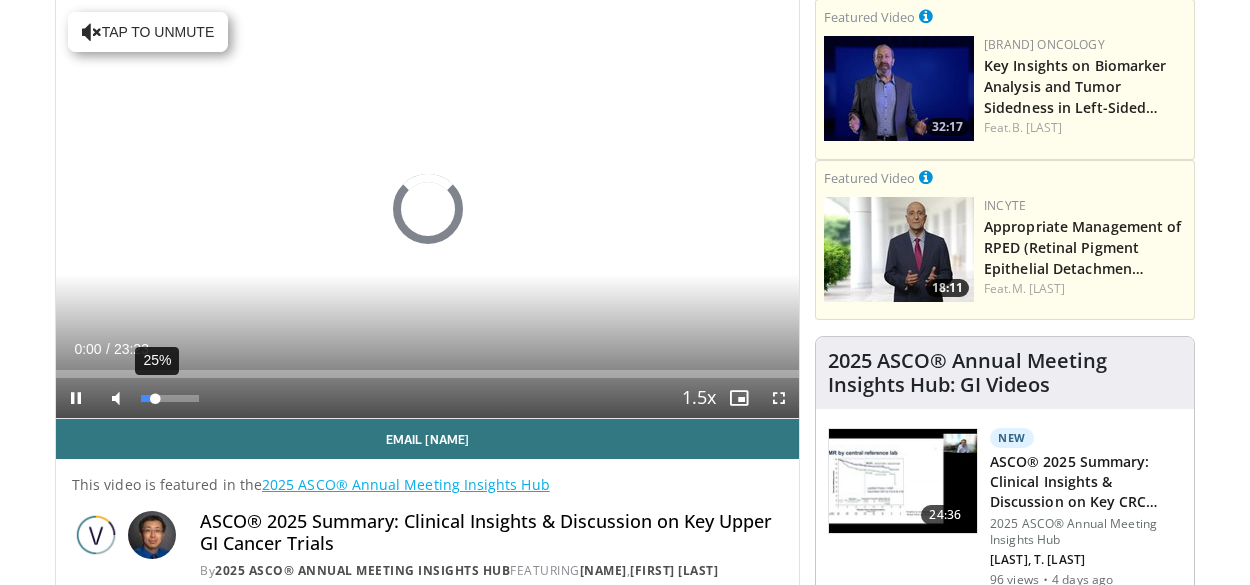 click on "25%" at bounding box center (169, 398) 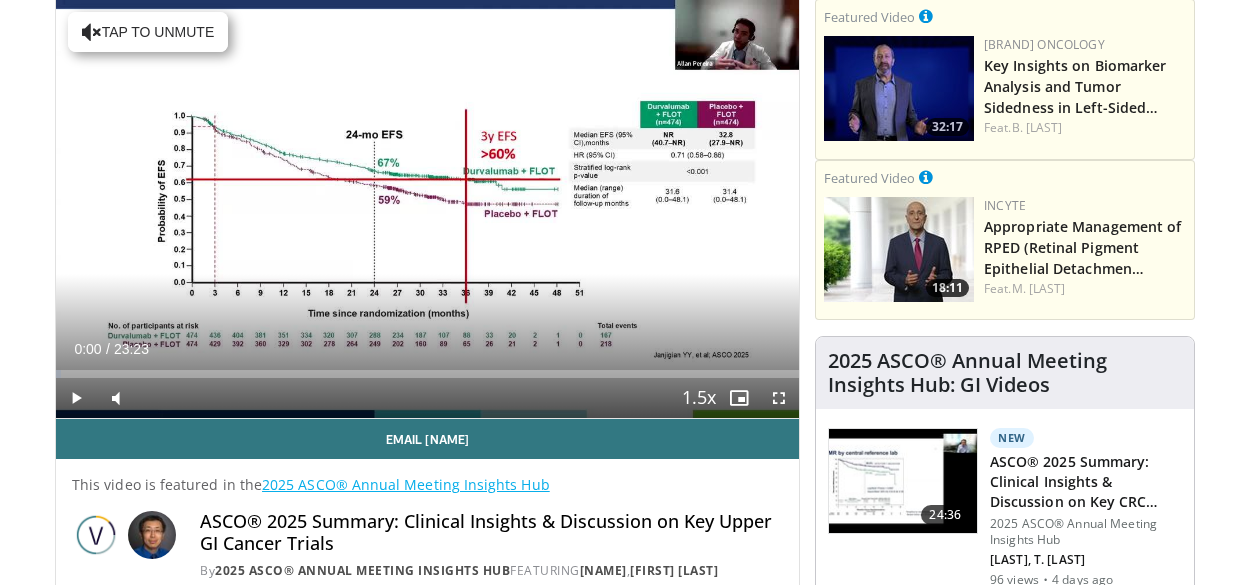 click at bounding box center [779, 398] 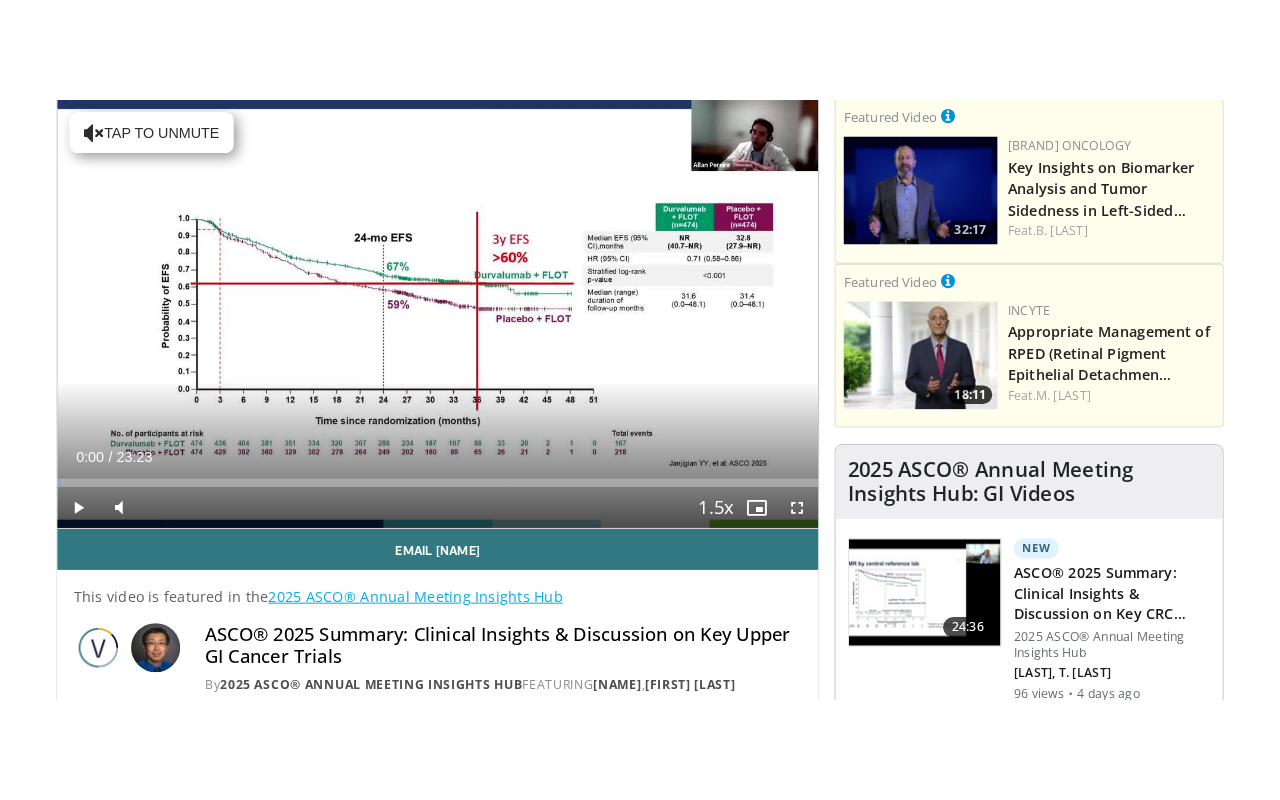 scroll, scrollTop: 0, scrollLeft: 0, axis: both 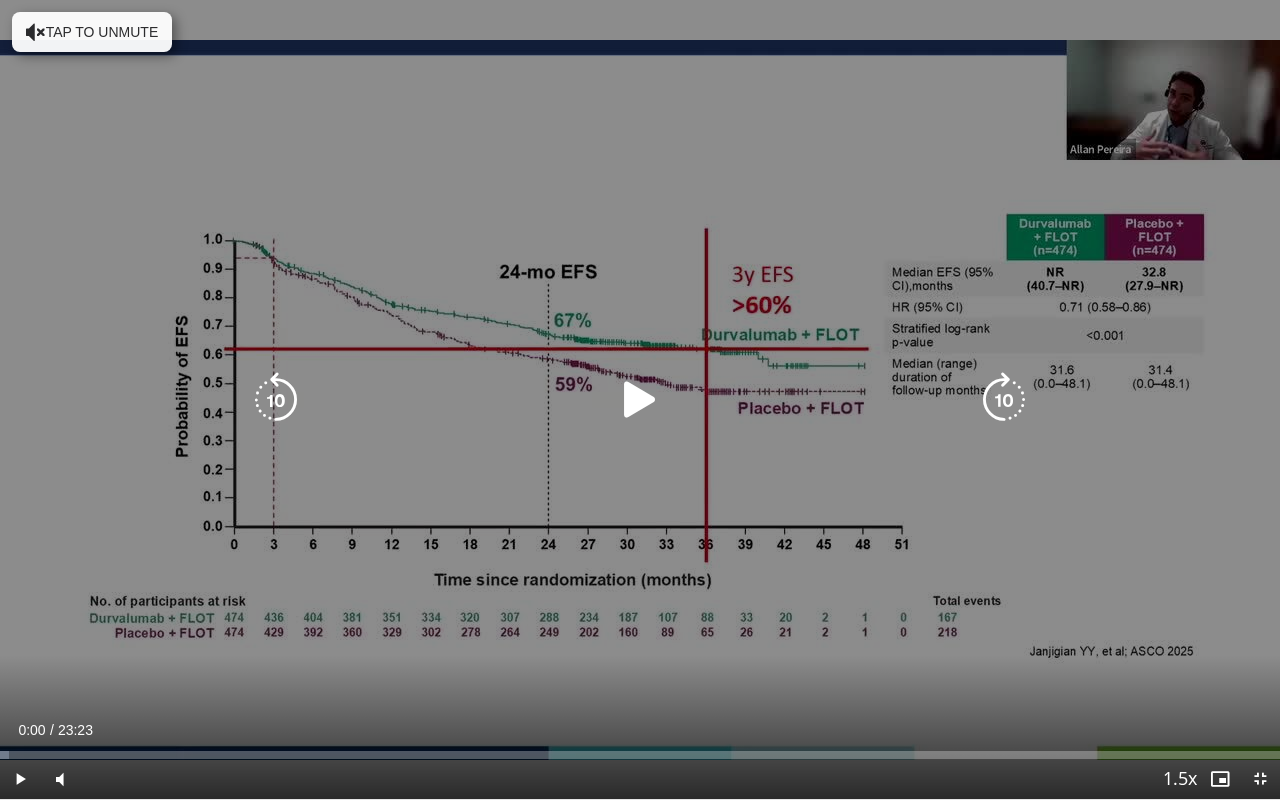 click at bounding box center [640, 400] 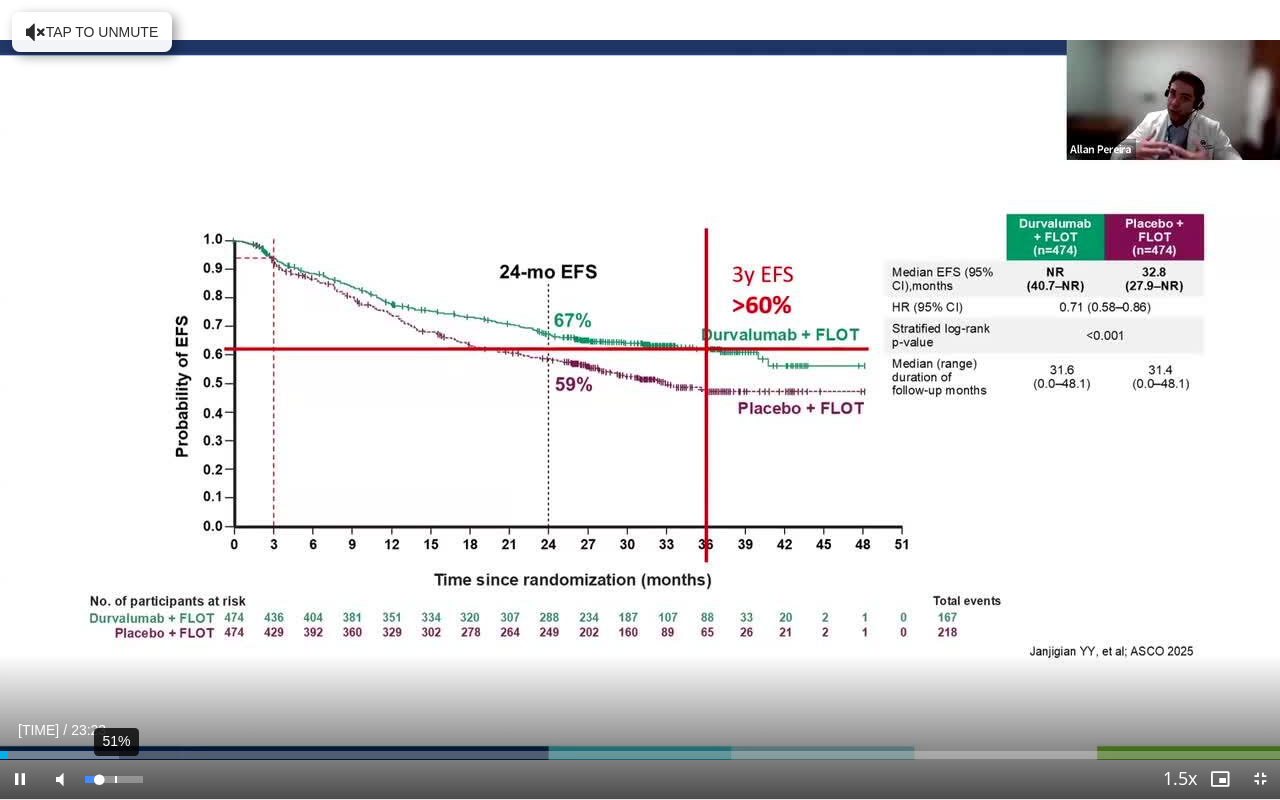 click on "51%" at bounding box center (113, 779) 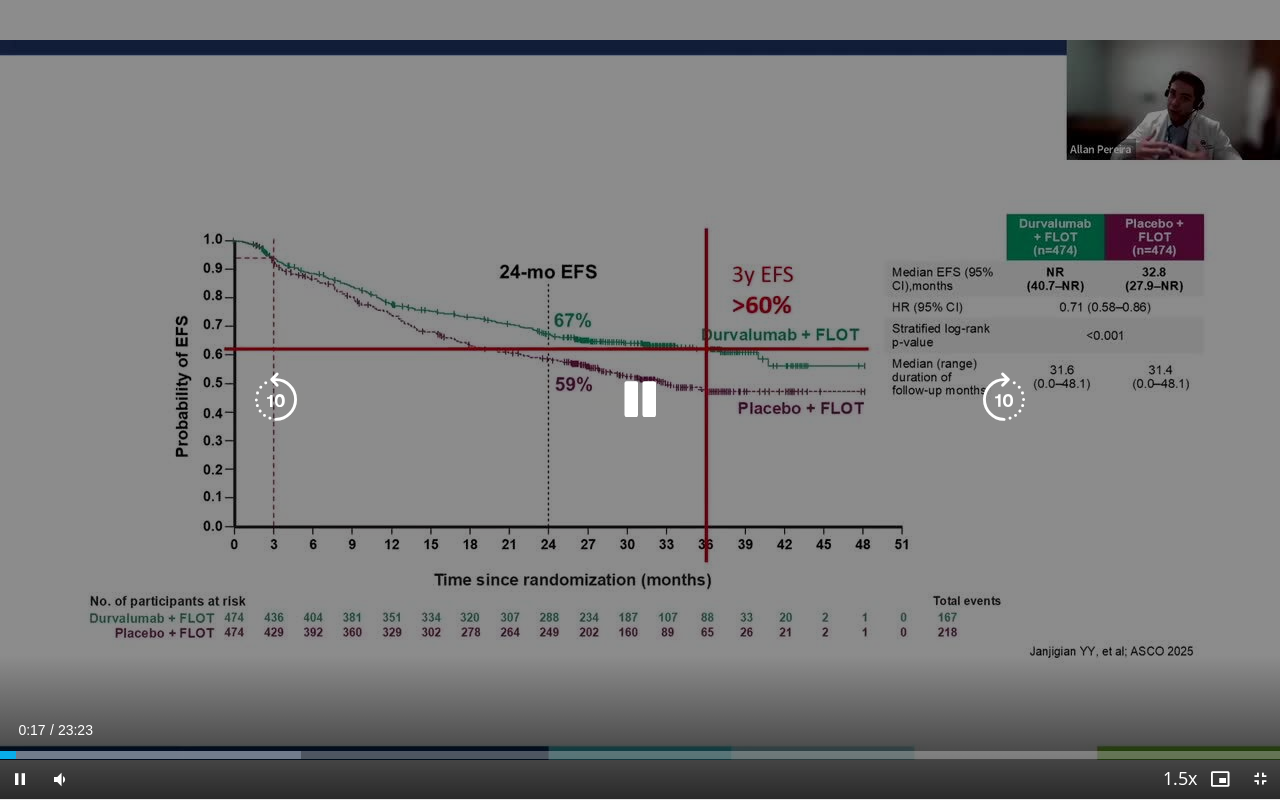 click at bounding box center (1004, 400) 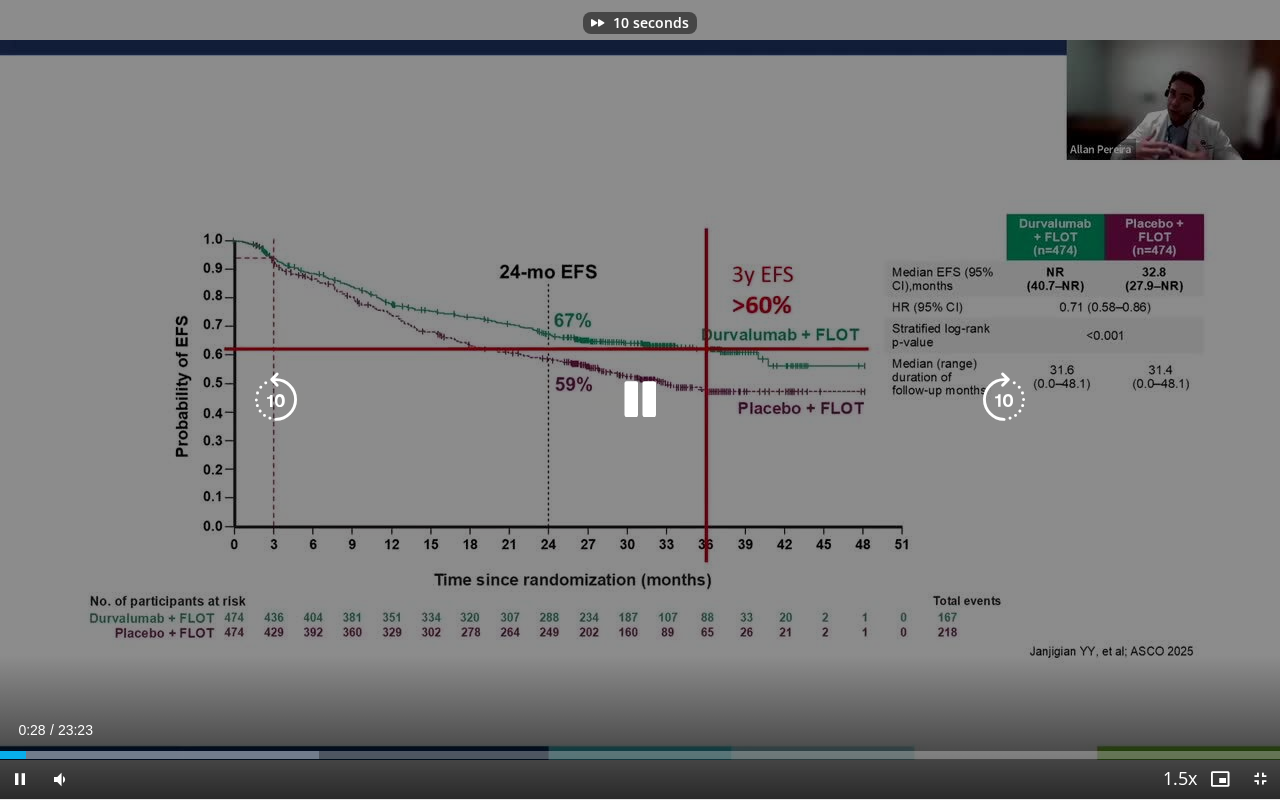 click at bounding box center (1004, 400) 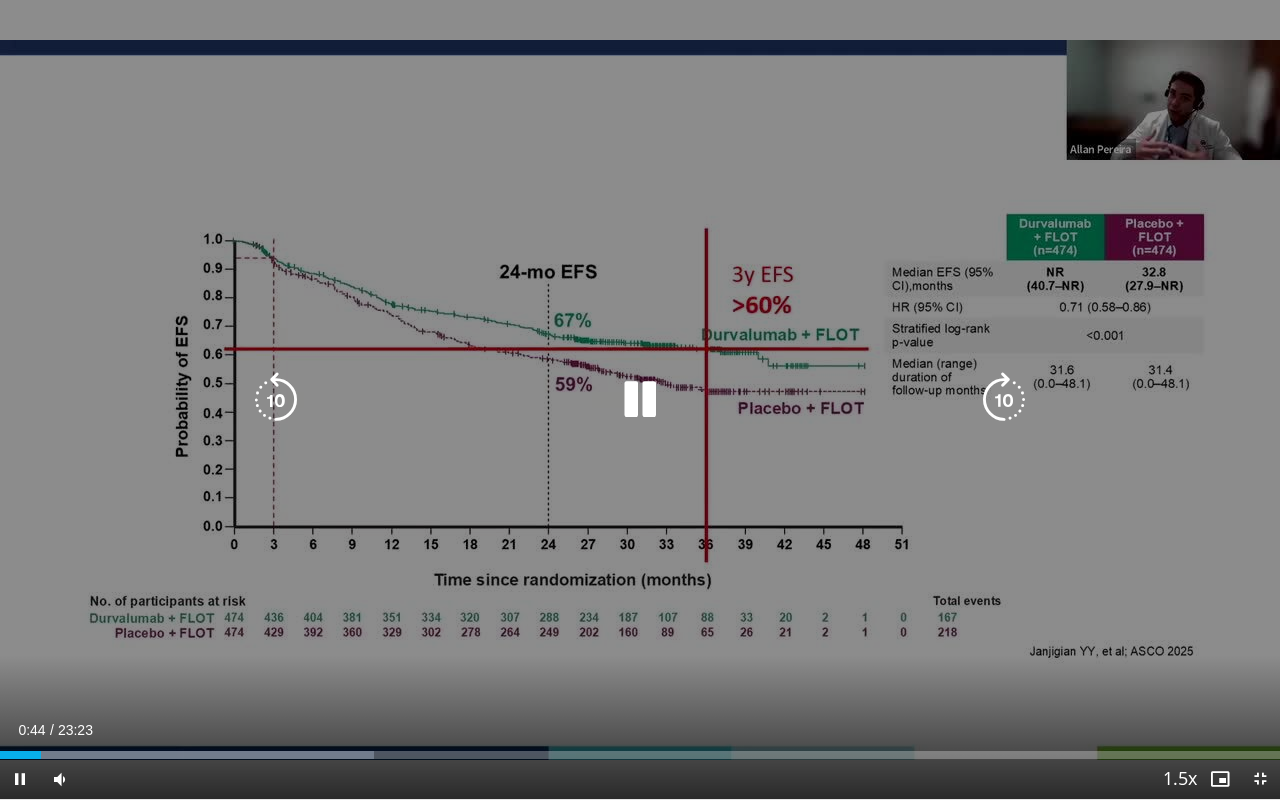 click at bounding box center (1004, 400) 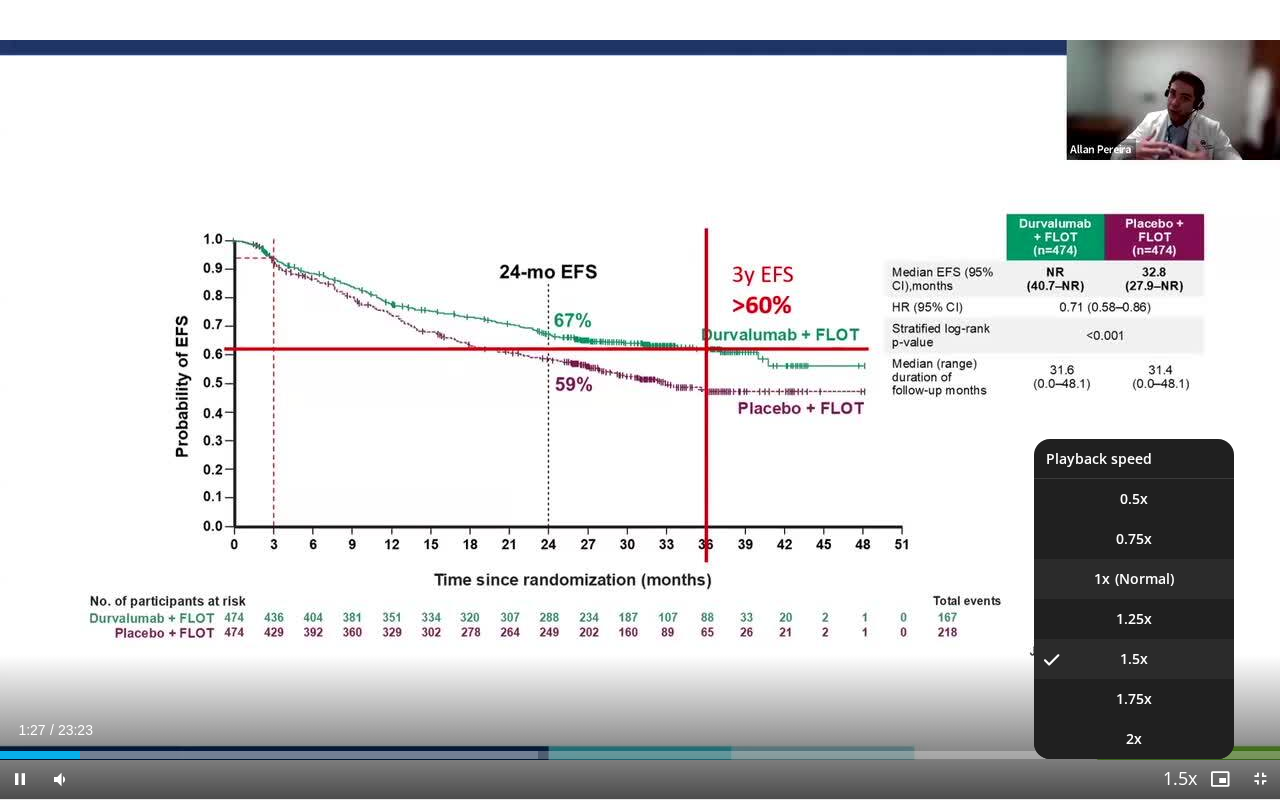 click on "1x" at bounding box center [1134, 579] 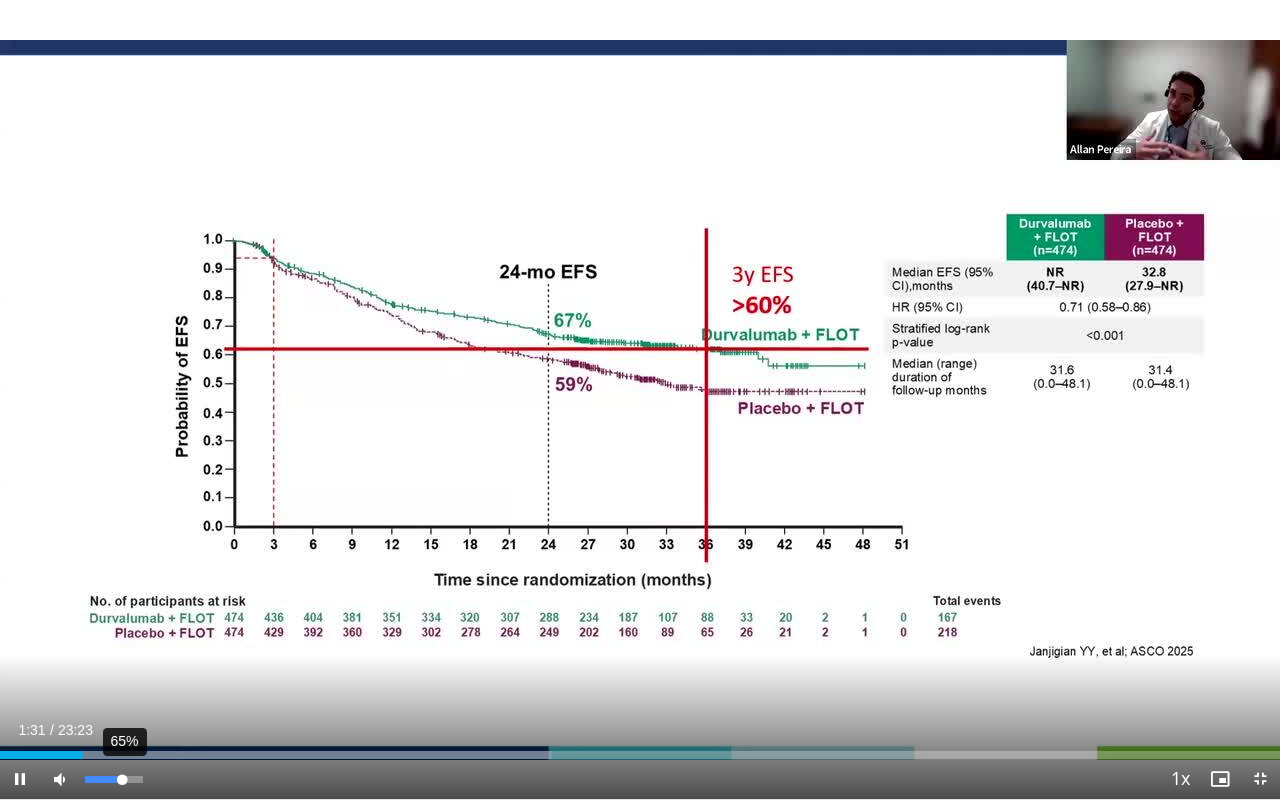 click on "65%" at bounding box center [113, 779] 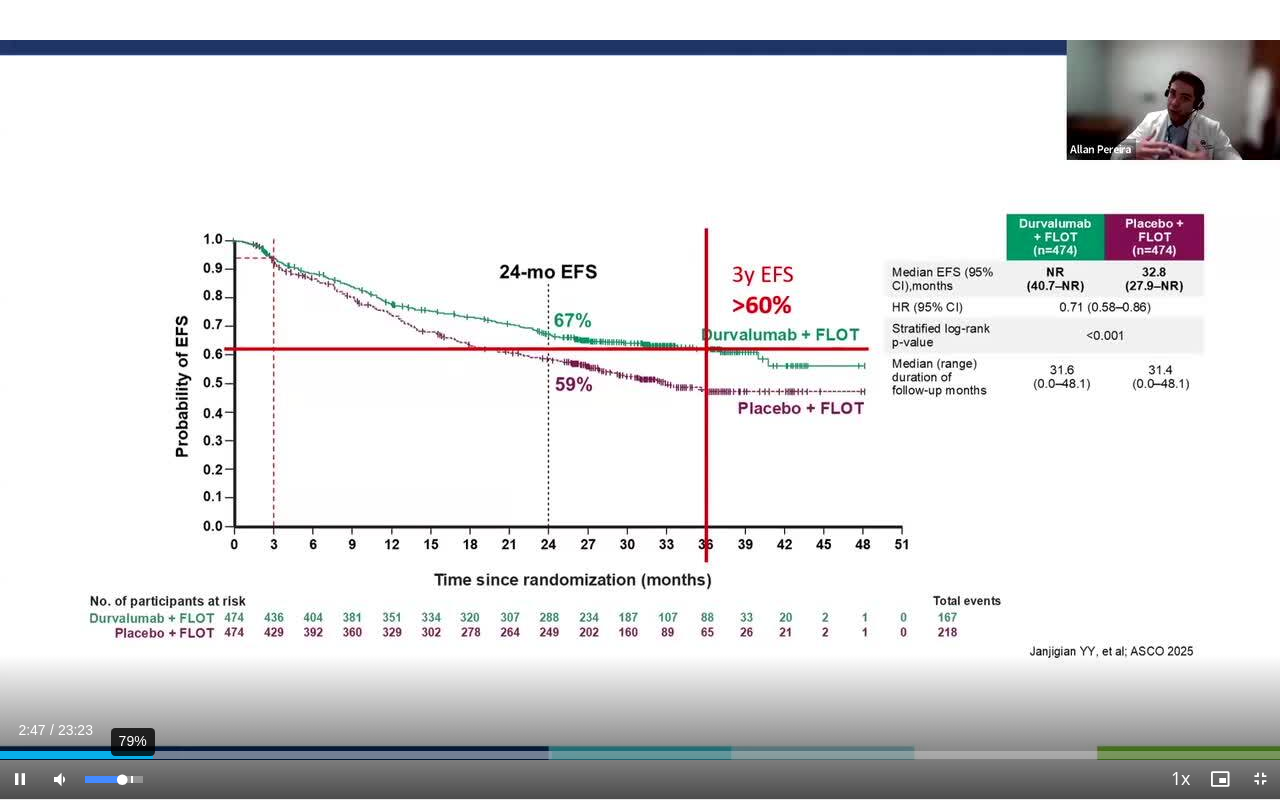 click on "79%" at bounding box center [113, 779] 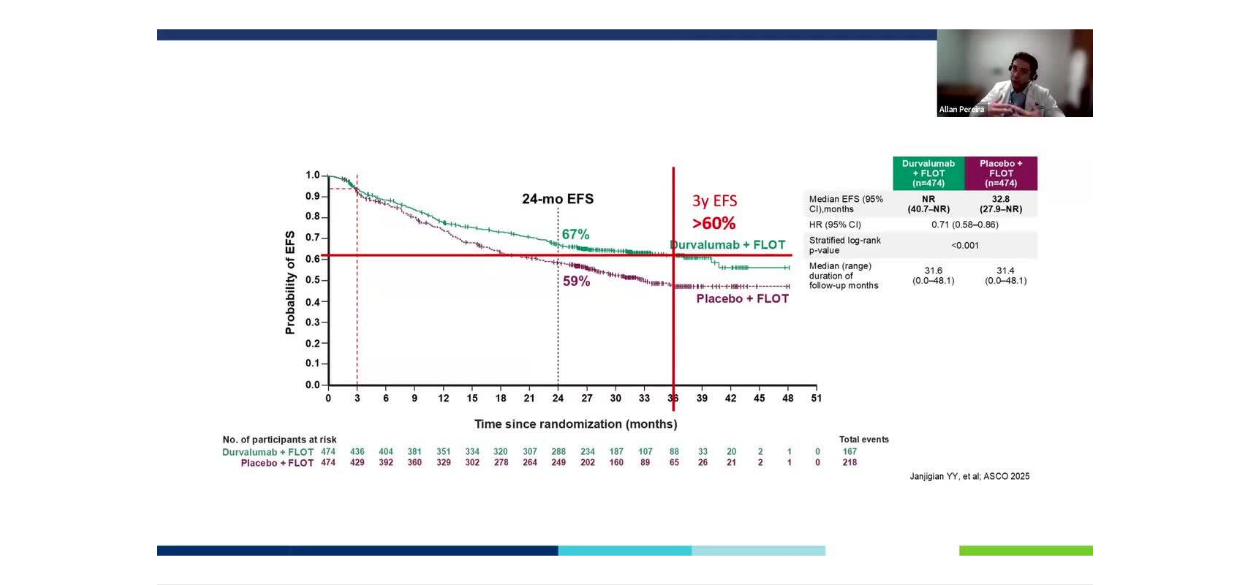 scroll, scrollTop: 203, scrollLeft: 0, axis: vertical 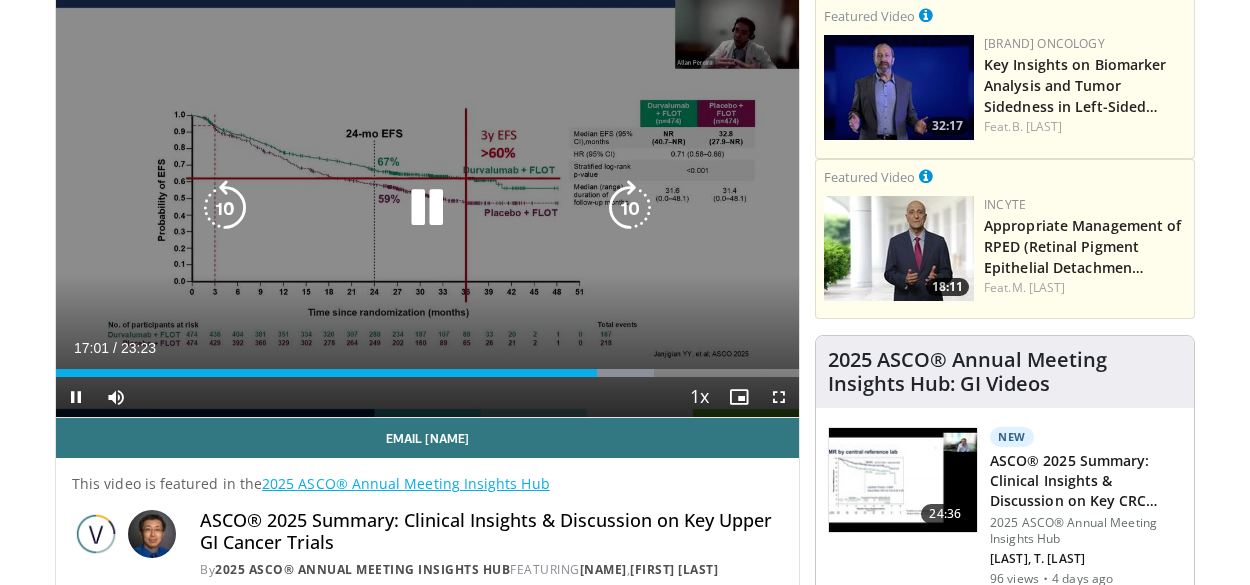 click at bounding box center (630, 208) 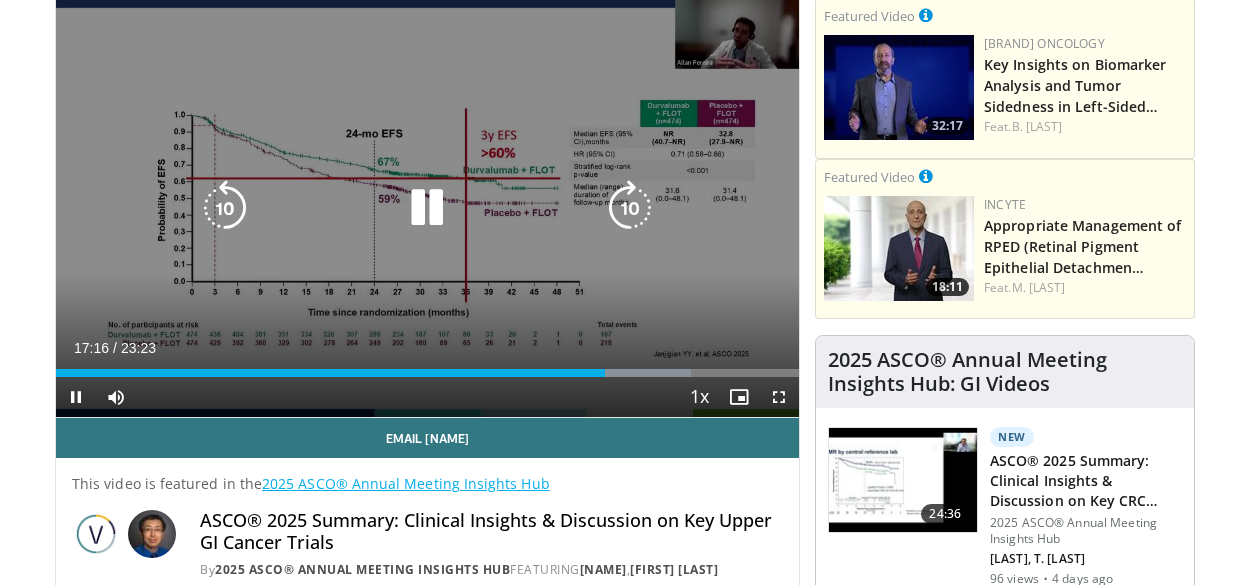 click at bounding box center [630, 208] 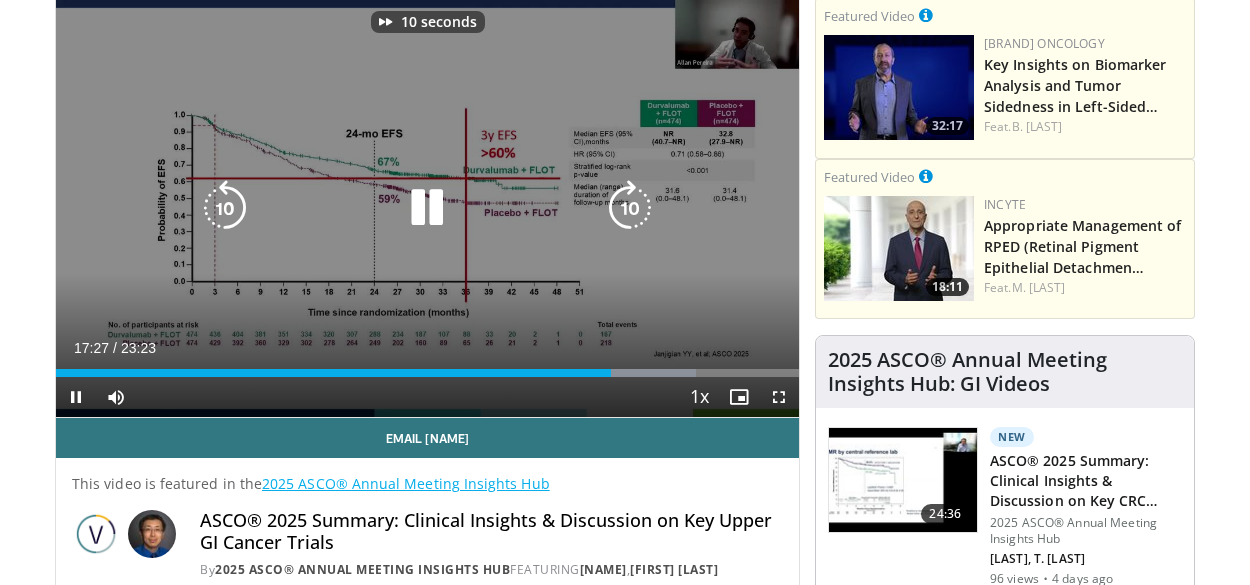click at bounding box center (630, 208) 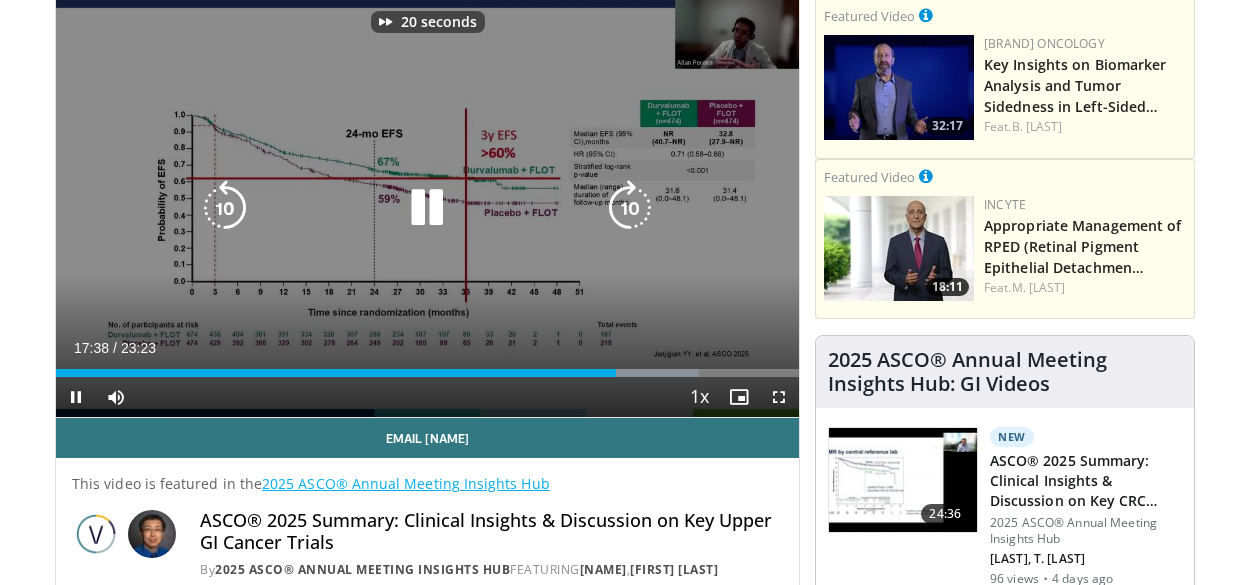 click at bounding box center [630, 208] 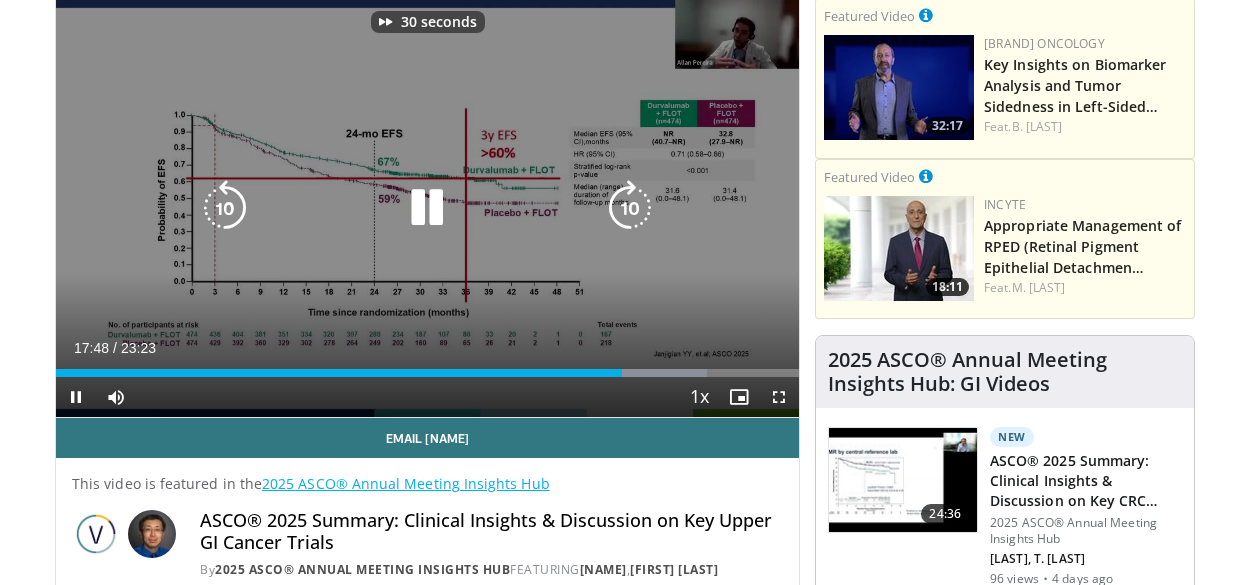 click at bounding box center (630, 208) 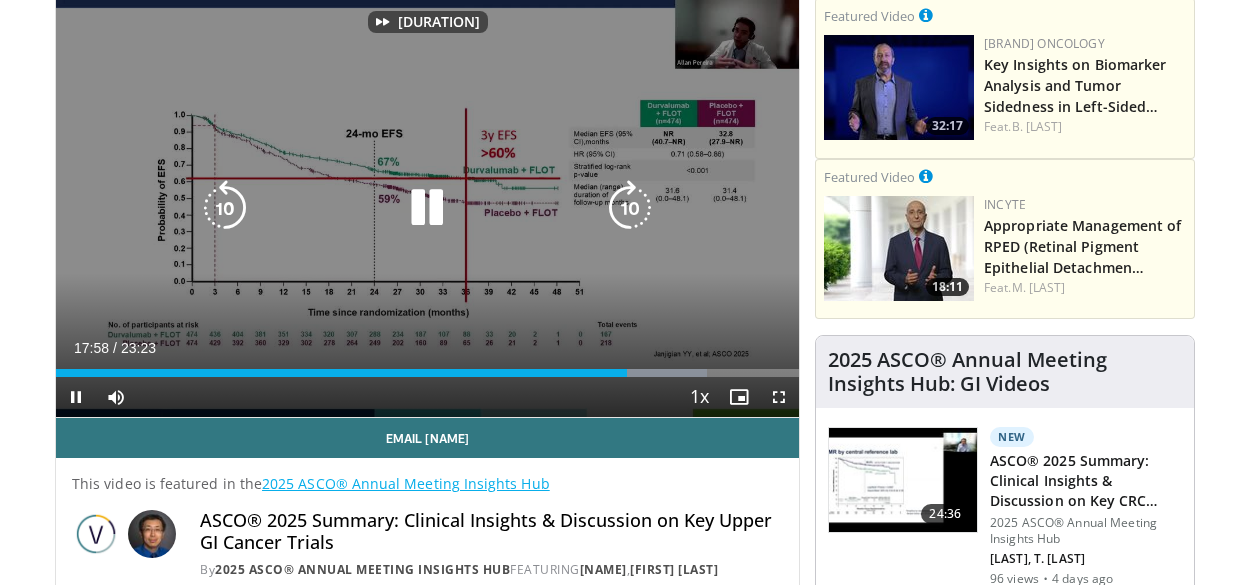 click at bounding box center [630, 208] 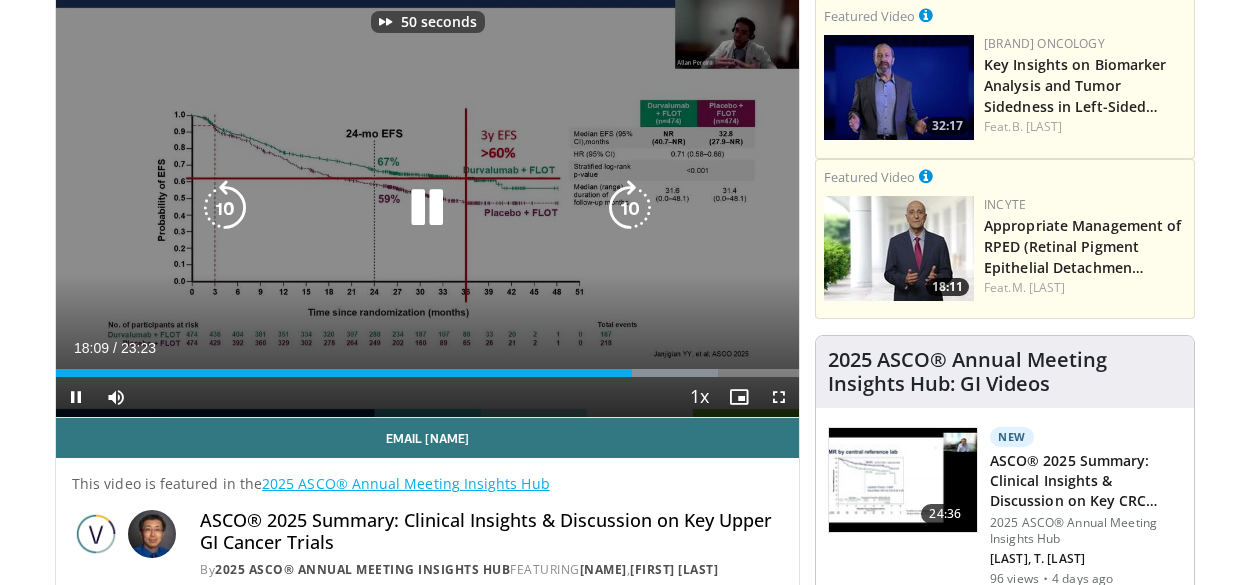 click at bounding box center [630, 208] 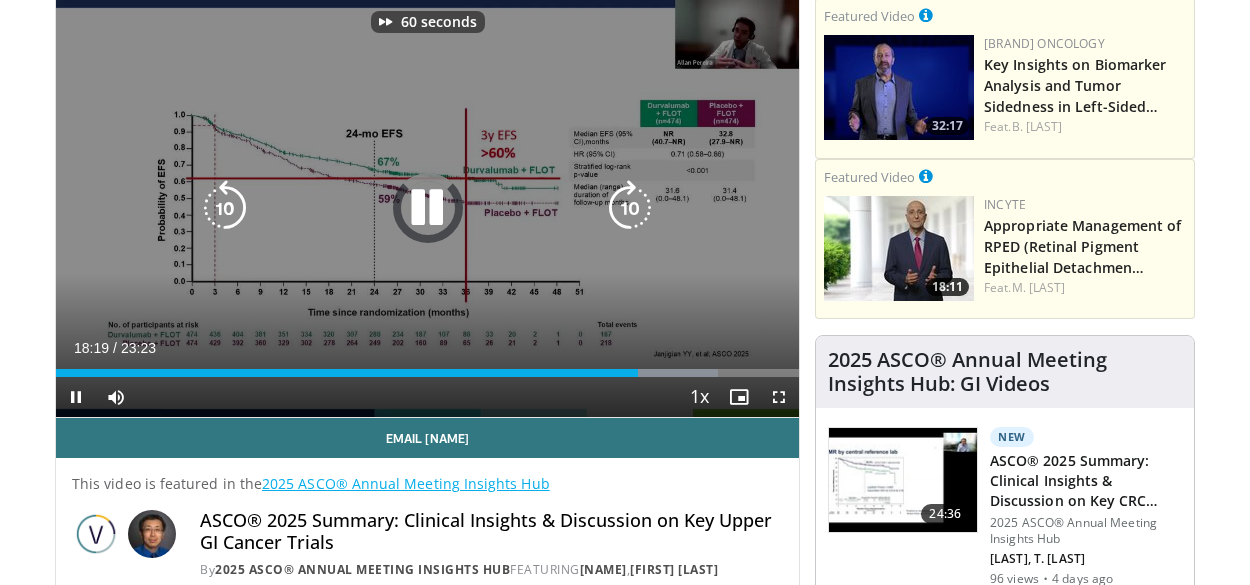 click at bounding box center (630, 208) 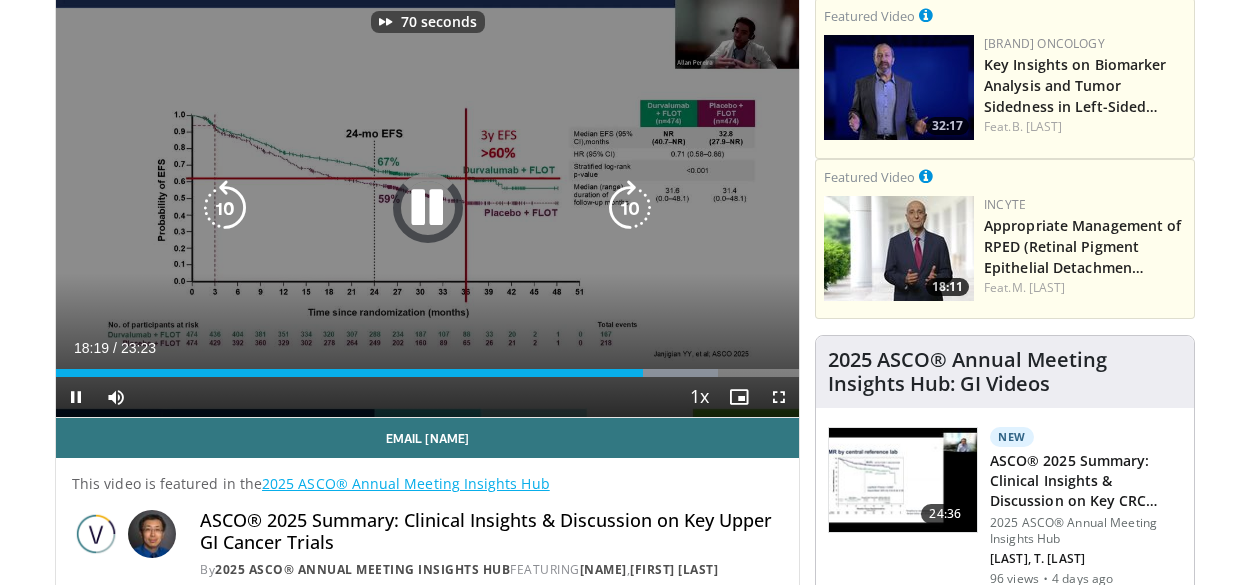 click at bounding box center (630, 208) 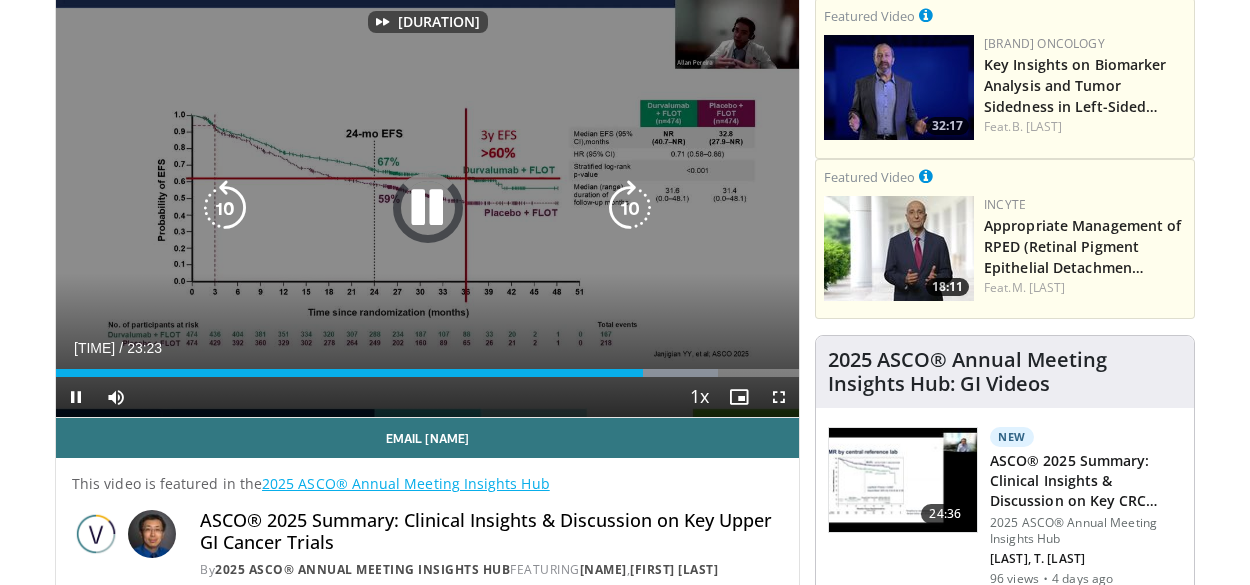 click at bounding box center (630, 208) 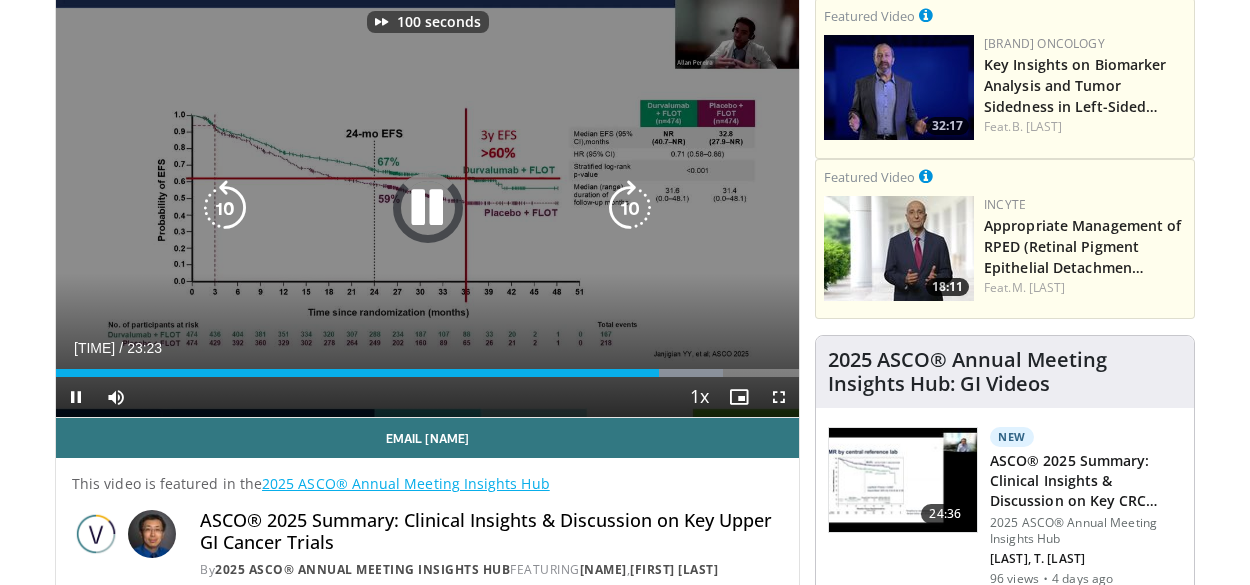 click at bounding box center (630, 208) 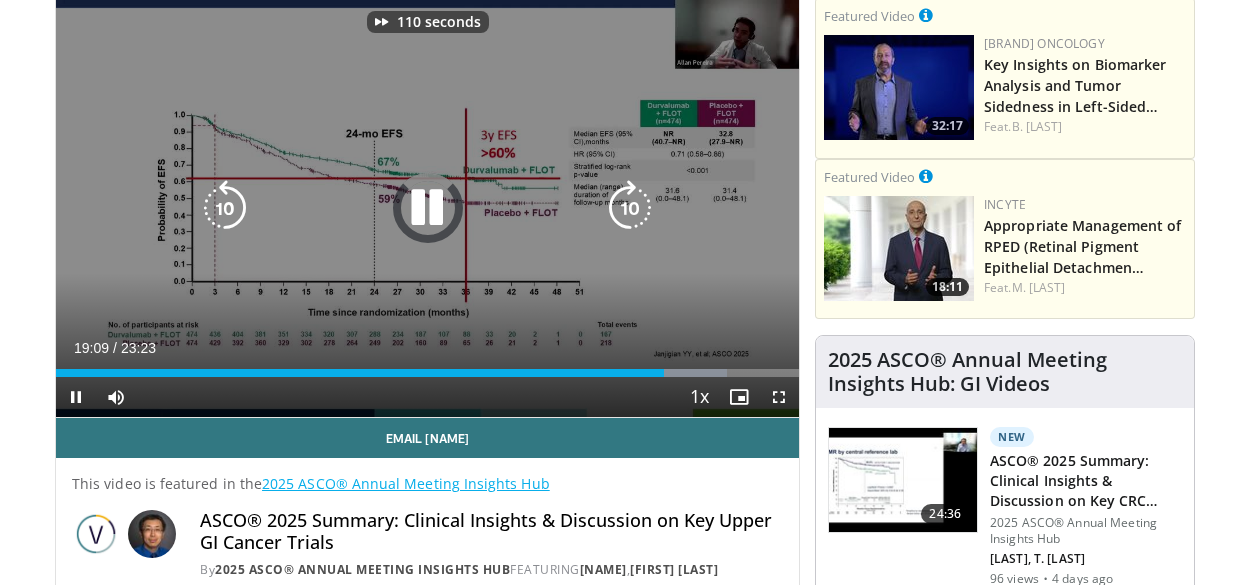 click at bounding box center [630, 208] 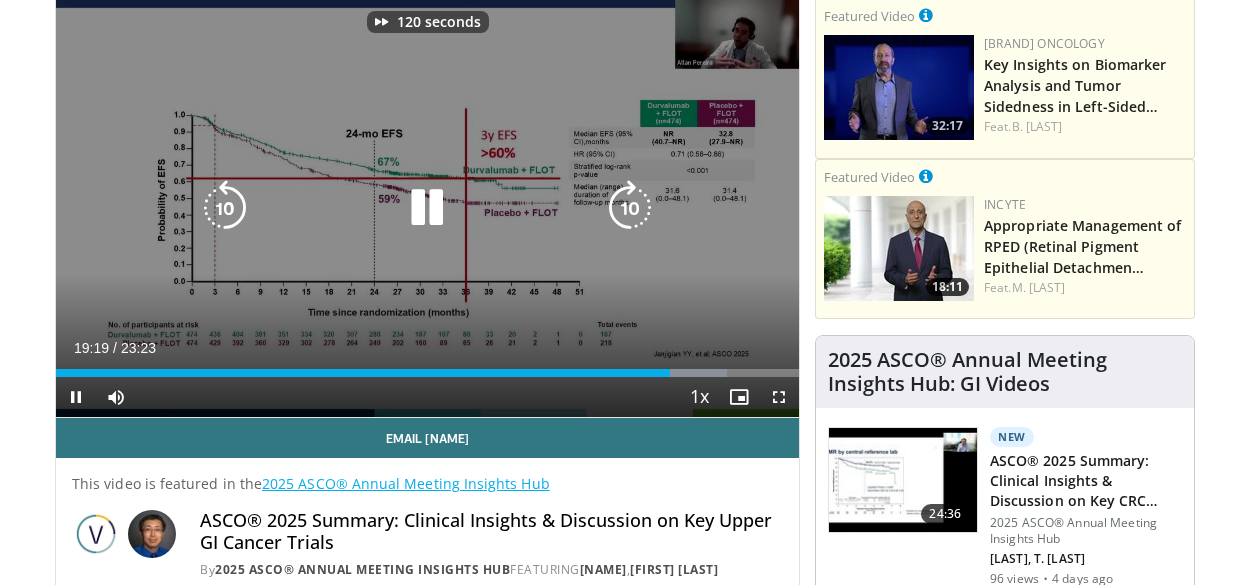 click at bounding box center [630, 208] 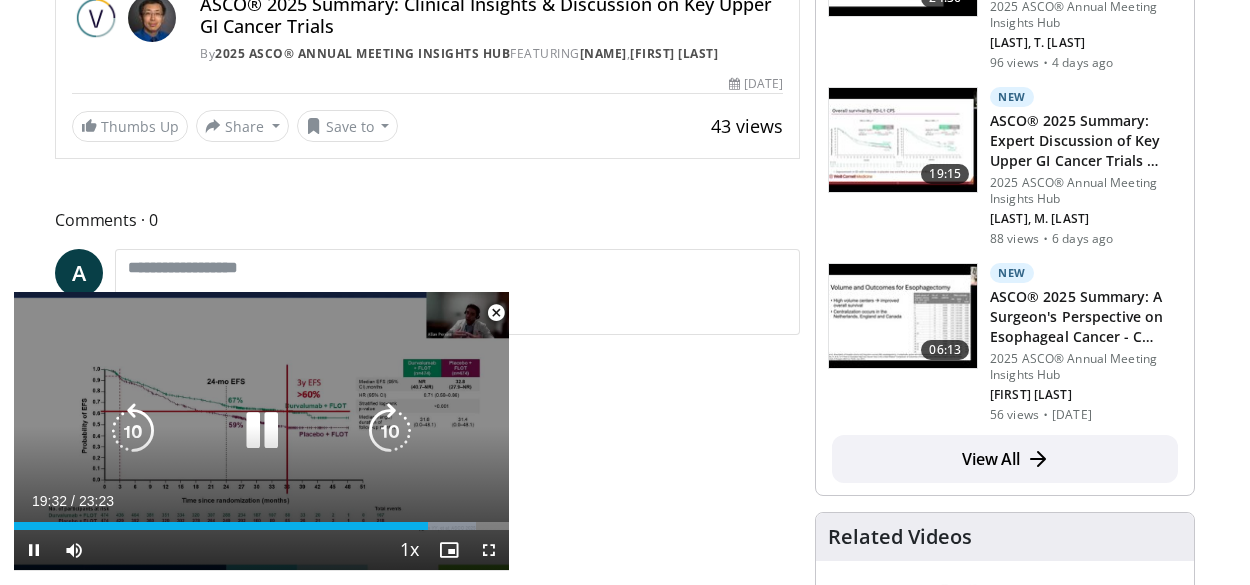 scroll, scrollTop: 722, scrollLeft: 0, axis: vertical 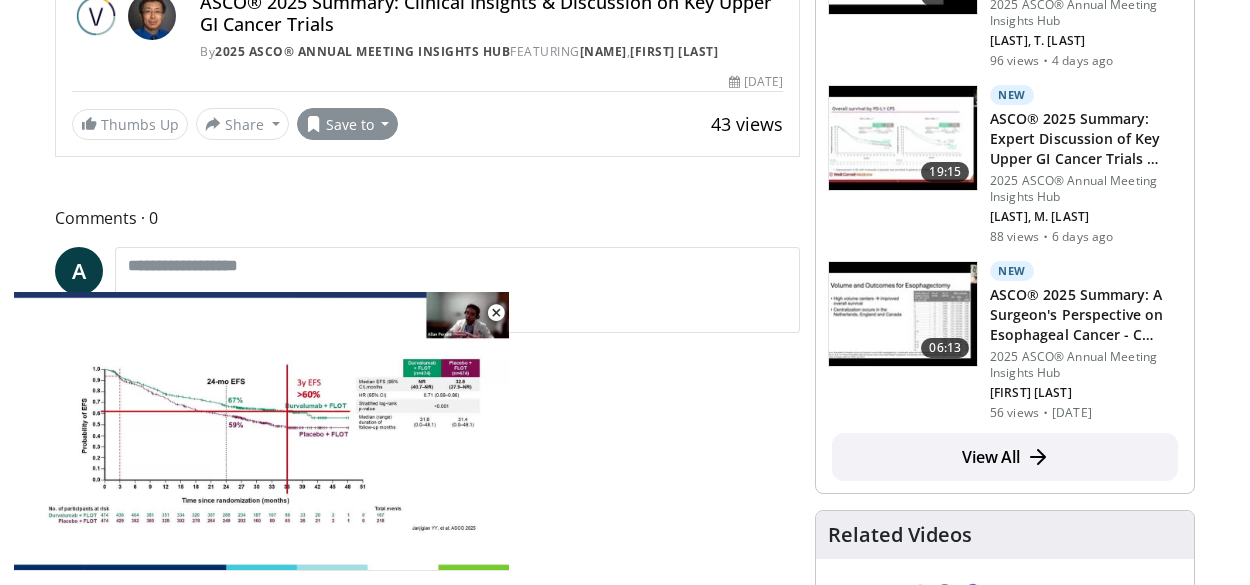 click on "Save to" at bounding box center (348, 124) 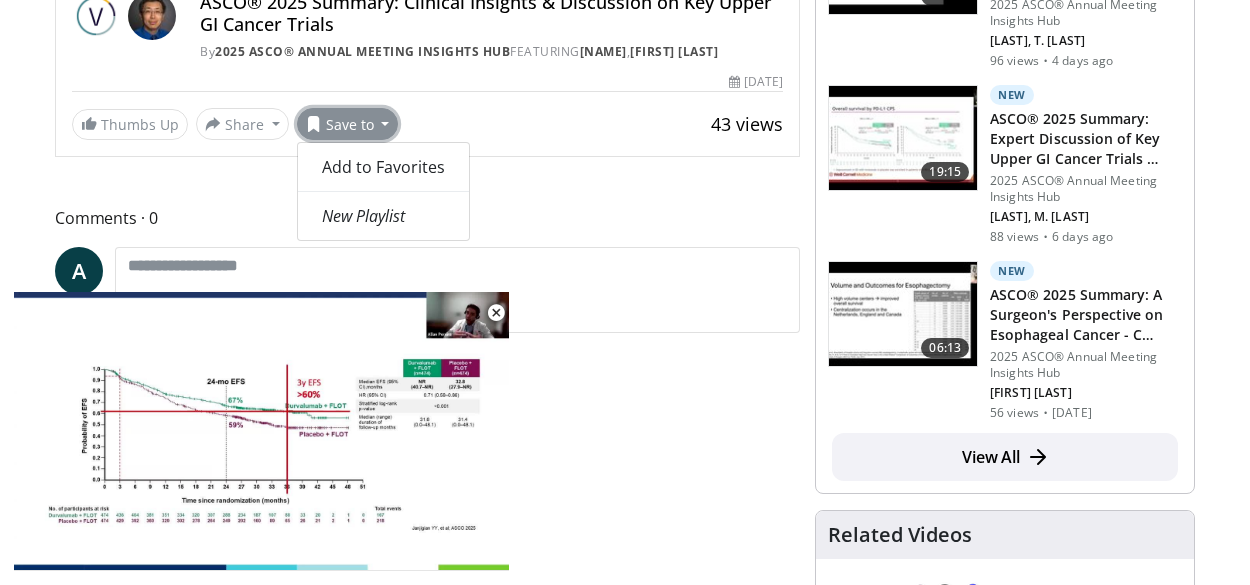 click on "Add to Favorites" at bounding box center (383, 167) 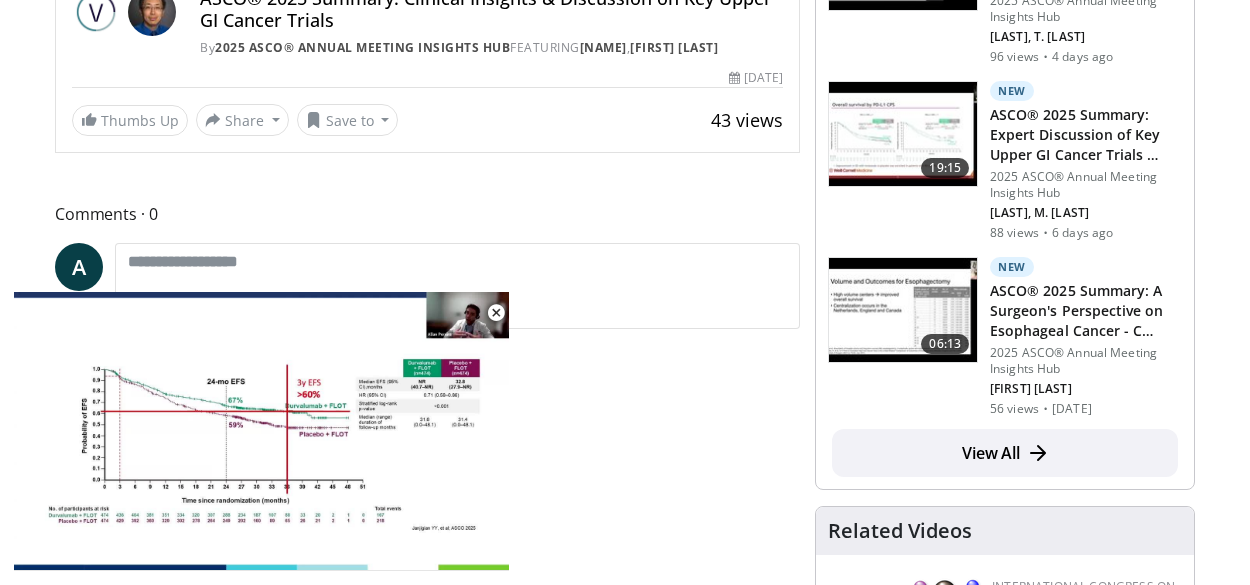 scroll, scrollTop: 734, scrollLeft: 0, axis: vertical 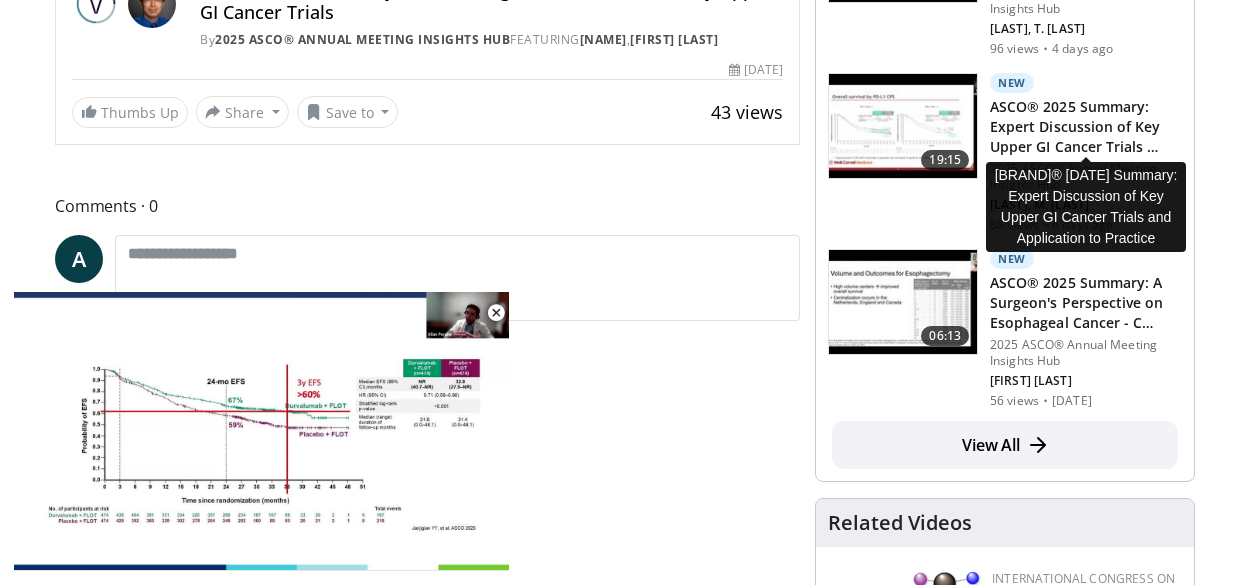 click on "ASCO® 2025 Summary: Expert Discussion of Key Upper GI Cancer Trials …" at bounding box center [1086, 127] 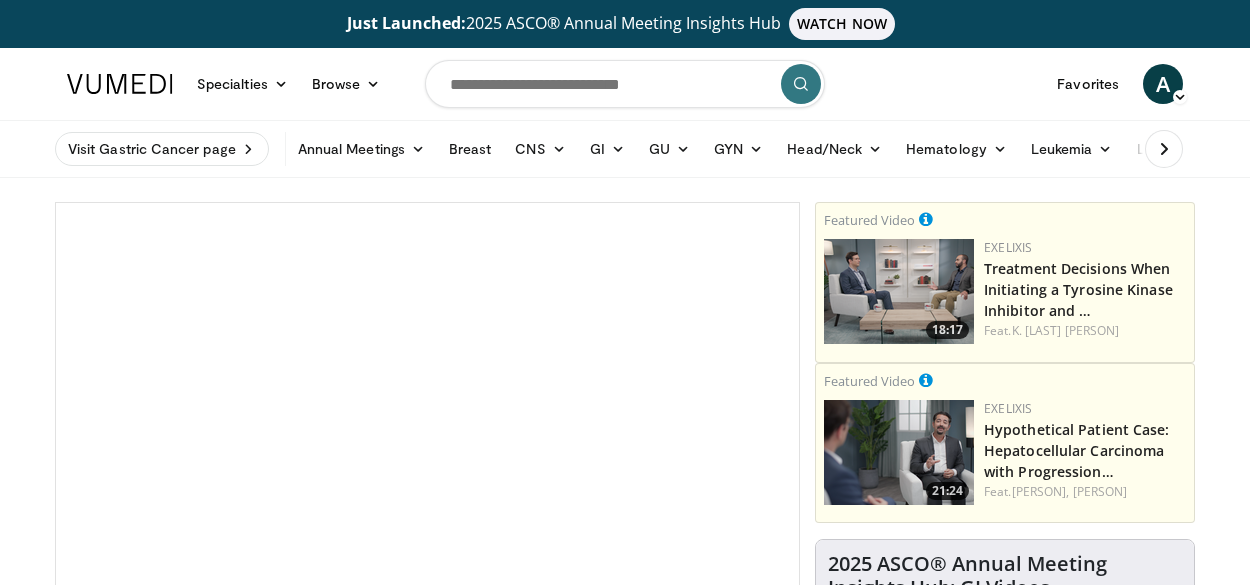 scroll, scrollTop: 0, scrollLeft: 0, axis: both 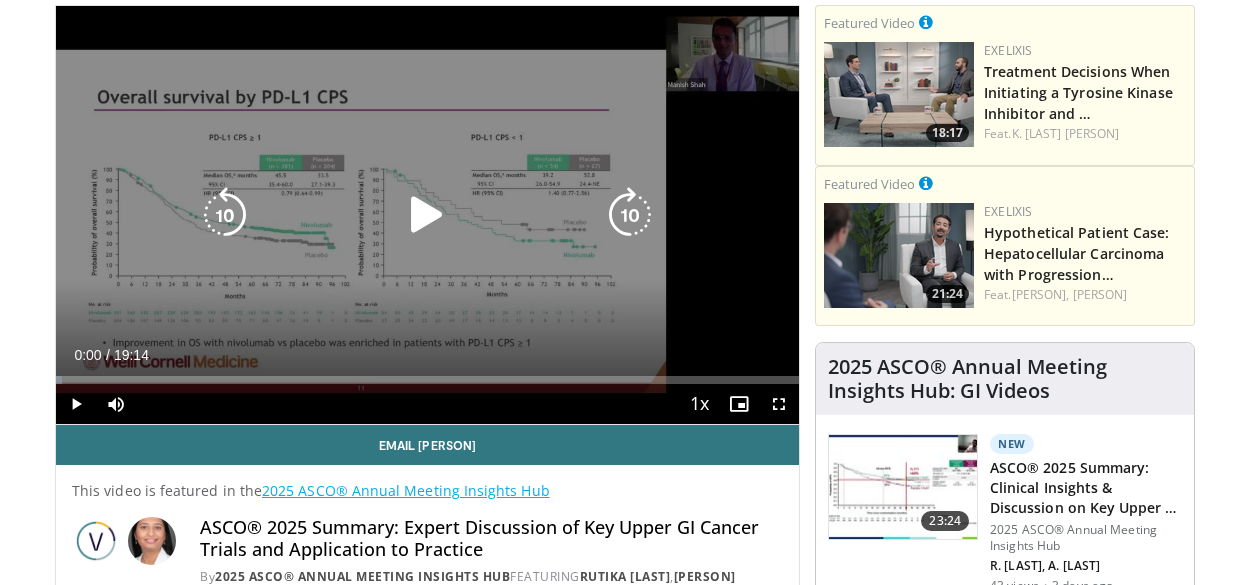 click at bounding box center [427, 215] 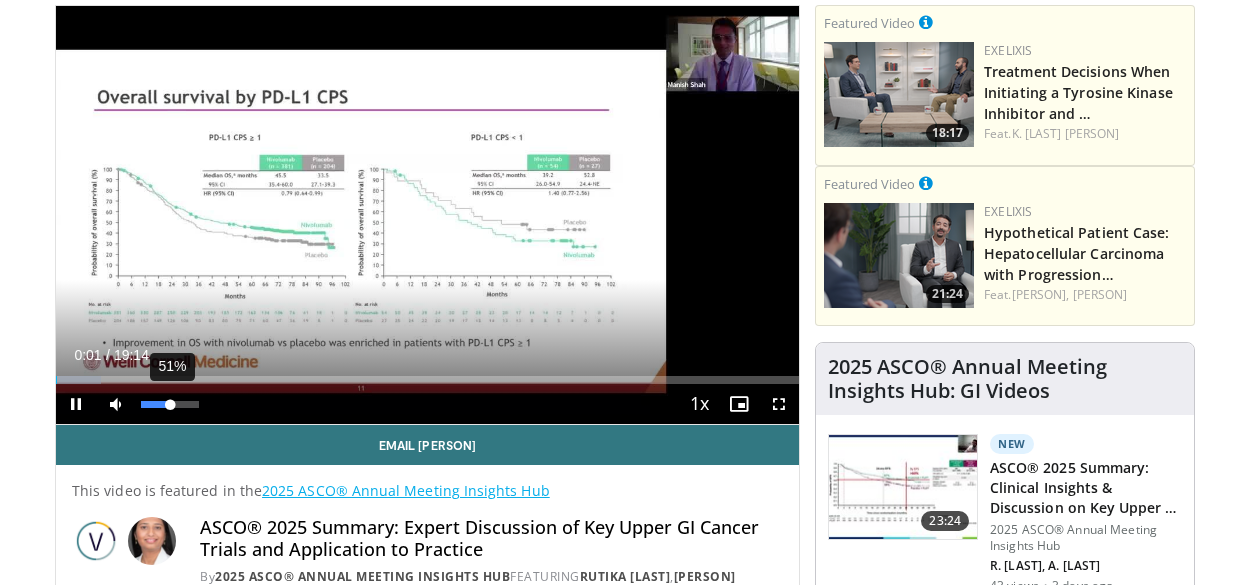 click on "51%" at bounding box center [169, 404] 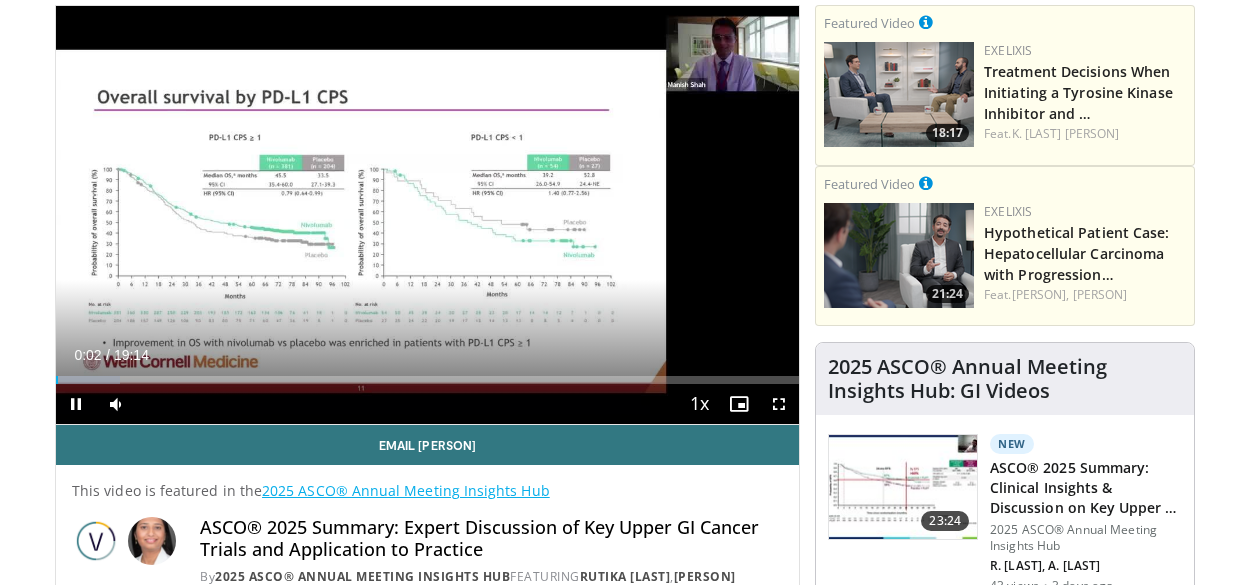 click on "**********" at bounding box center [427, 215] 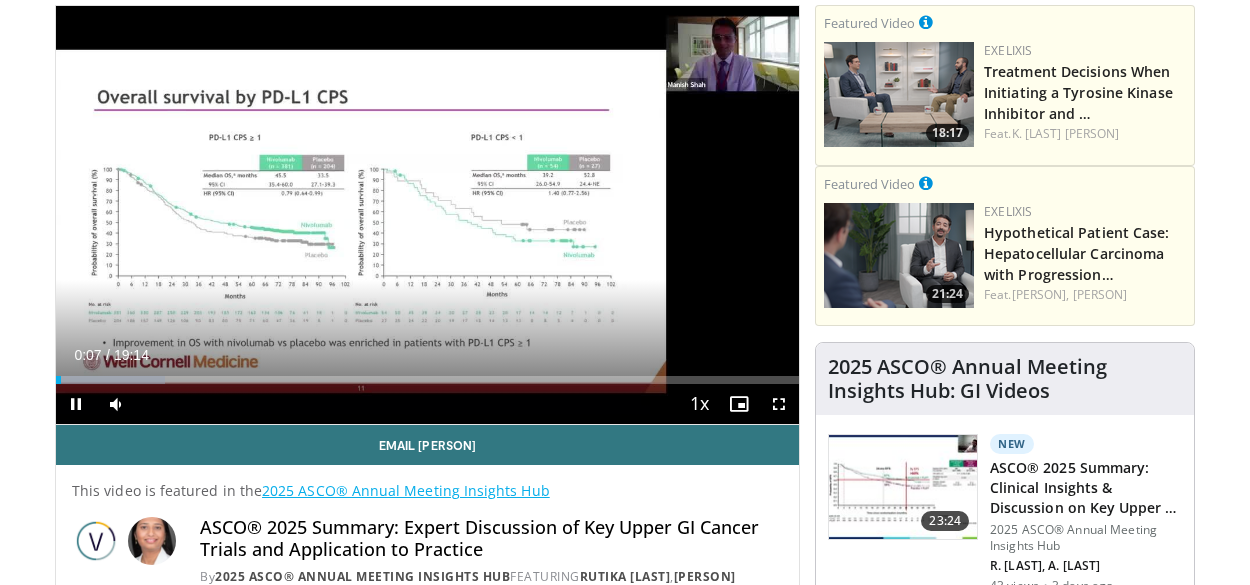 click at bounding box center [779, 404] 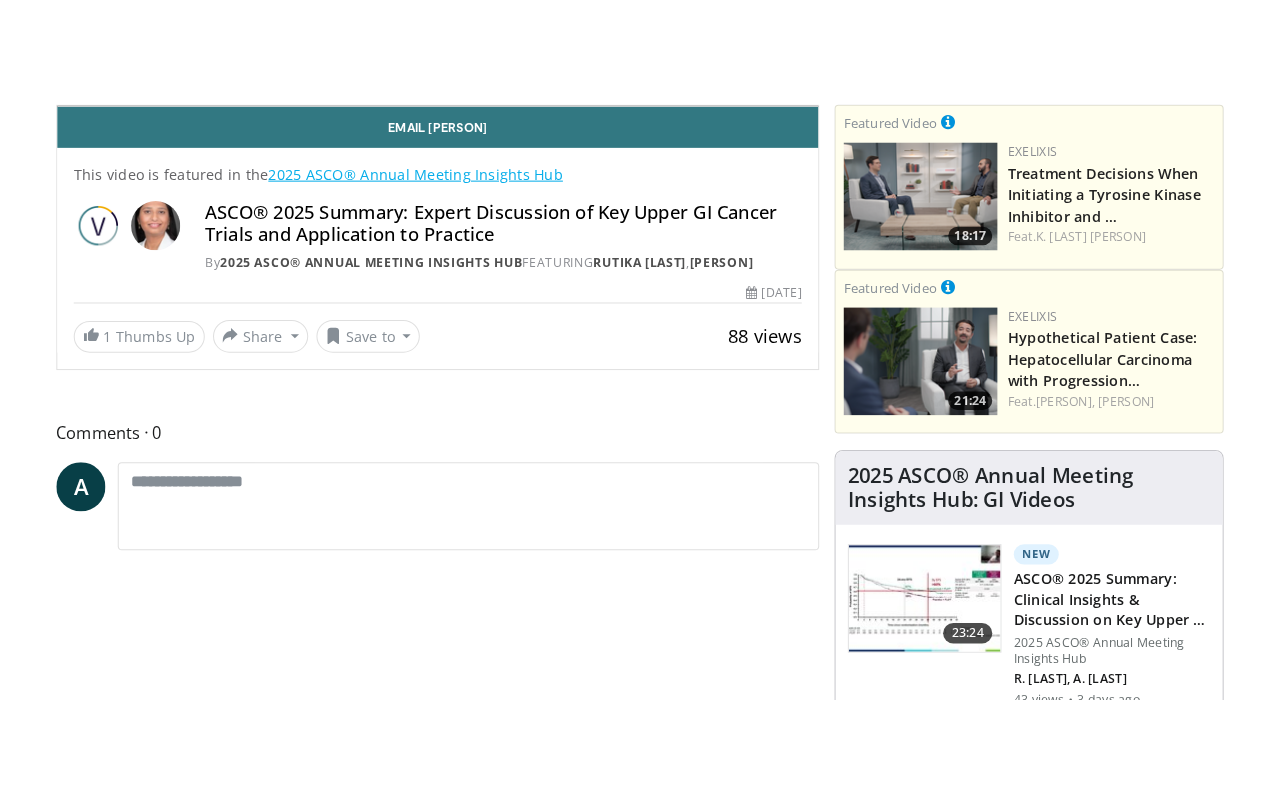 scroll, scrollTop: 0, scrollLeft: 0, axis: both 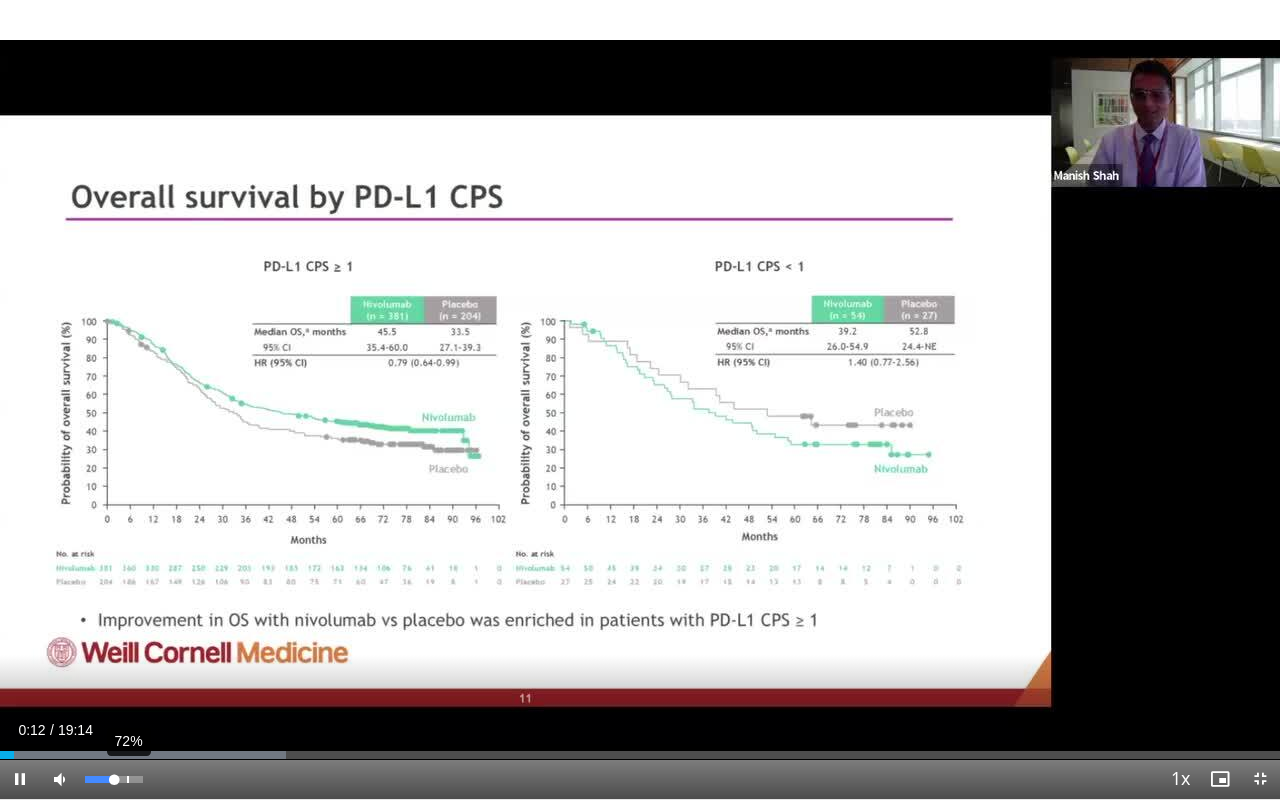 click on "72%" at bounding box center (114, 779) 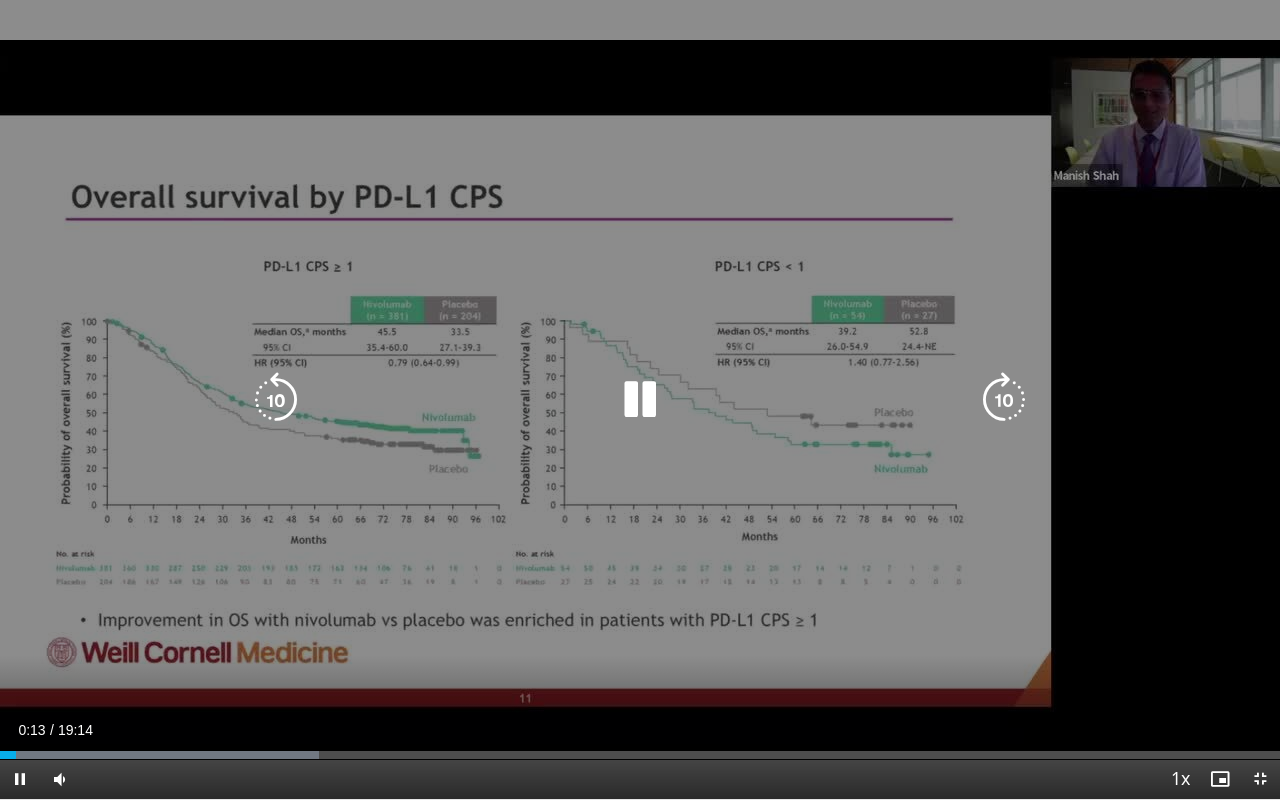 click at bounding box center (1004, 400) 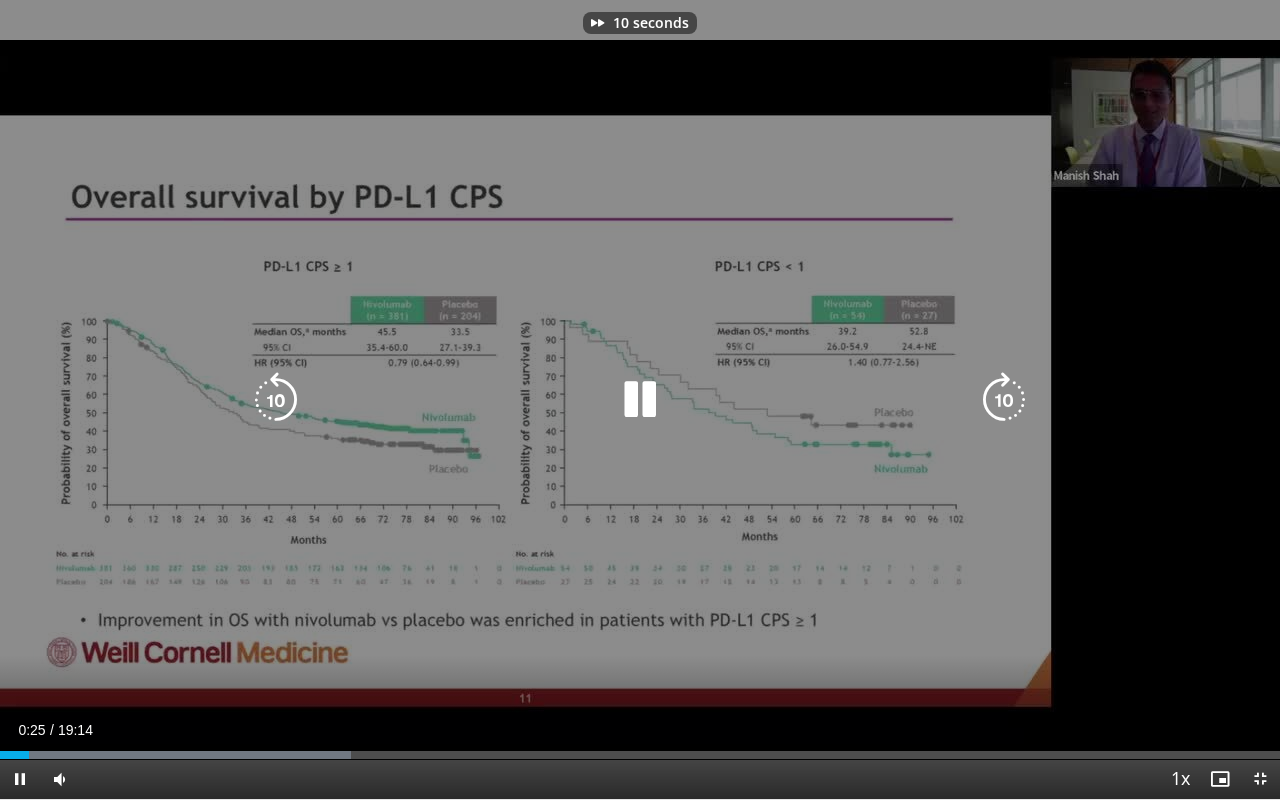 click at bounding box center [1004, 400] 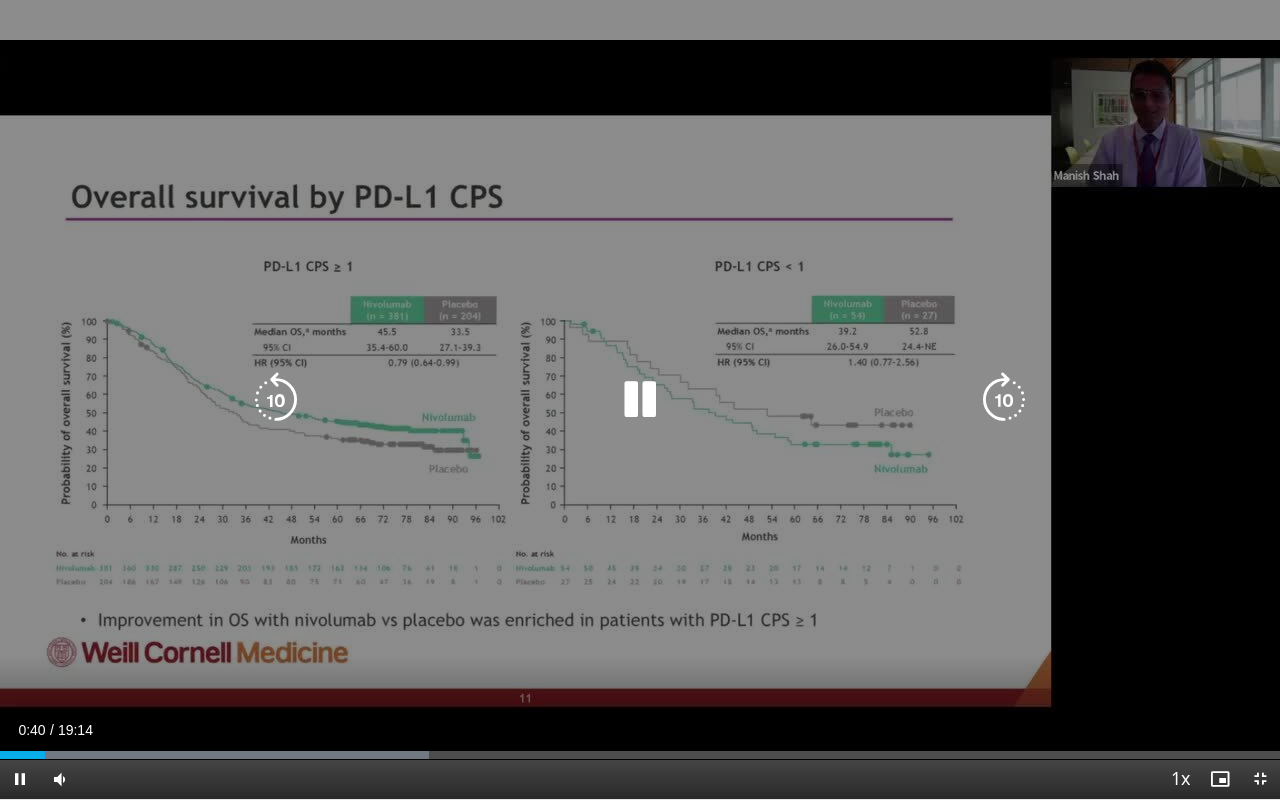 click at bounding box center [1004, 400] 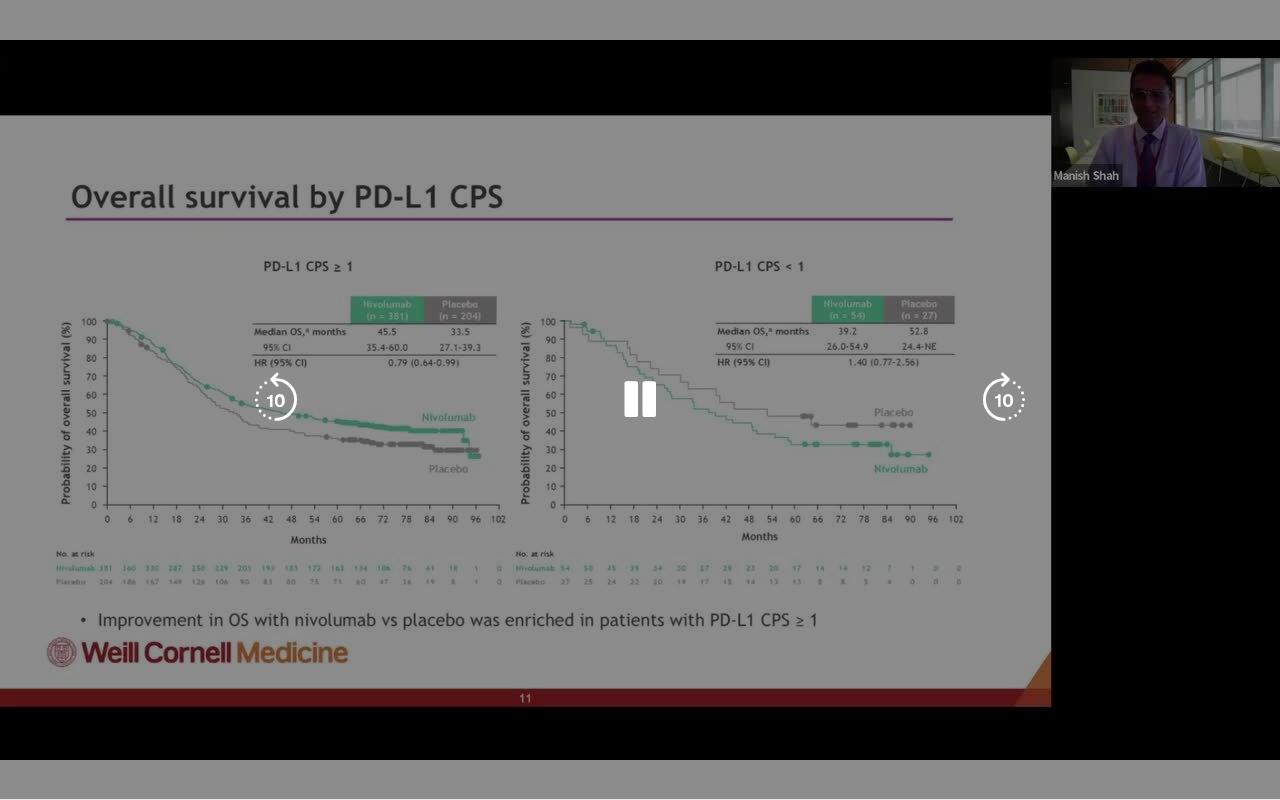 click at bounding box center [1004, 400] 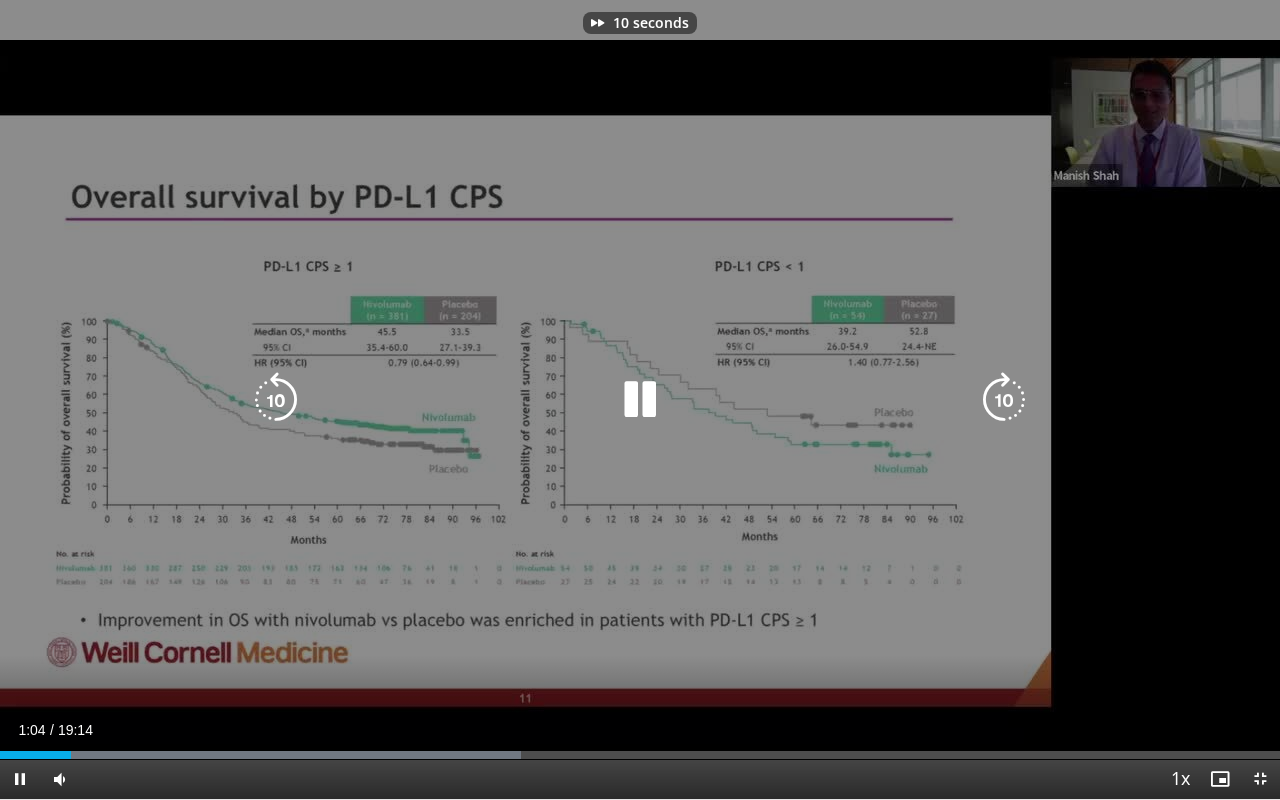 click at bounding box center [1004, 400] 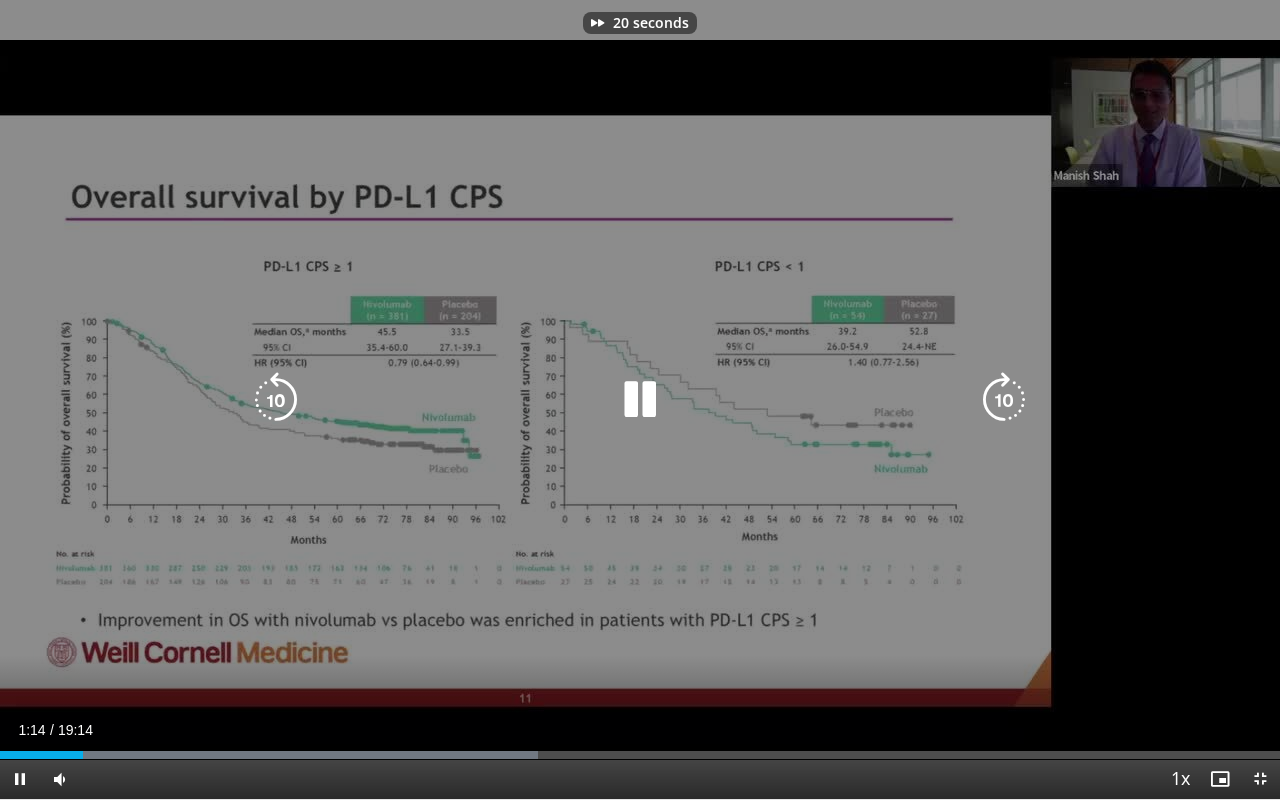 click at bounding box center [1004, 400] 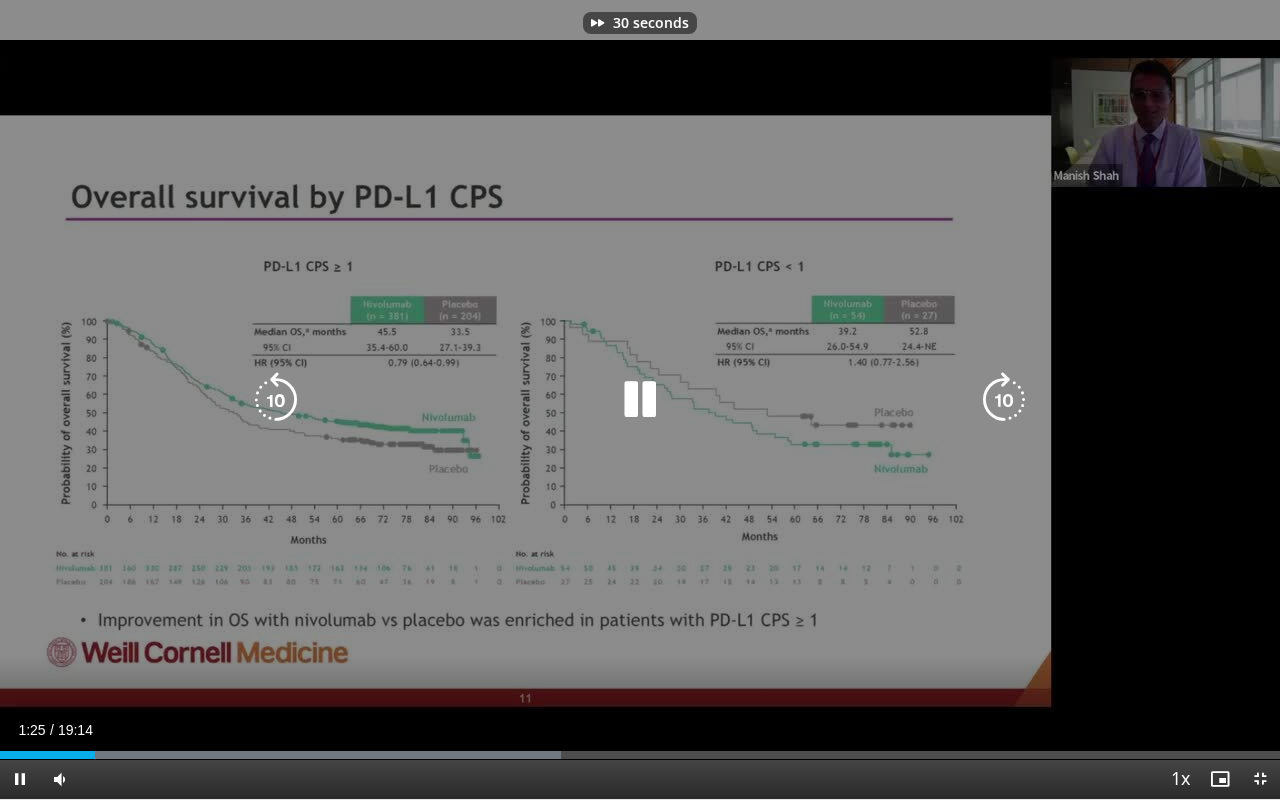 click at bounding box center (1004, 400) 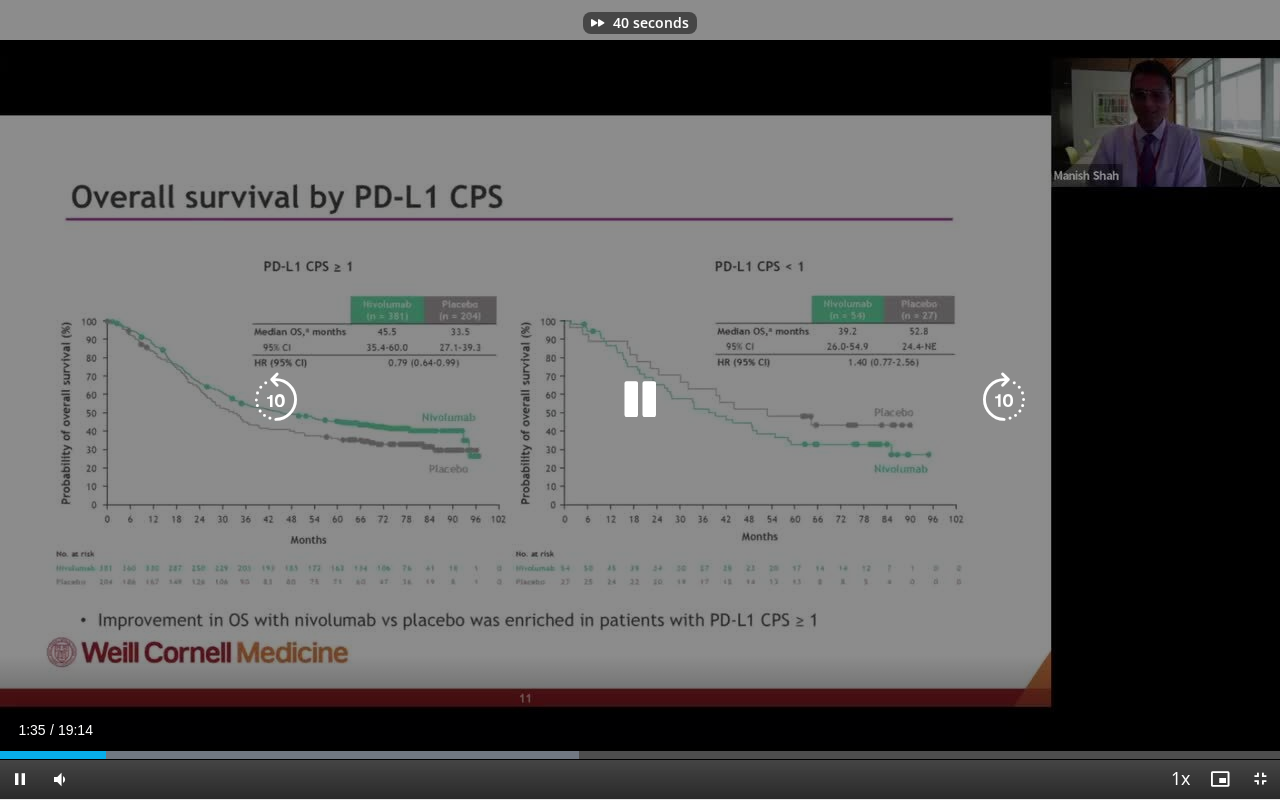 click at bounding box center [1004, 400] 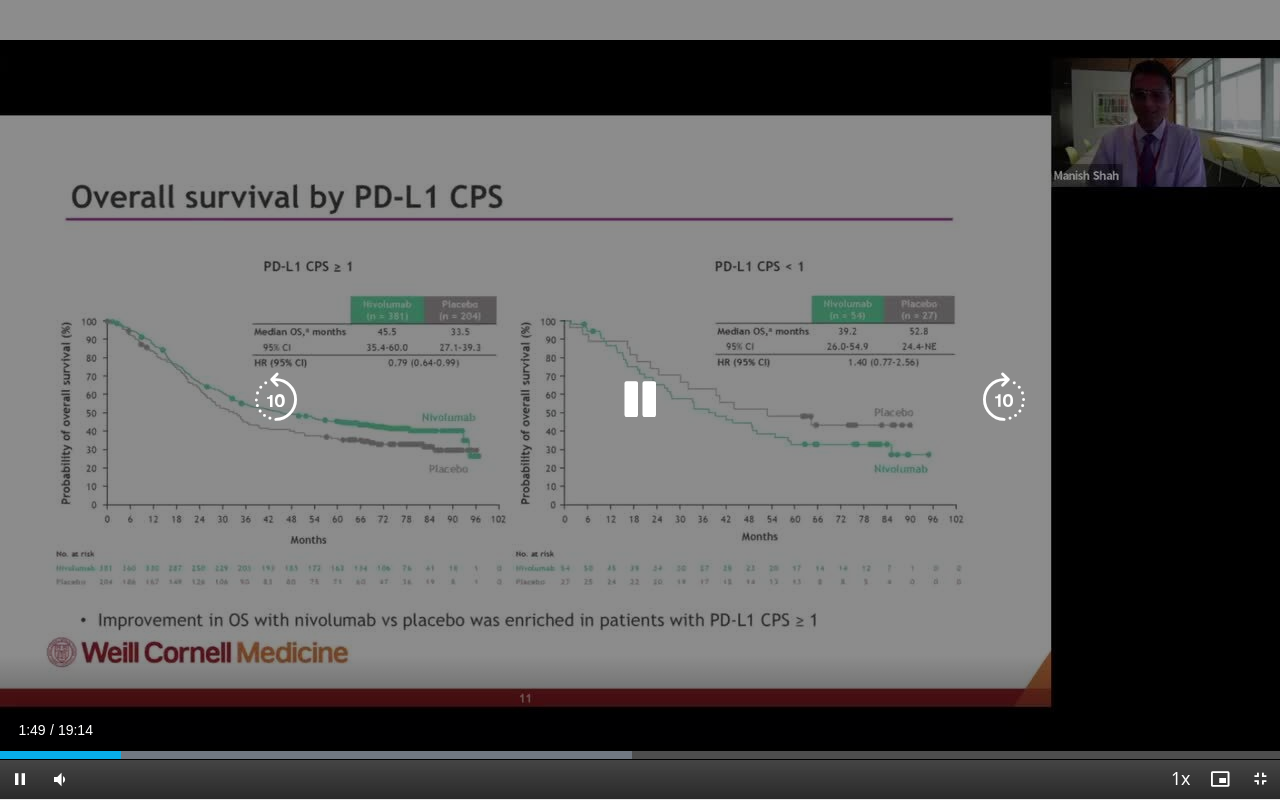 click at bounding box center [276, 400] 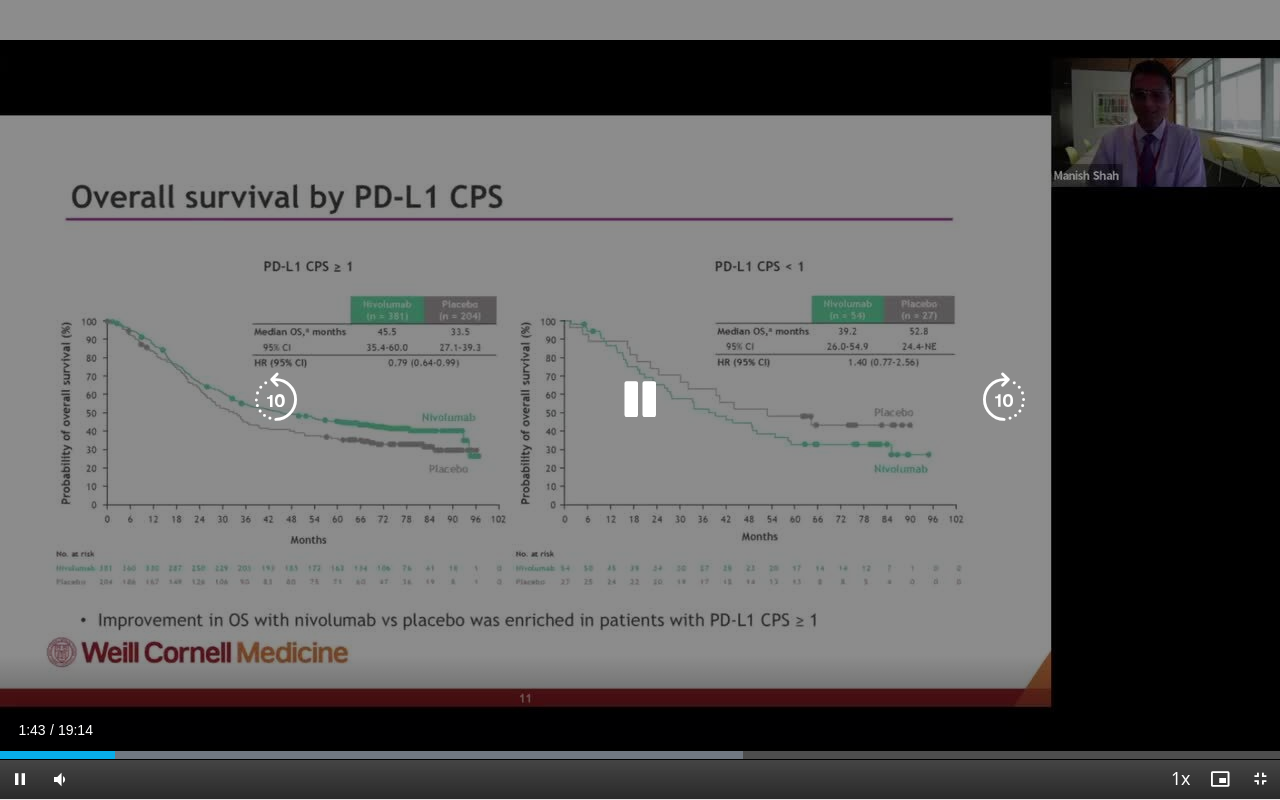 click at bounding box center (1004, 400) 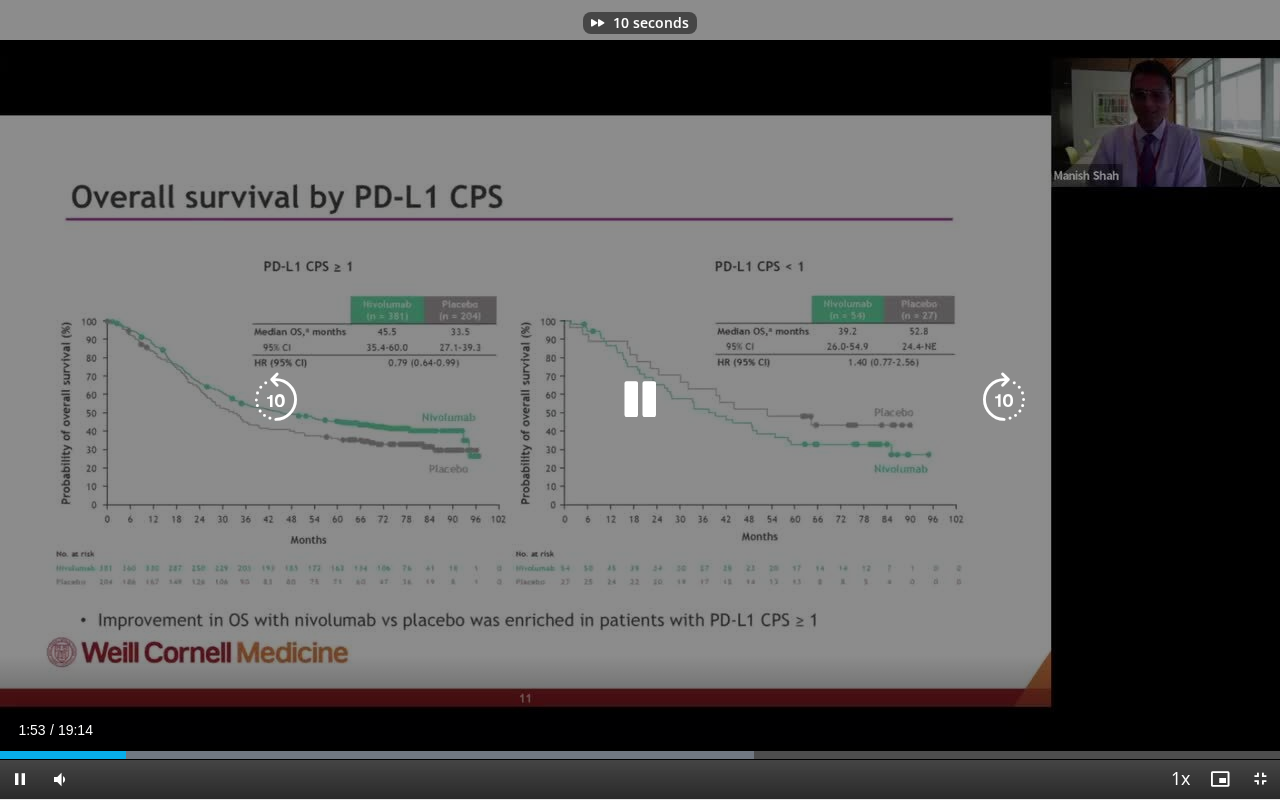 click at bounding box center (1004, 400) 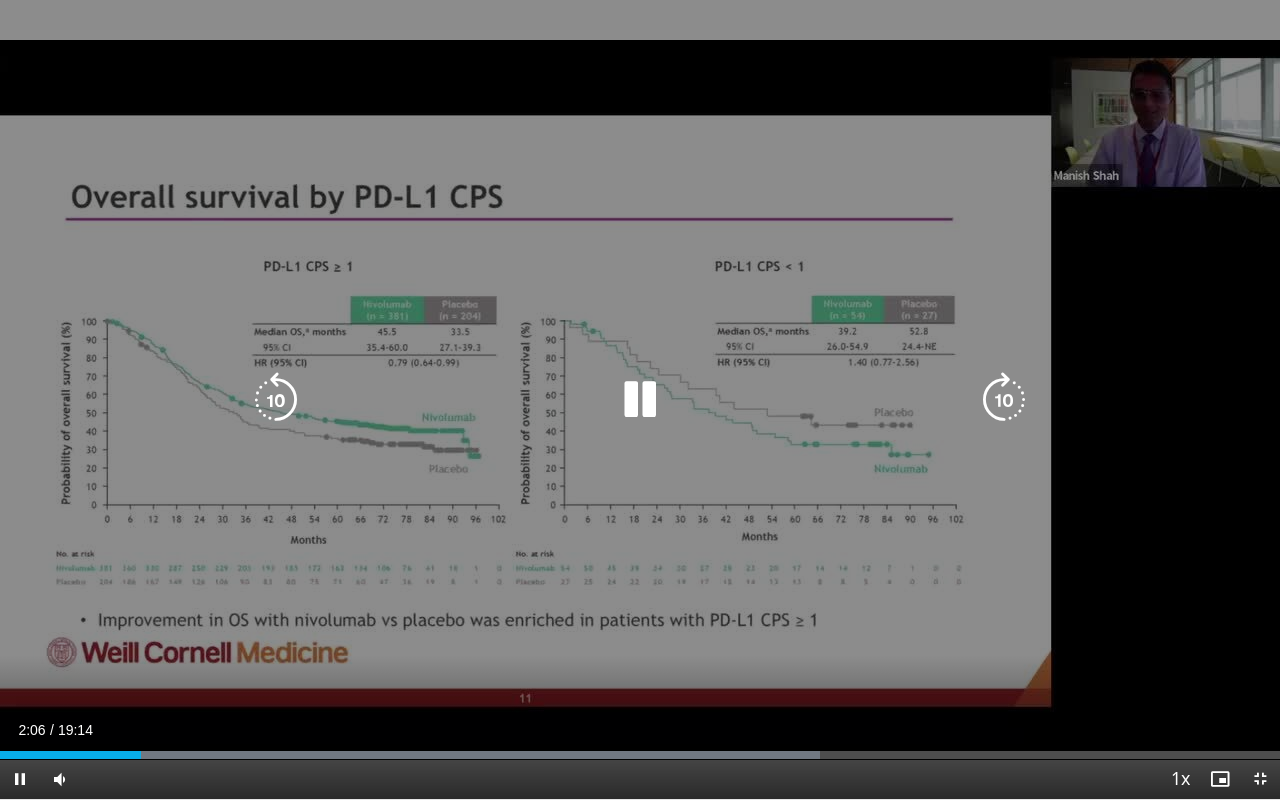 click at bounding box center (1004, 400) 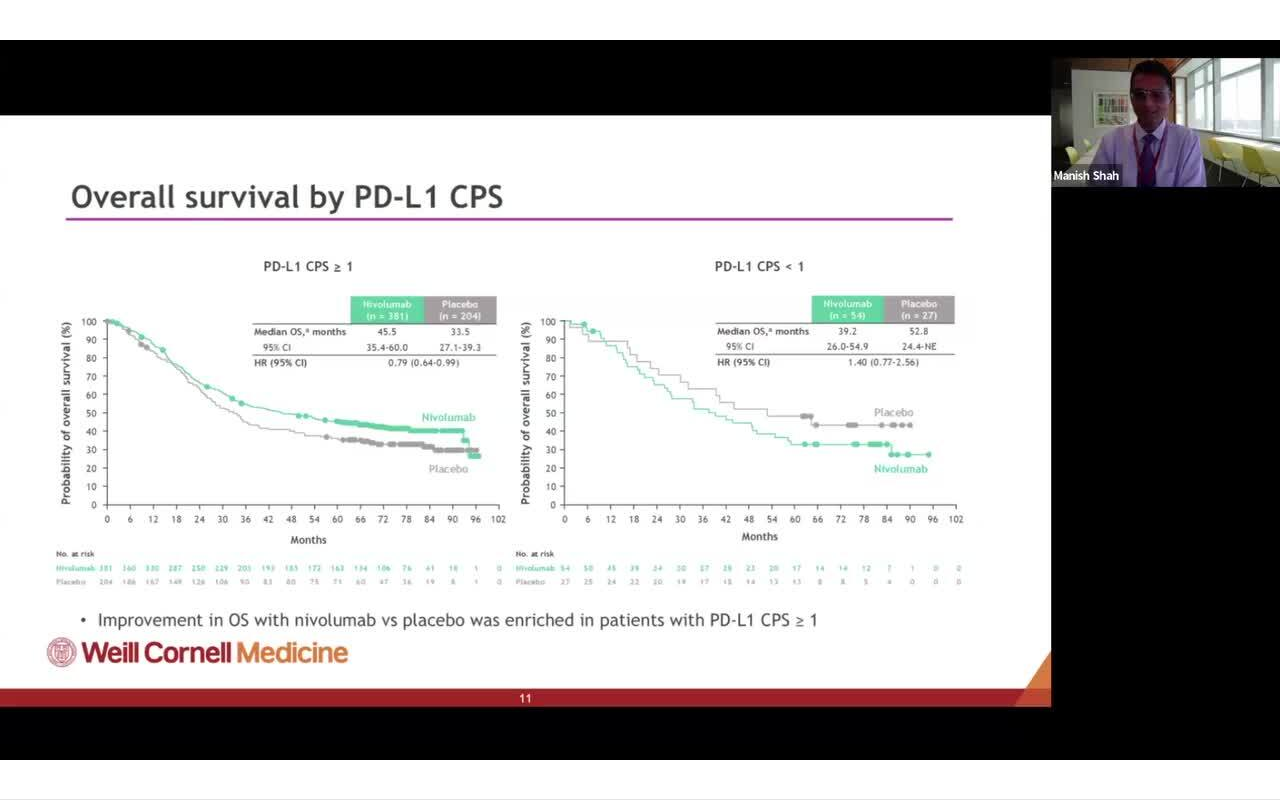 click on "10 seconds
Tap to unmute" at bounding box center (640, 399) 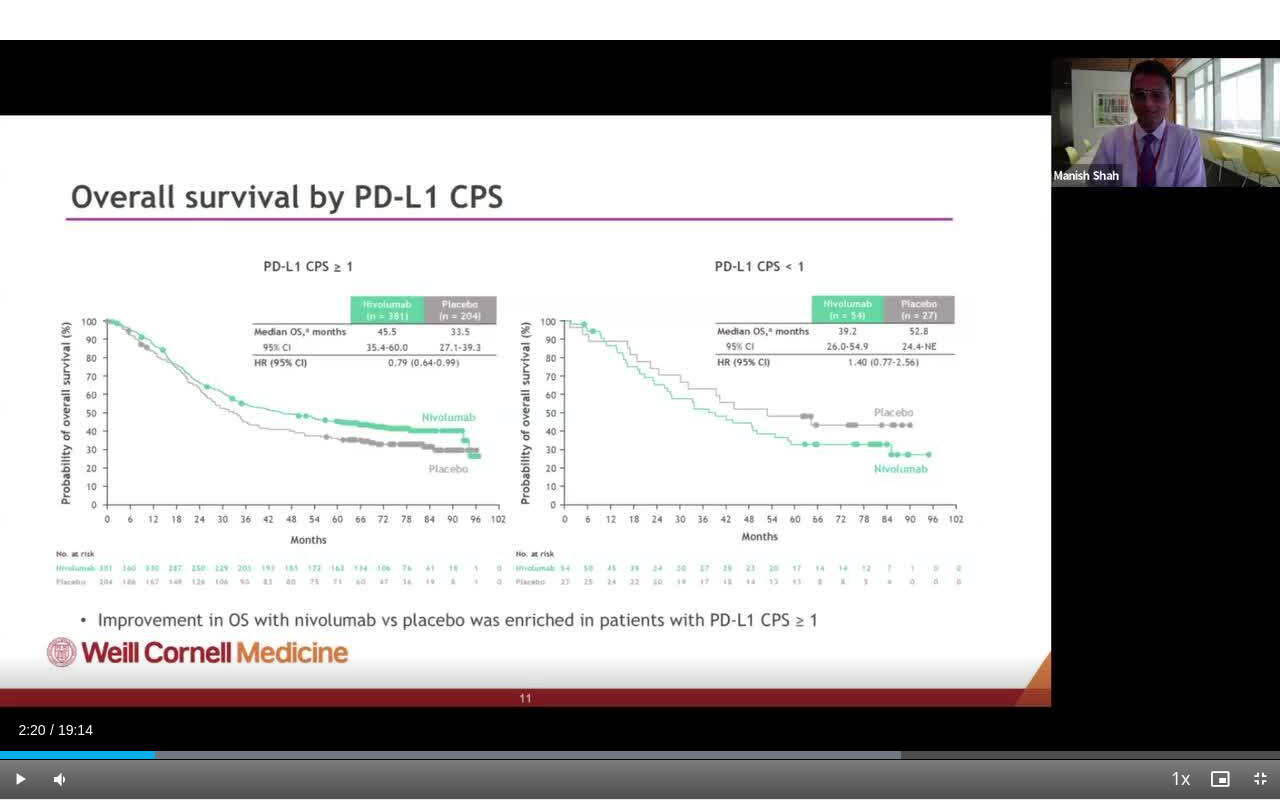 click on "10 seconds
Tap to unmute" at bounding box center [640, 399] 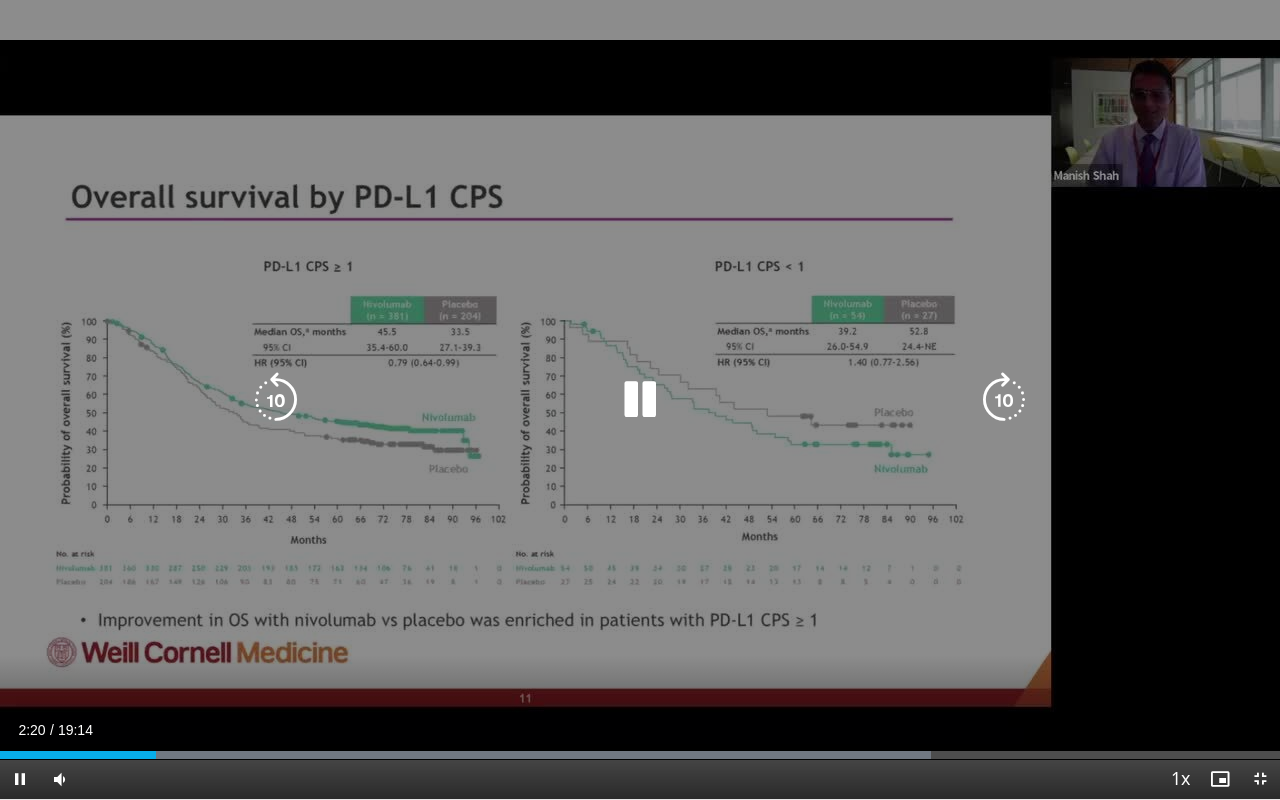 click at bounding box center (1004, 400) 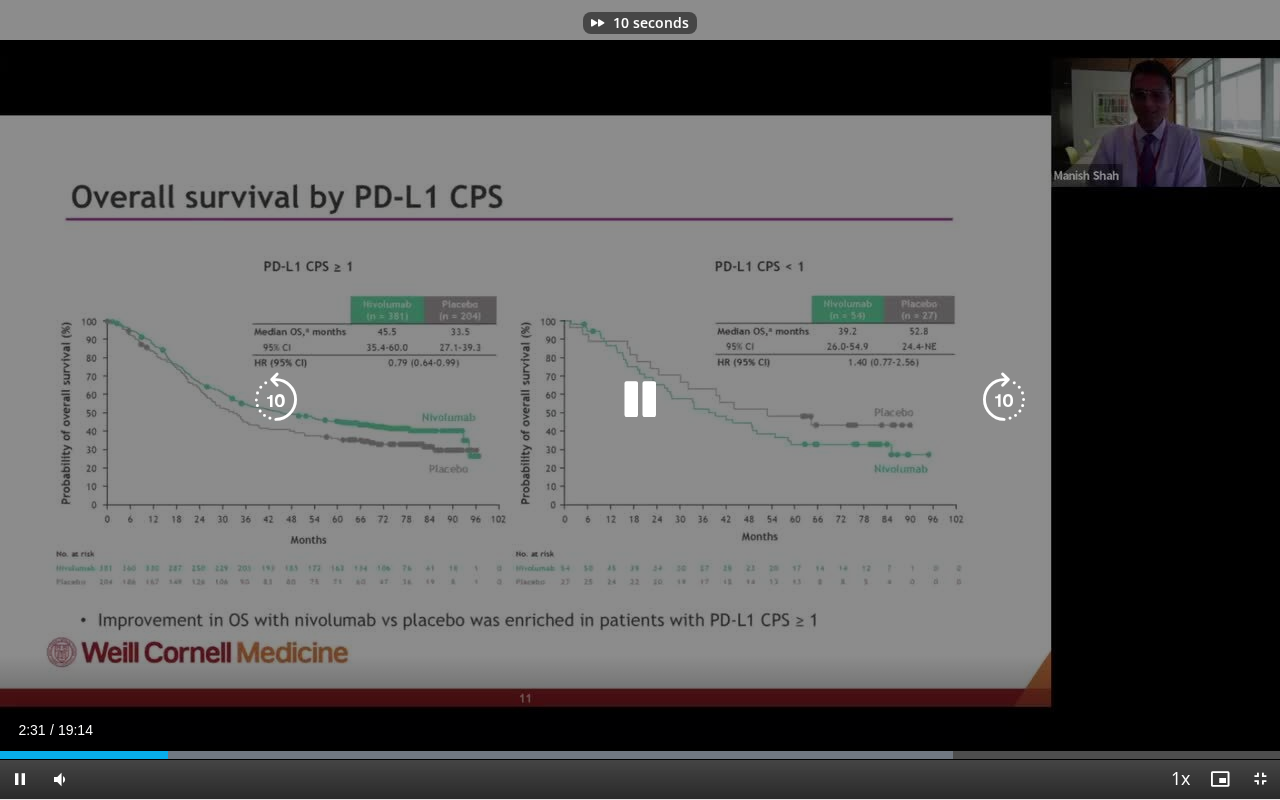 click at bounding box center (1004, 400) 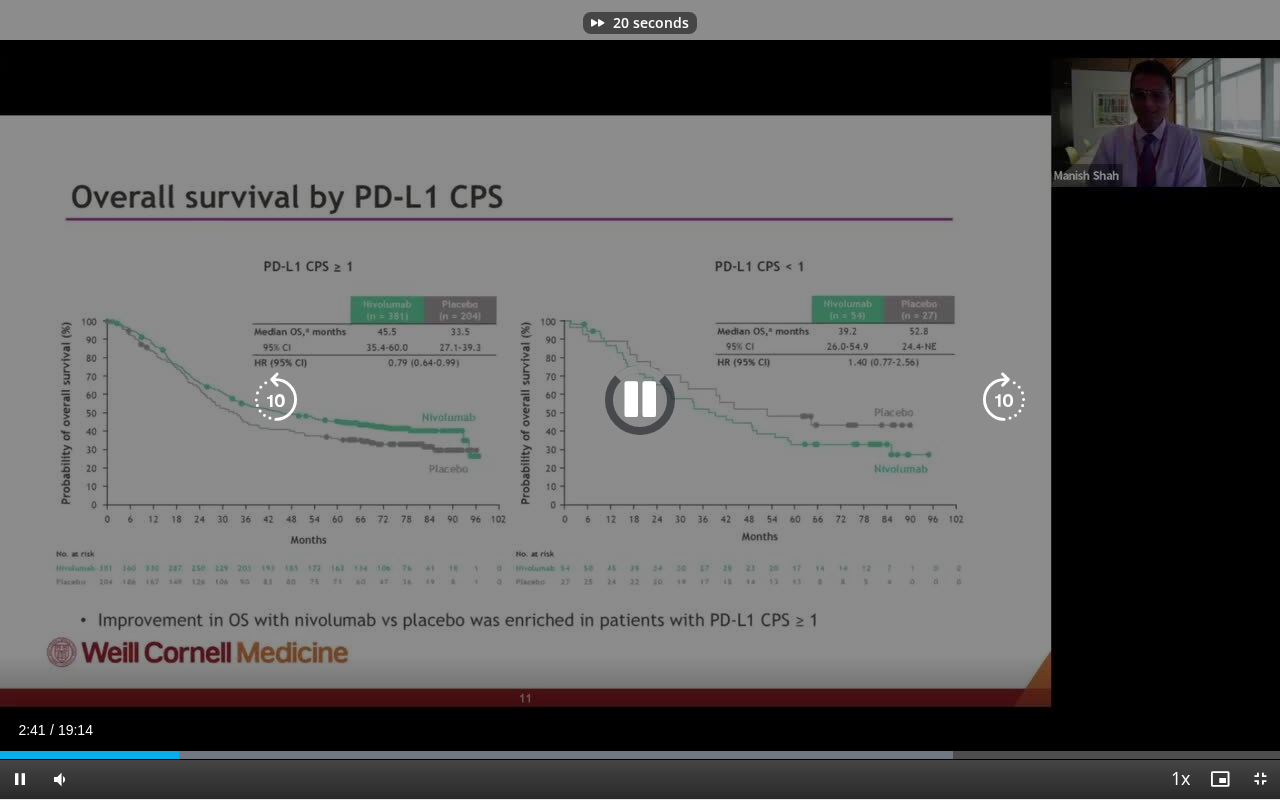 click at bounding box center [1004, 400] 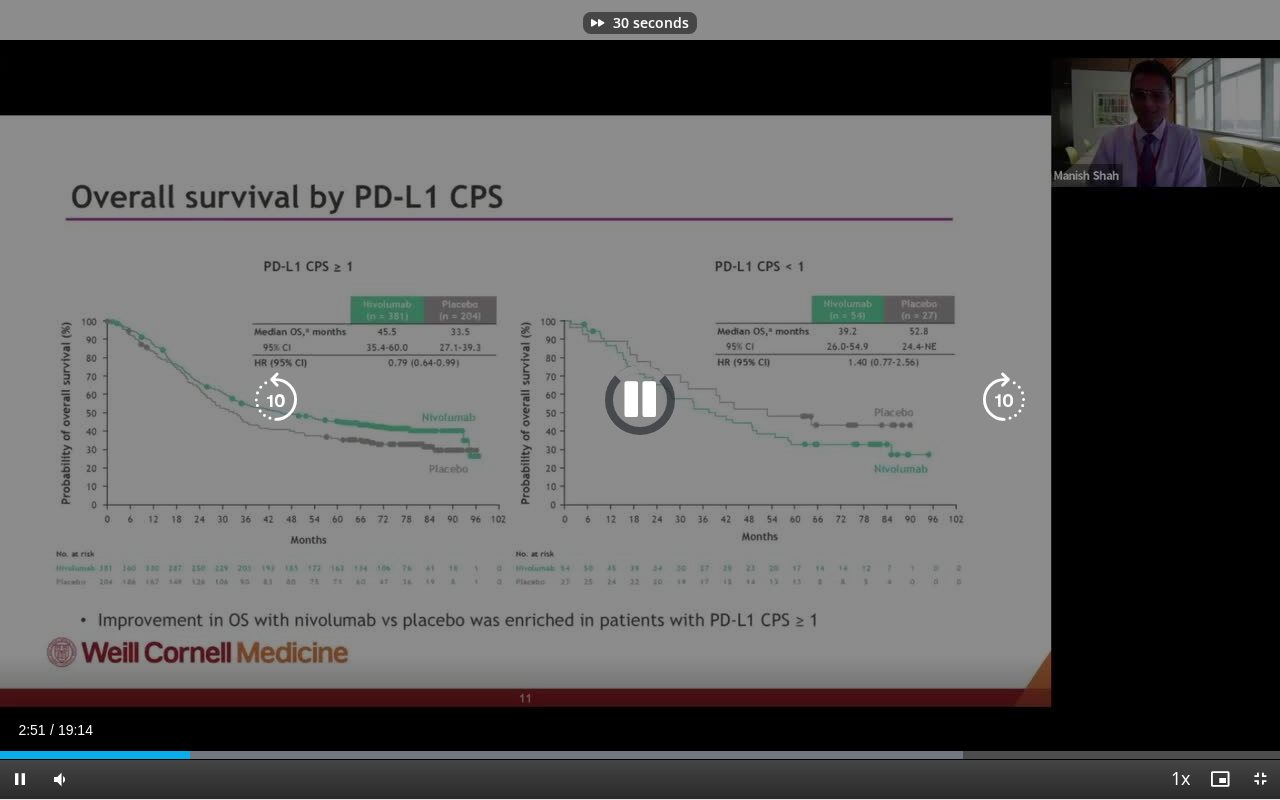 click at bounding box center (1004, 400) 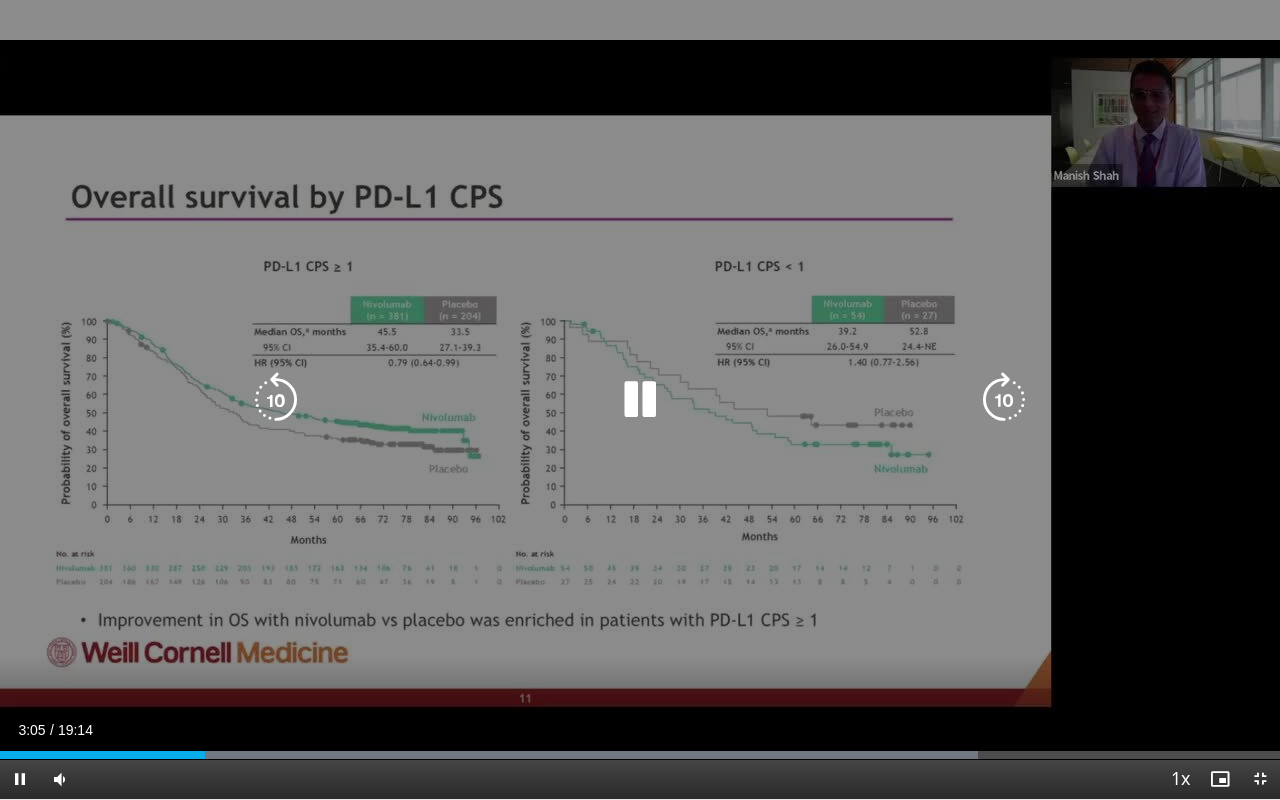 click at bounding box center (1004, 400) 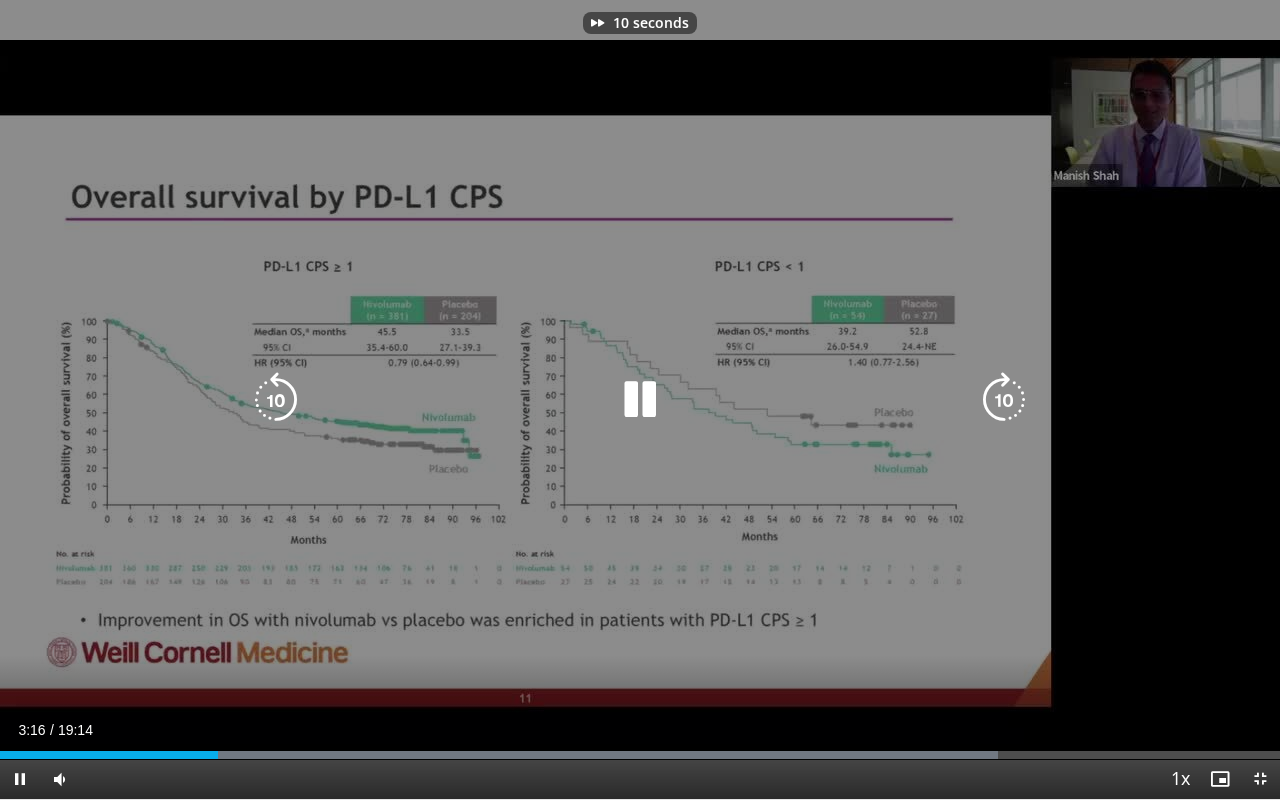 click at bounding box center (1004, 400) 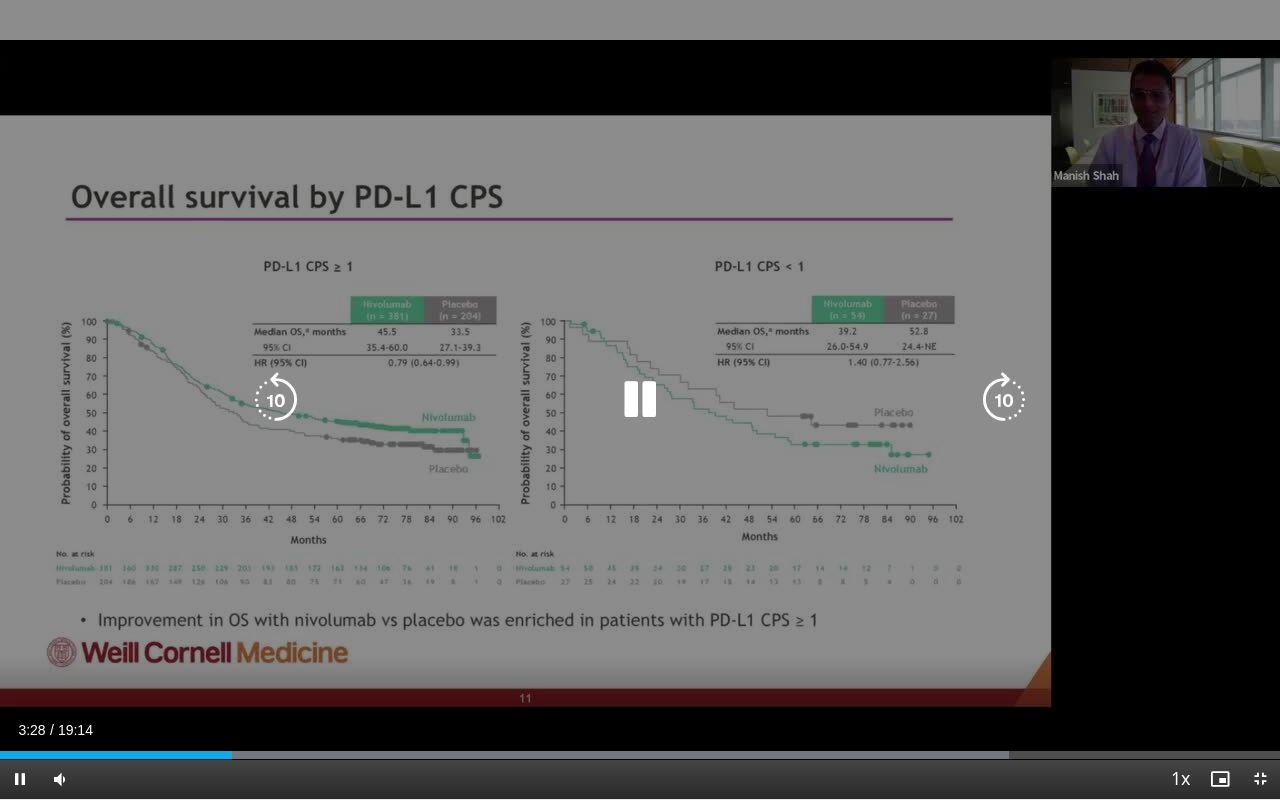 click at bounding box center [1004, 400] 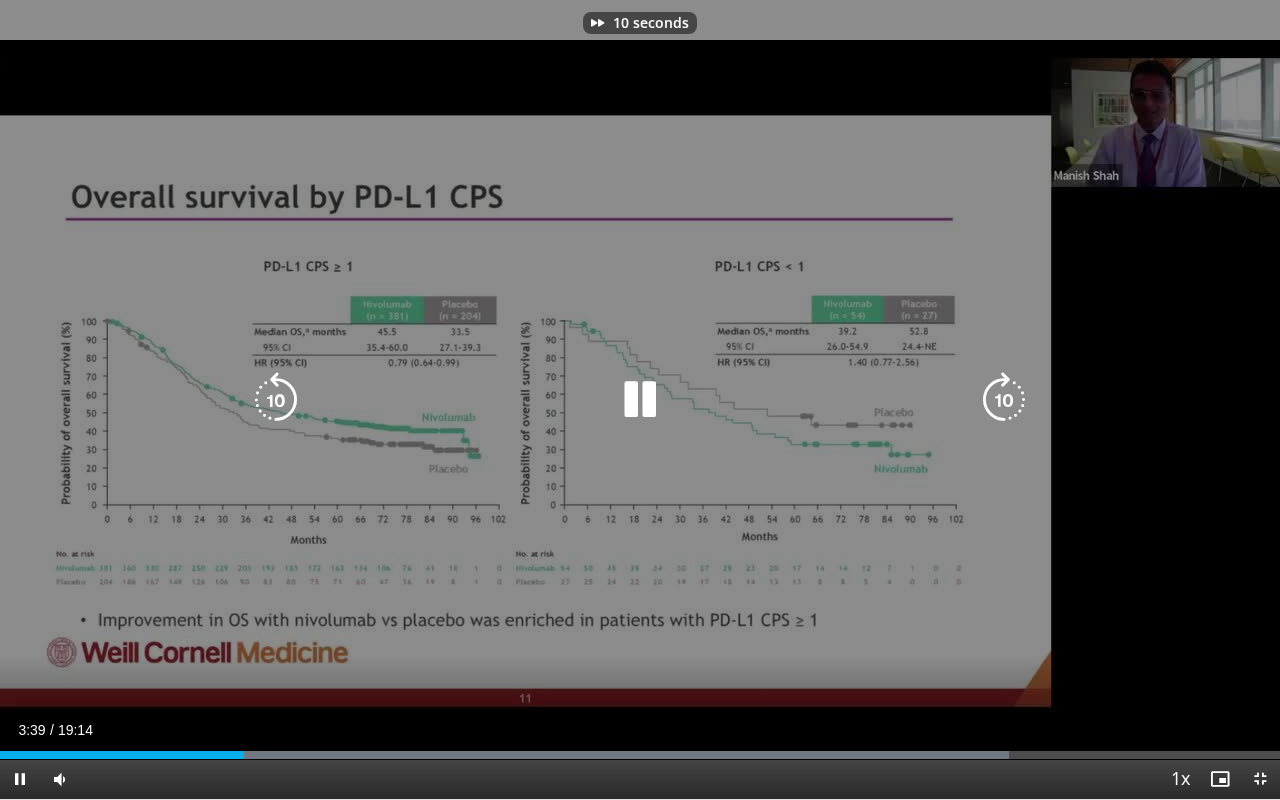 click at bounding box center (1004, 400) 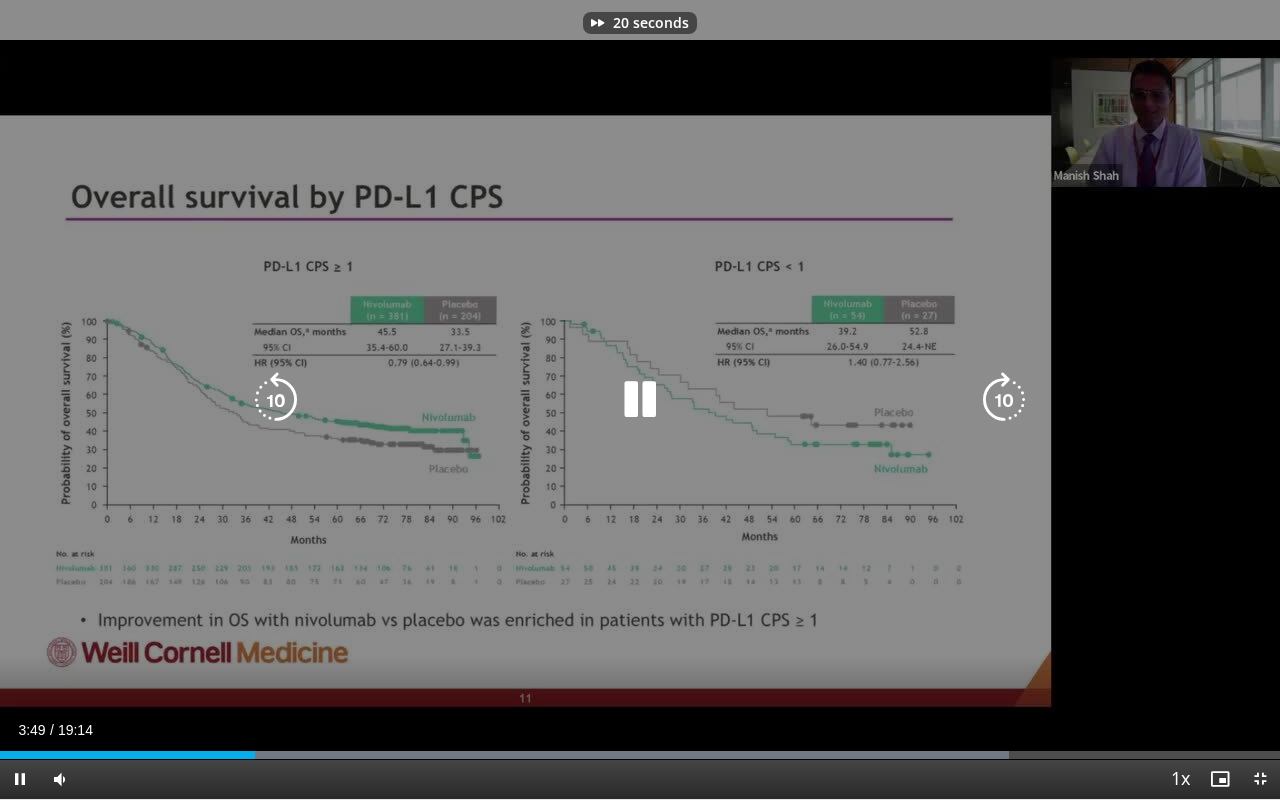 click at bounding box center [1004, 400] 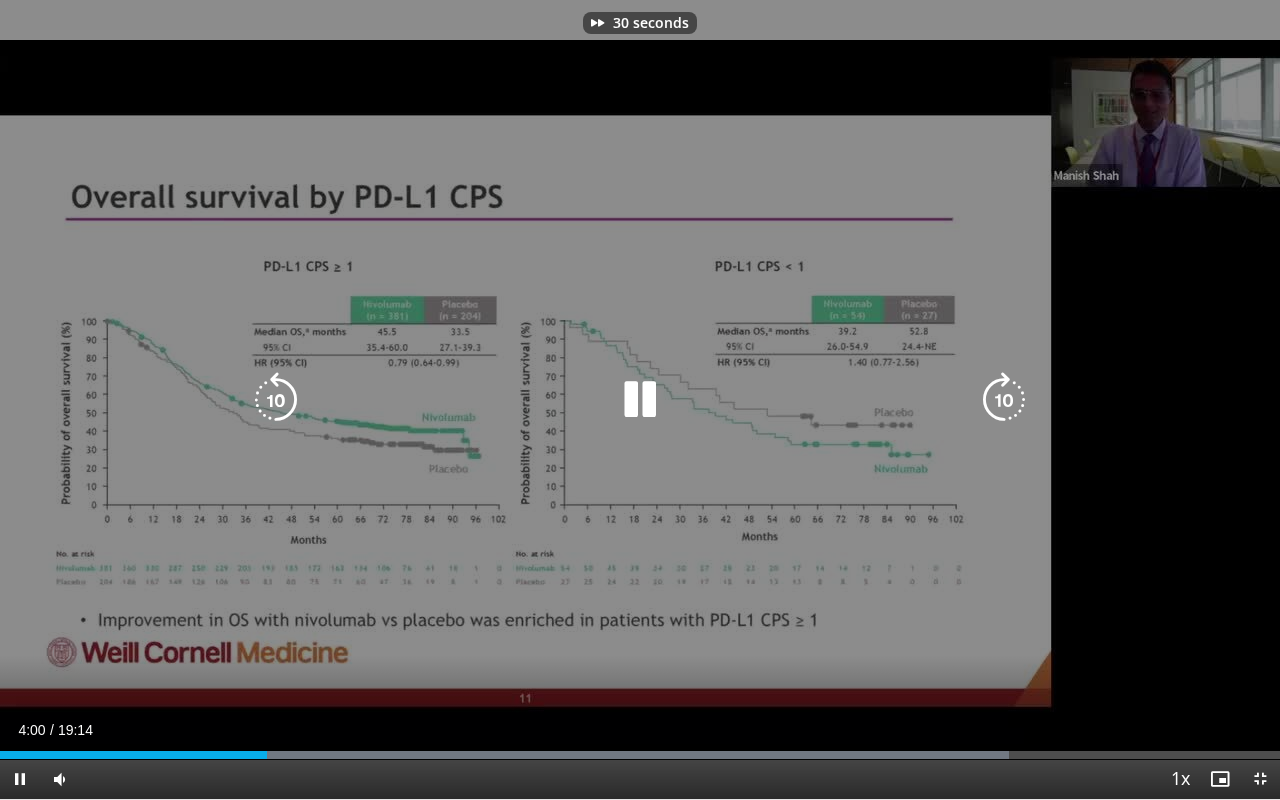 click at bounding box center [1004, 400] 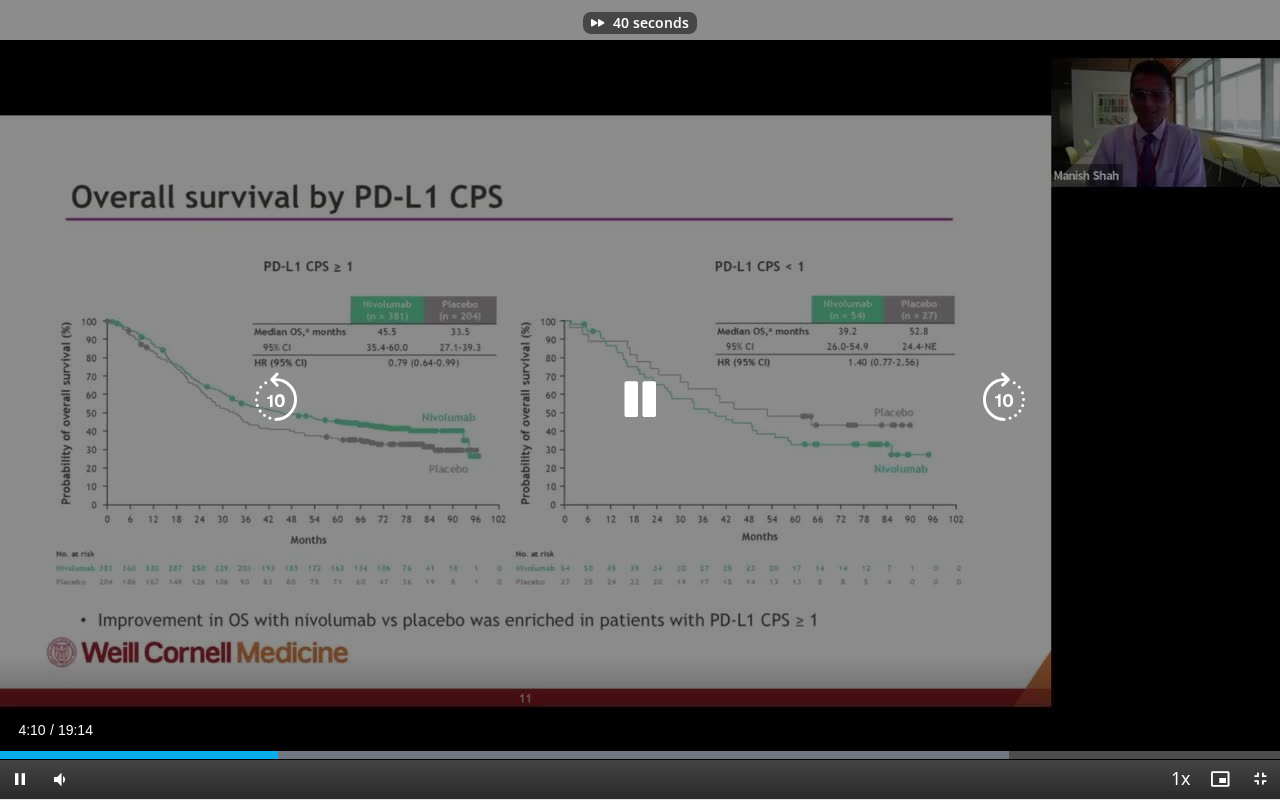 click at bounding box center [1004, 400] 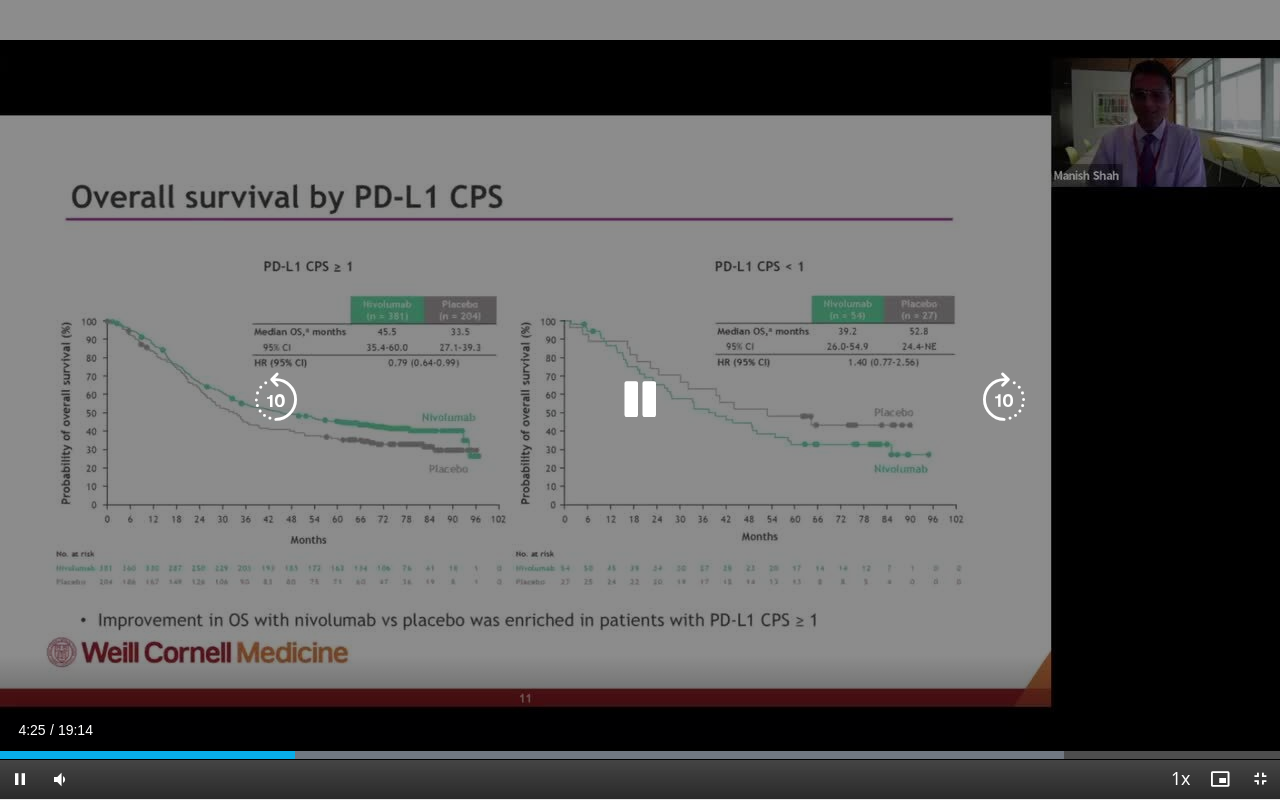 click at bounding box center (1004, 400) 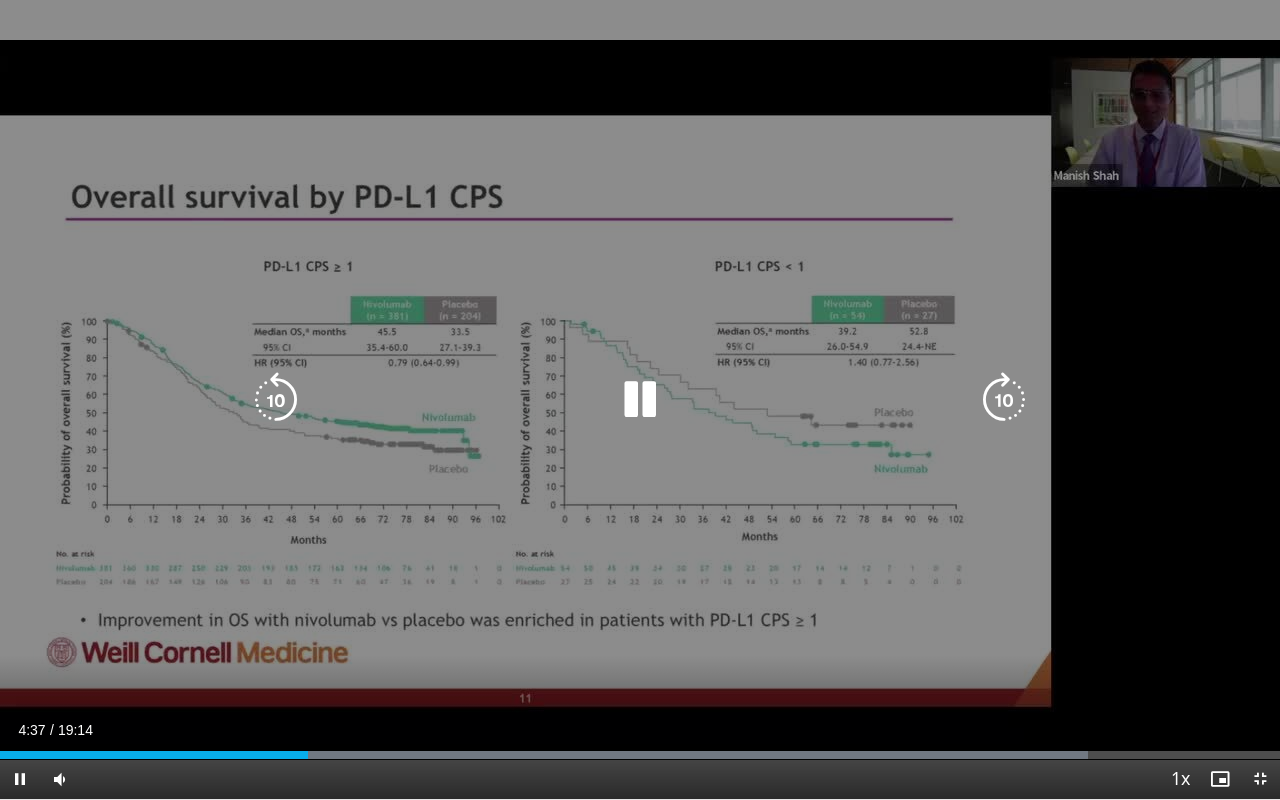 click at bounding box center (1004, 400) 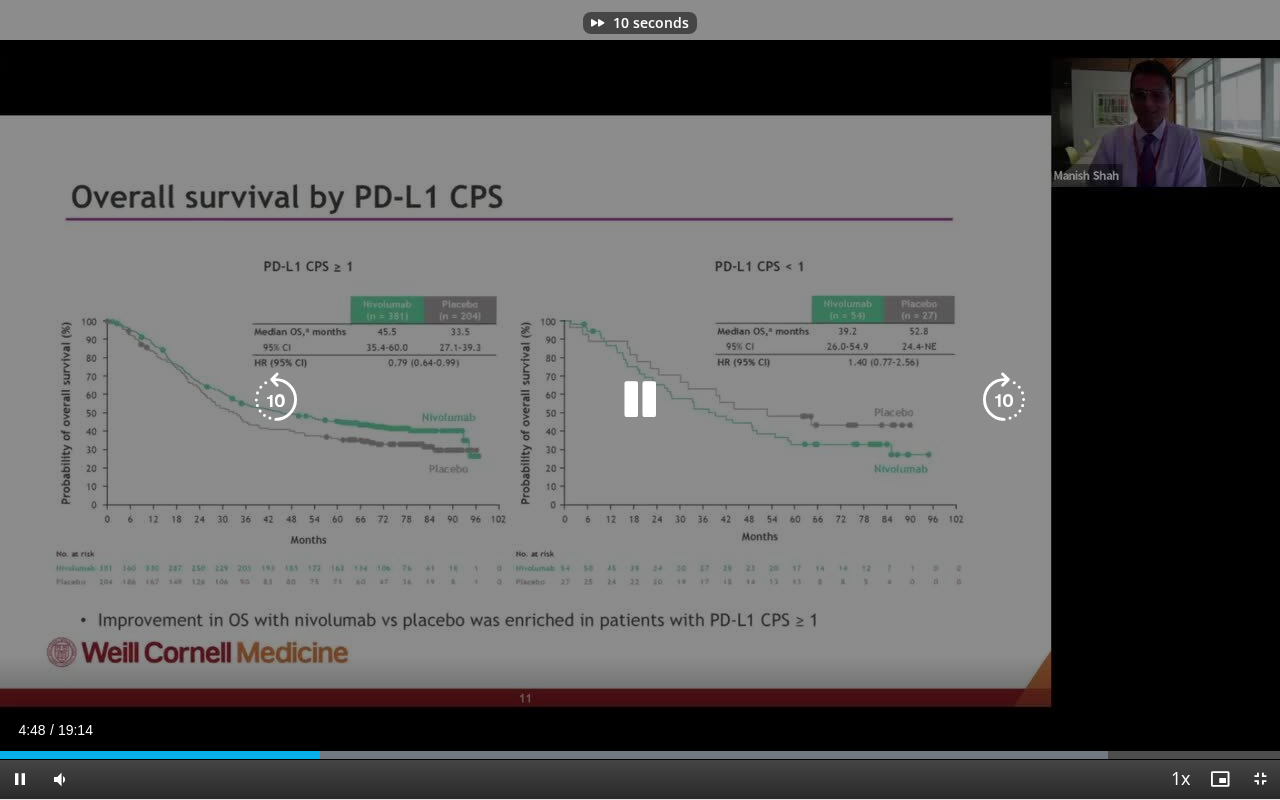 click at bounding box center [1004, 400] 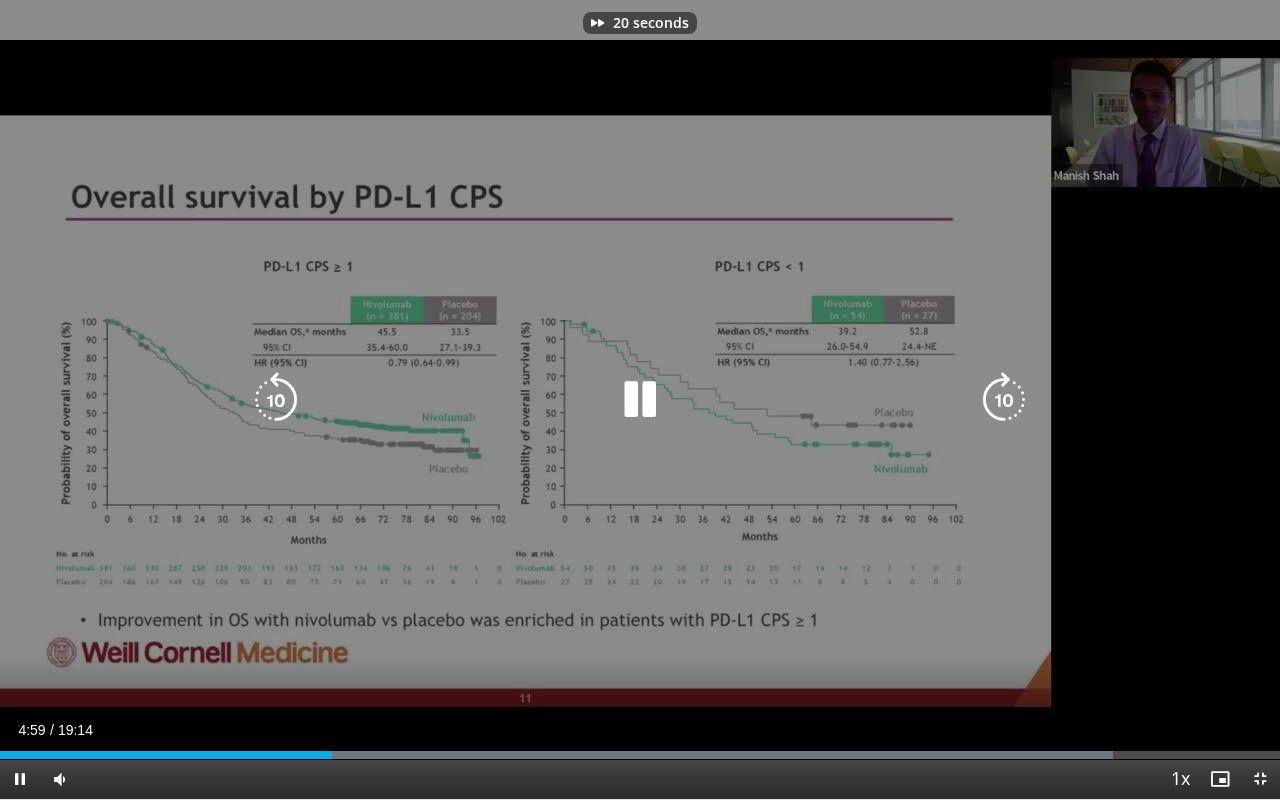 click at bounding box center (1004, 400) 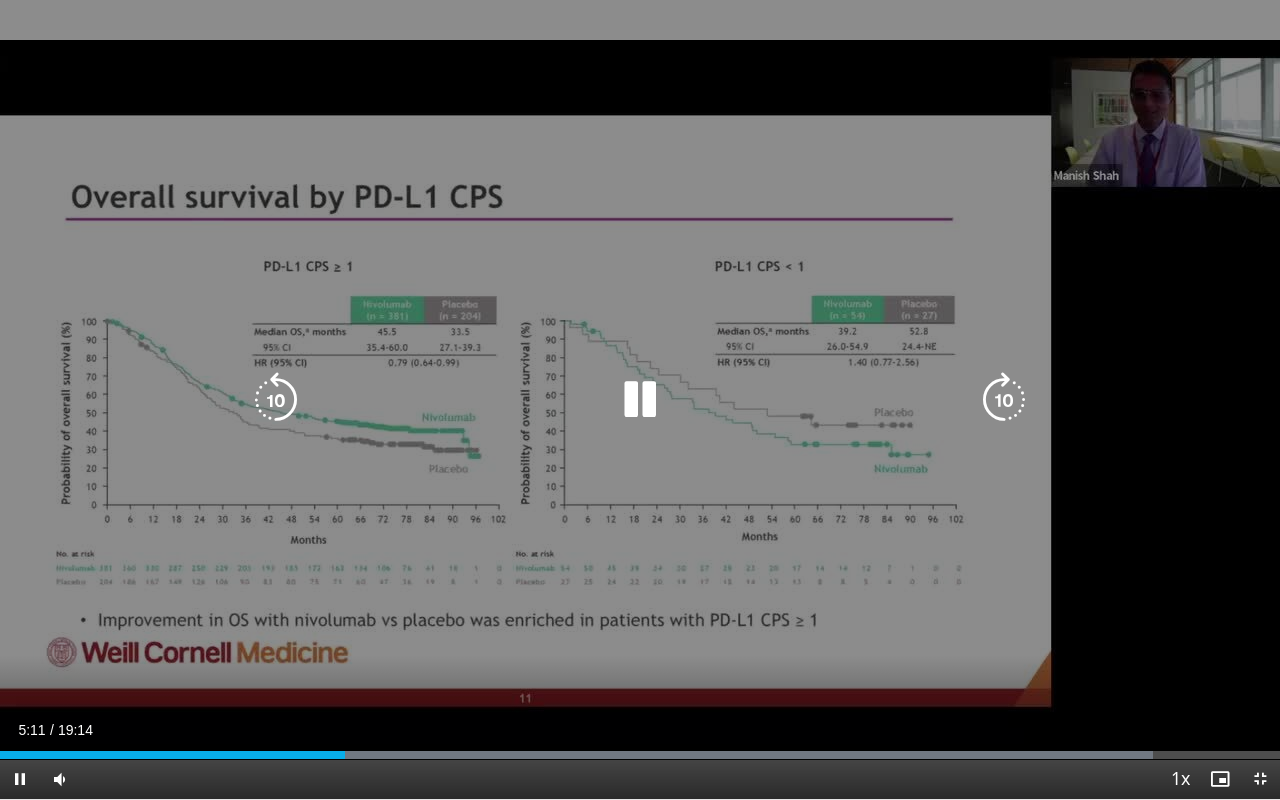 click at bounding box center [1004, 400] 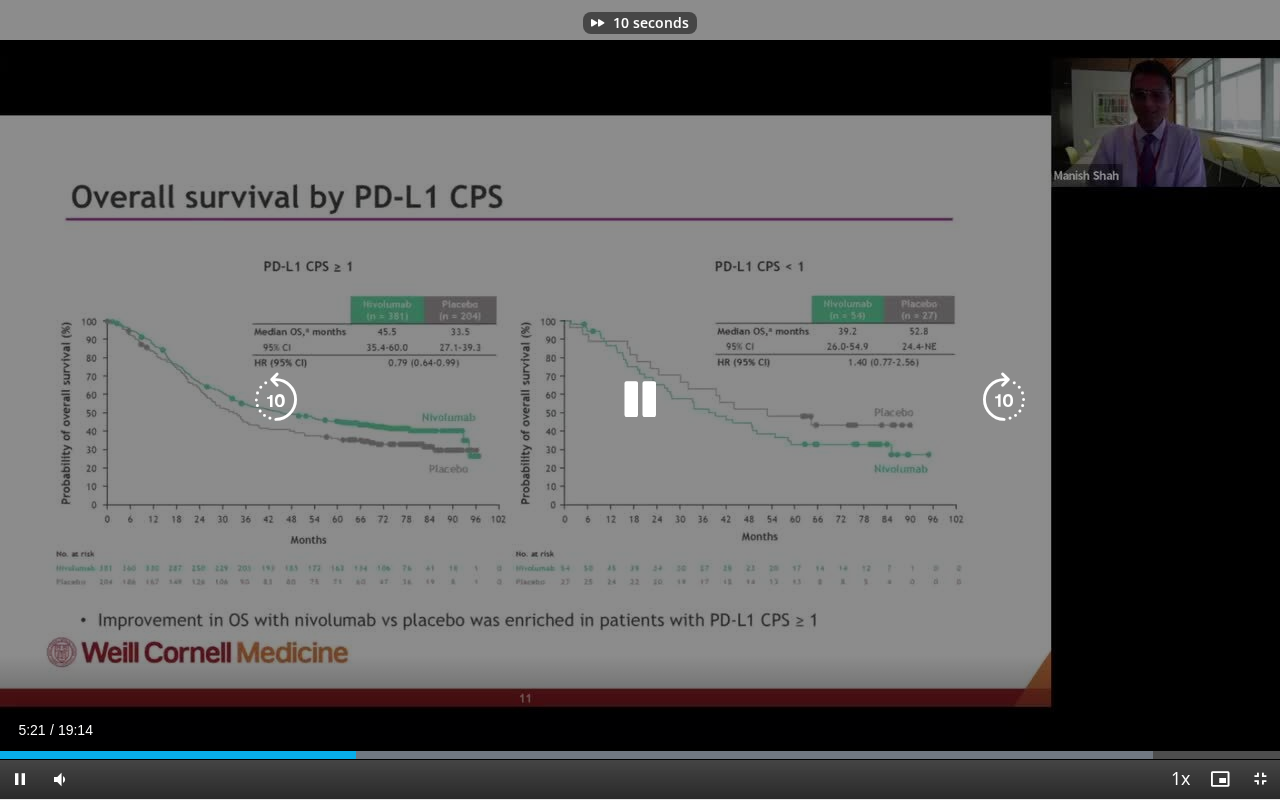 click at bounding box center [1004, 400] 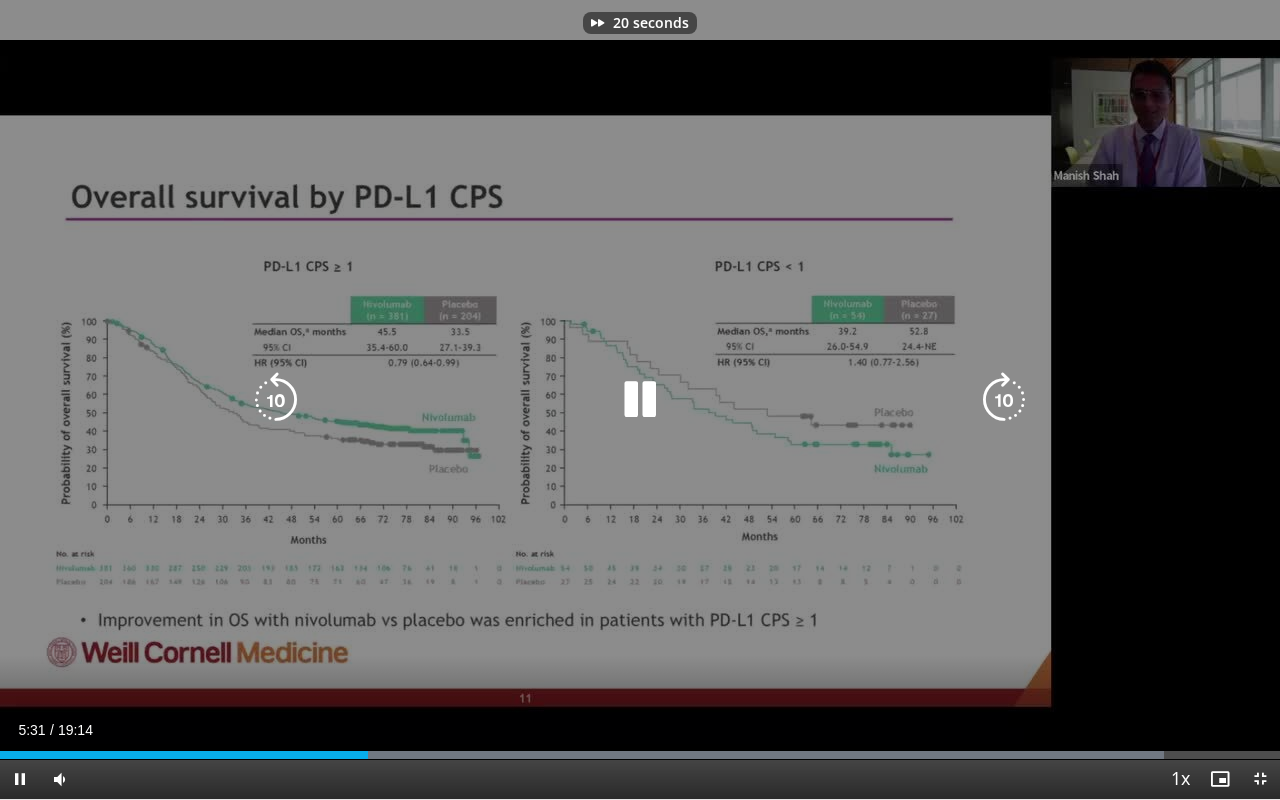 click at bounding box center [1004, 400] 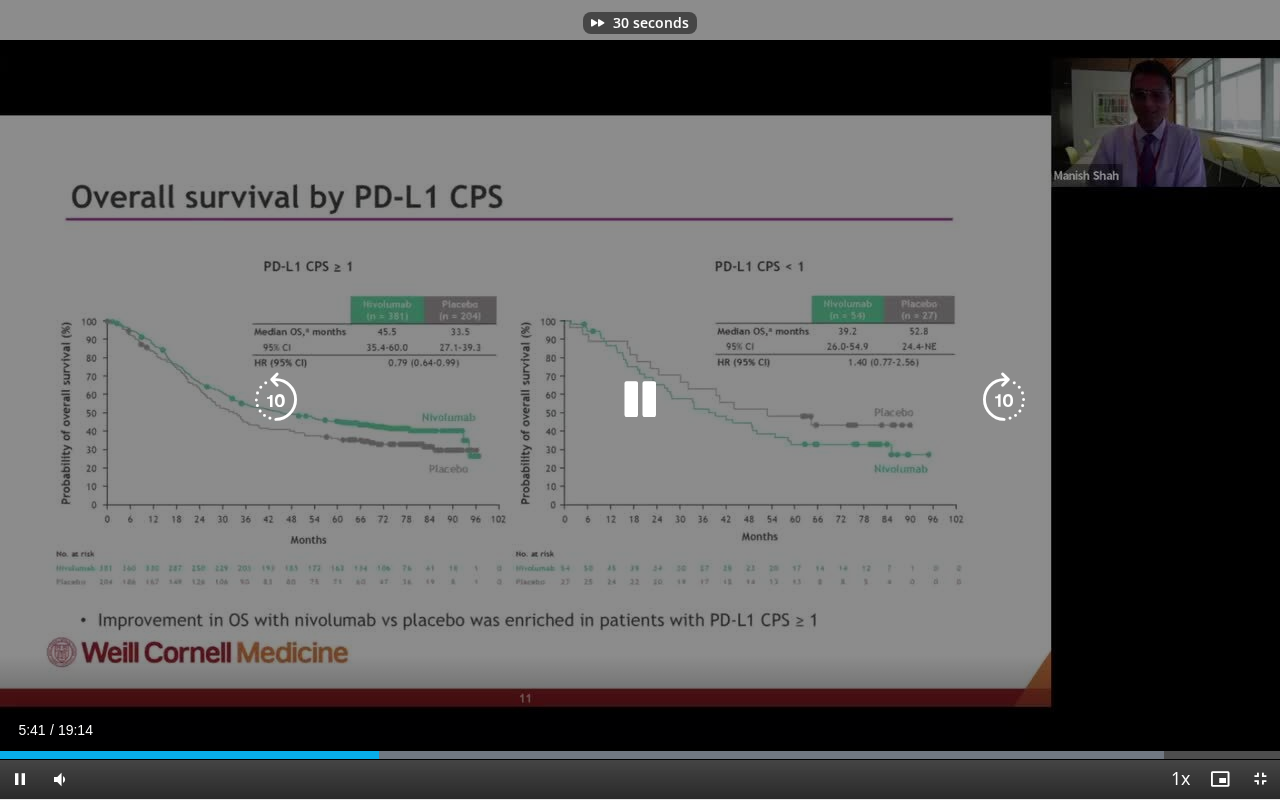 click at bounding box center (1004, 400) 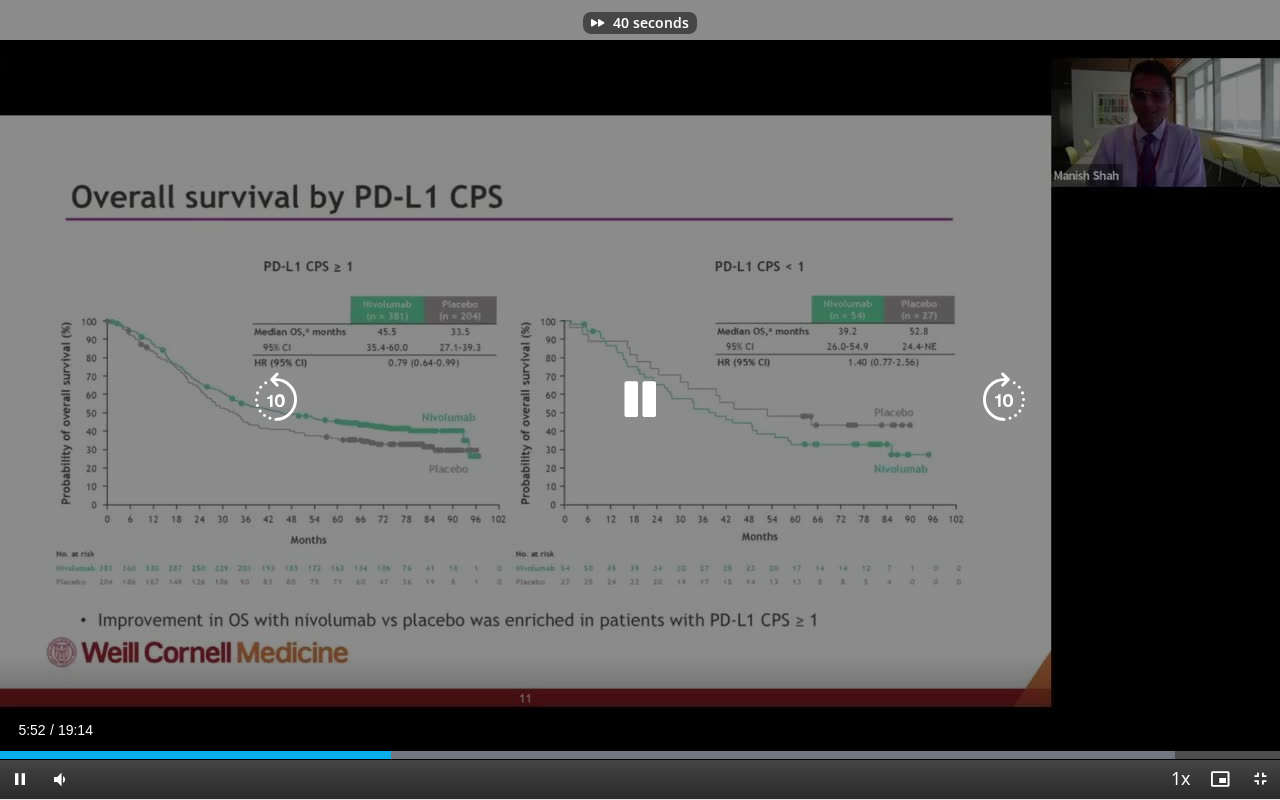 click at bounding box center (1004, 400) 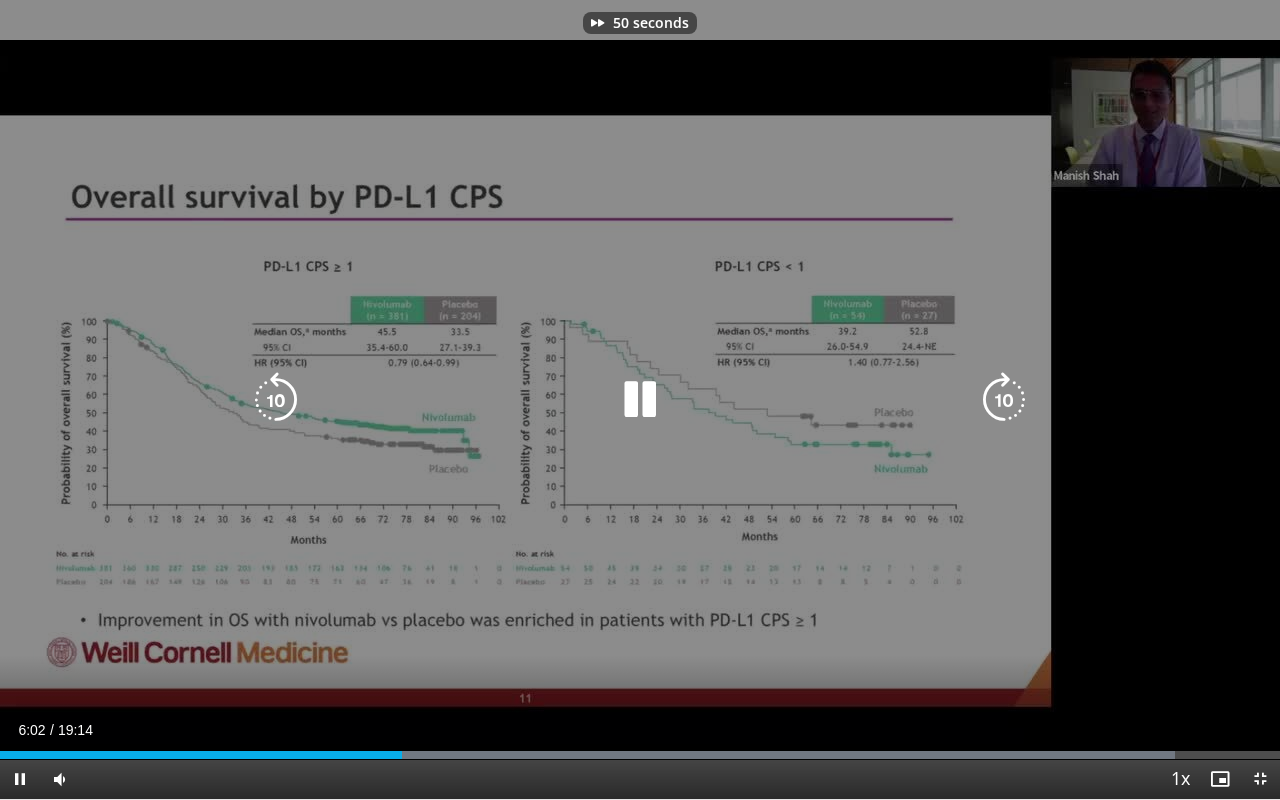 click at bounding box center (1004, 400) 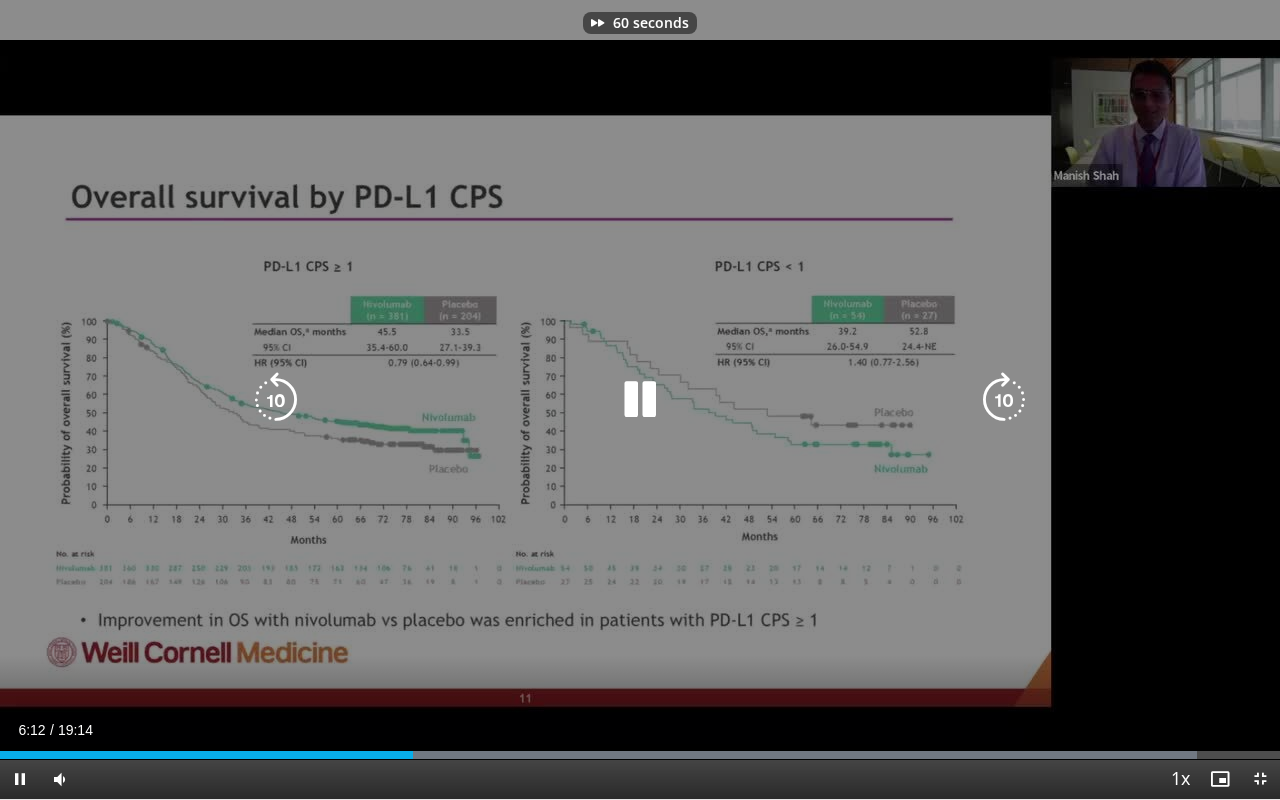 click at bounding box center [1004, 400] 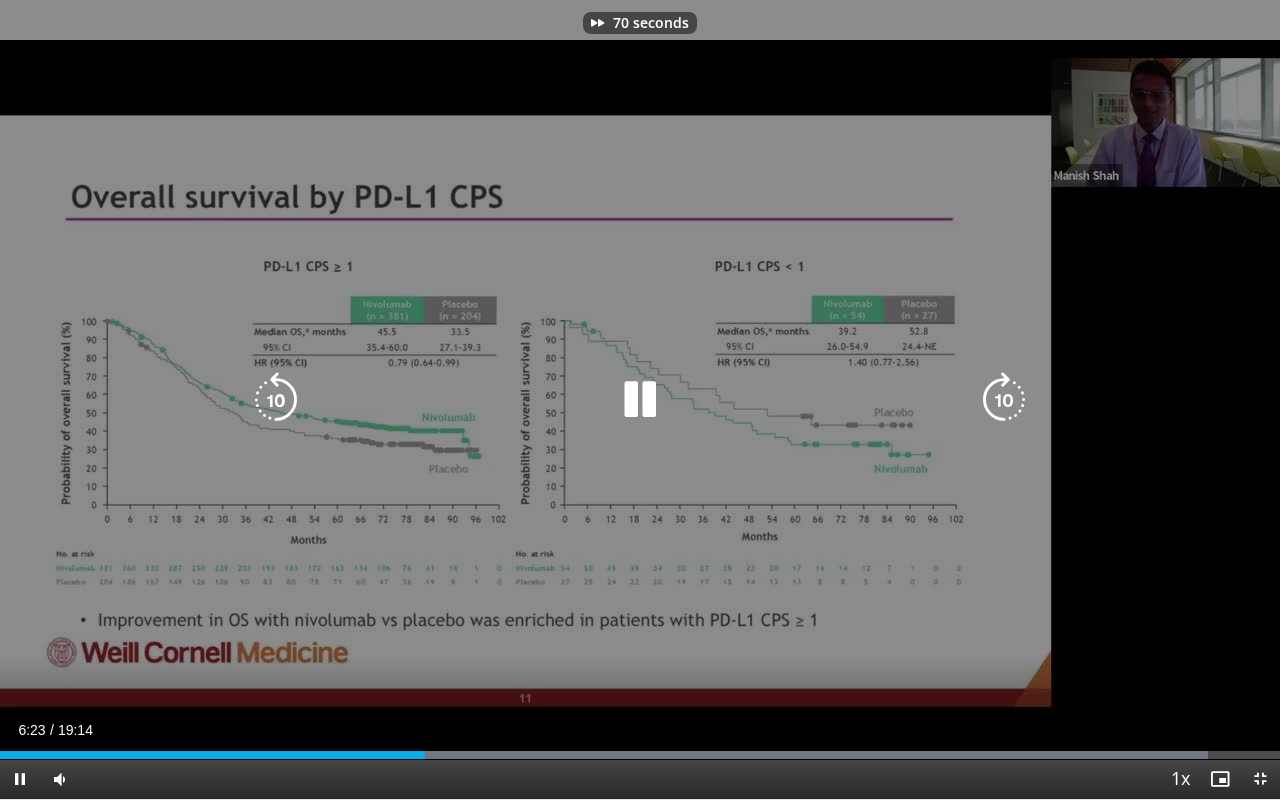 click at bounding box center [1004, 400] 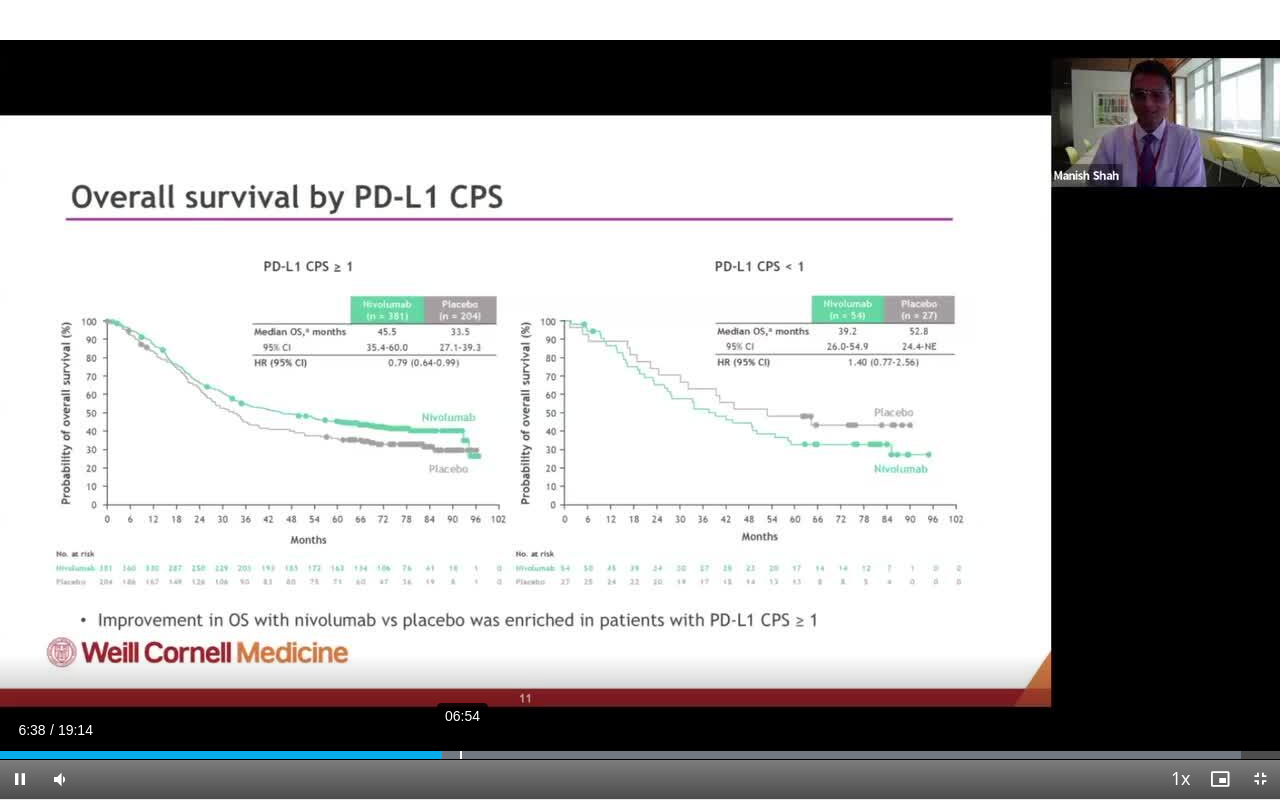 click on "06:54" at bounding box center (461, 755) 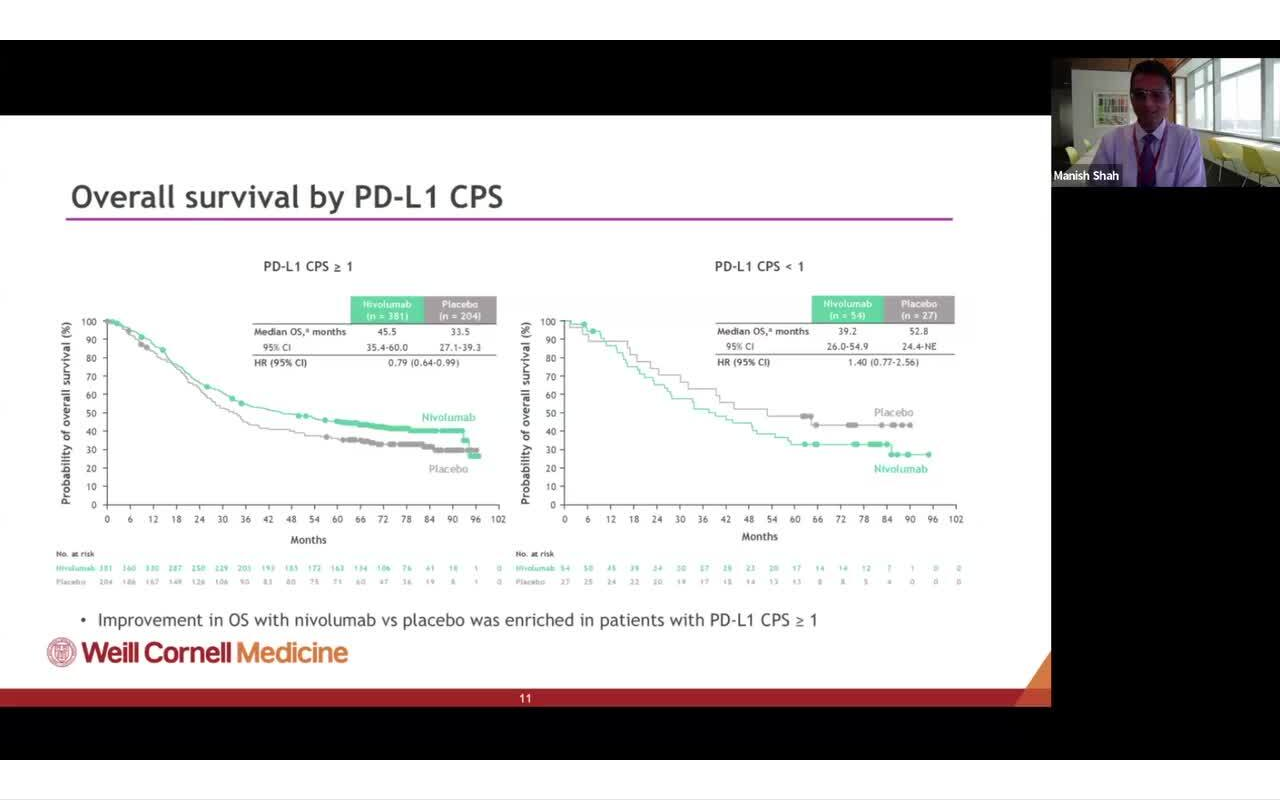 click on "**********" at bounding box center [640, 400] 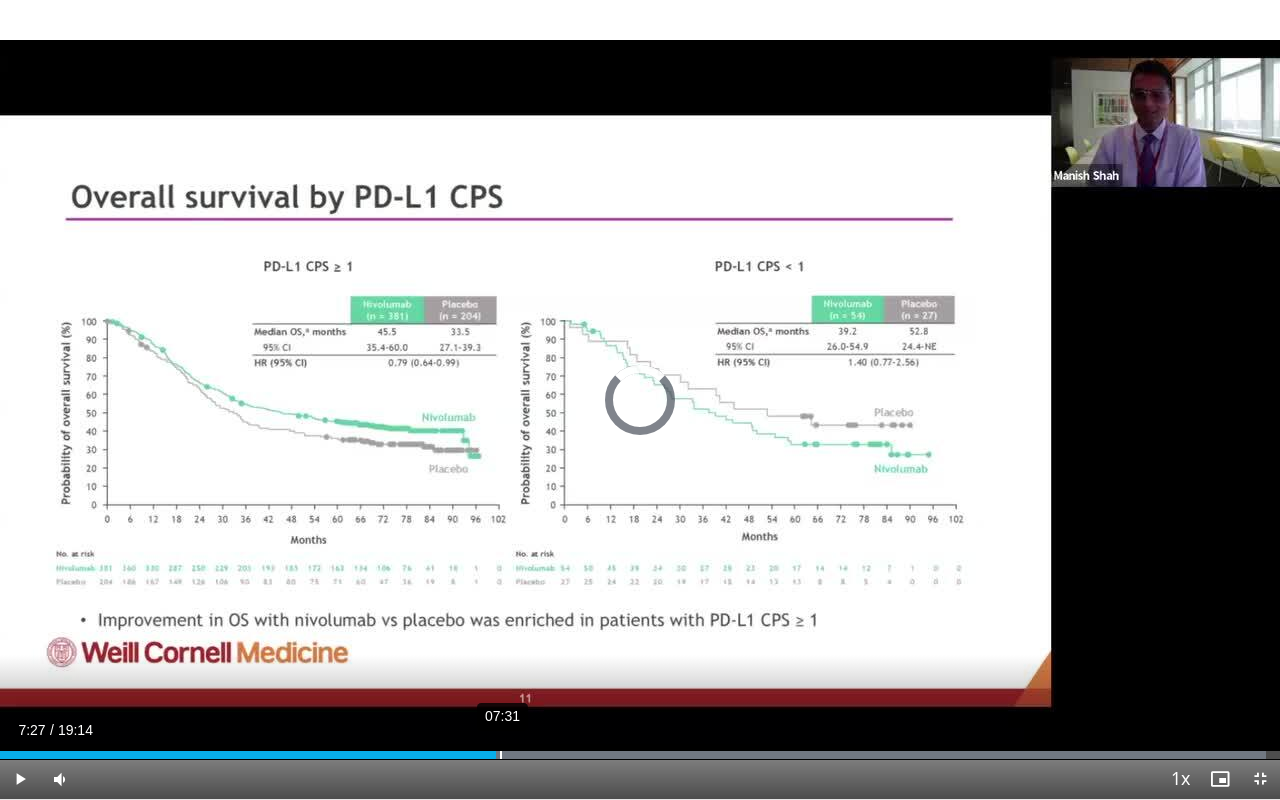 click on "Loaded :  98.90% 07:31 07:27" at bounding box center (640, 749) 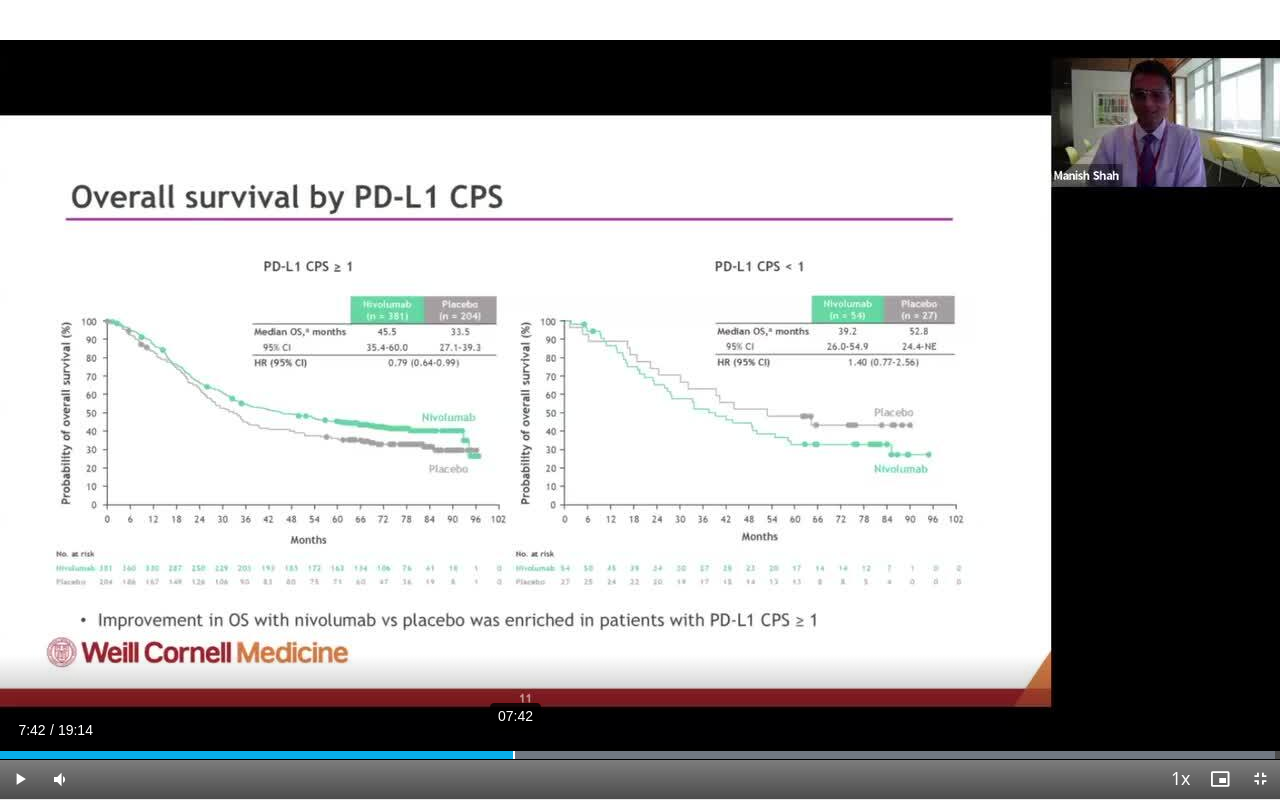 click on "07:42" at bounding box center (514, 755) 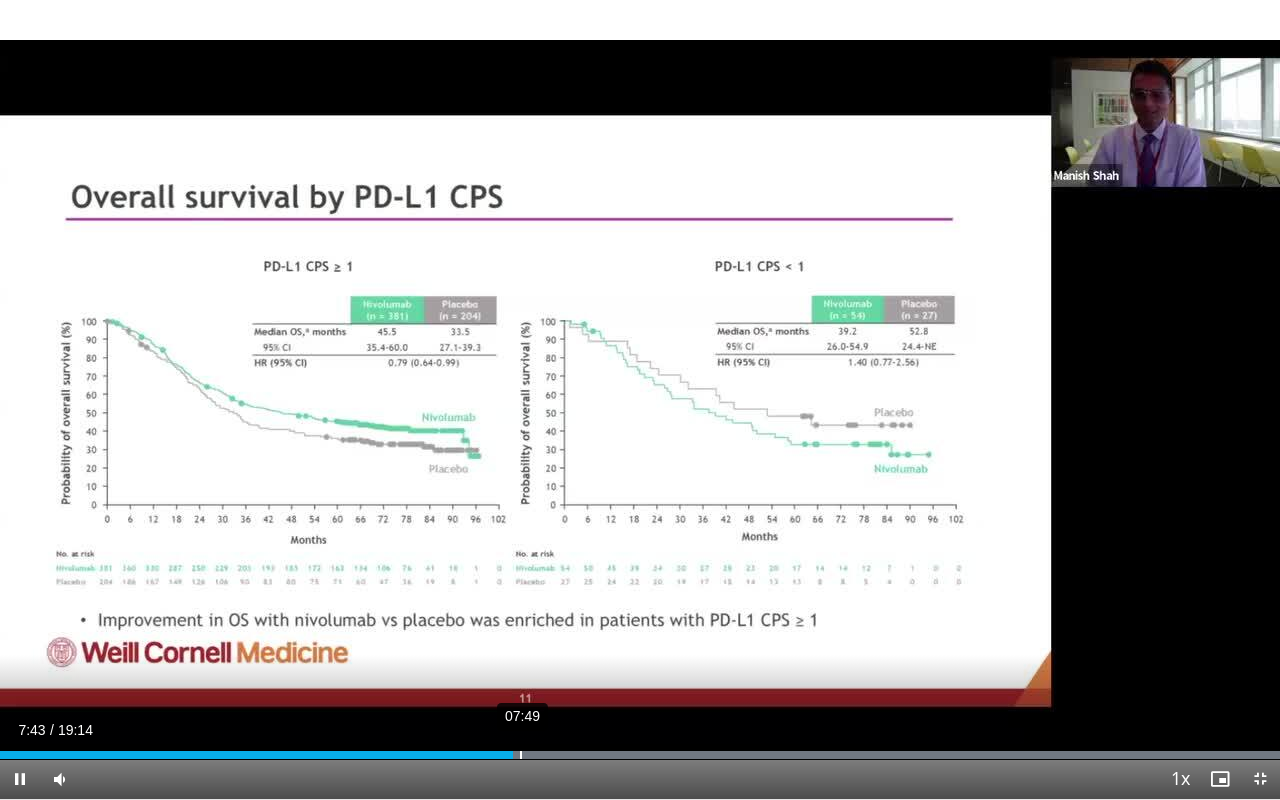 click on "07:49" at bounding box center [521, 755] 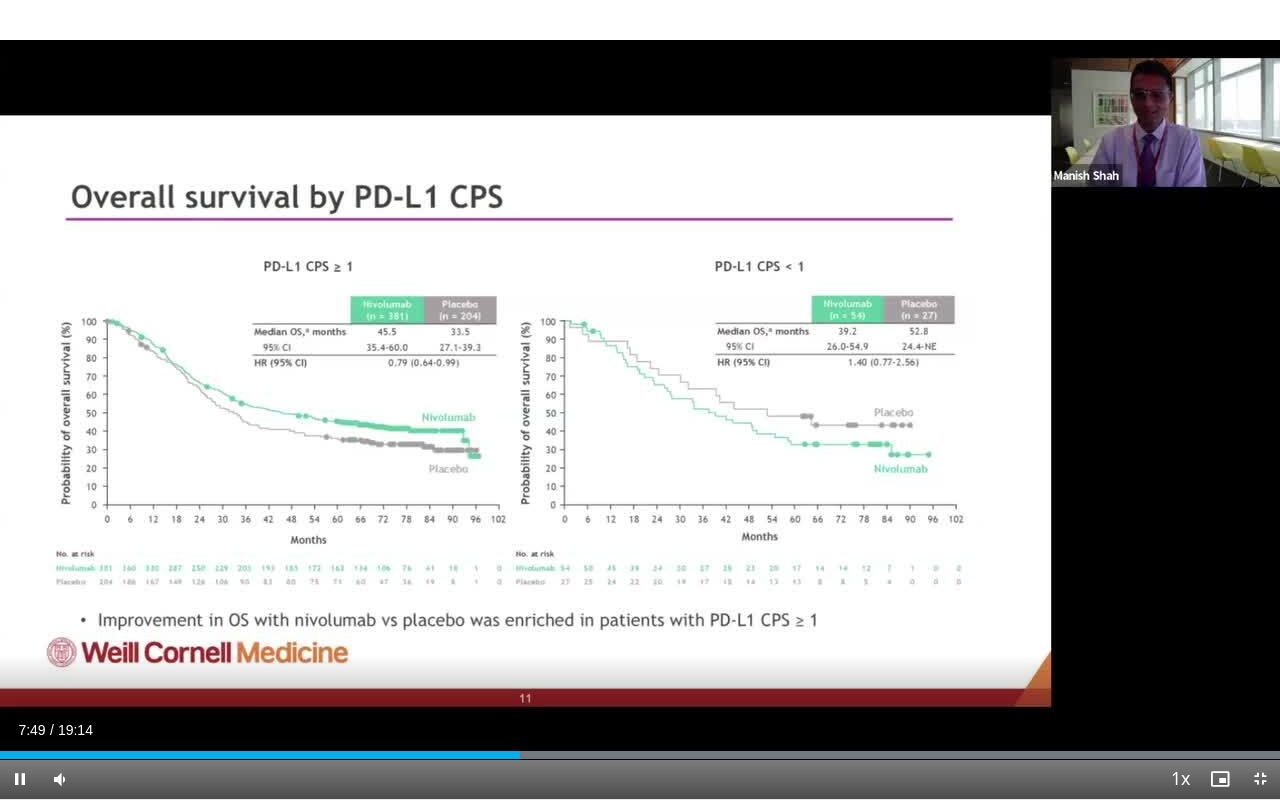 click on "Current Time  7:49 / Duration  19:14 Pause Skip Backward Skip Forward Mute 72% Loaded :  99.97% 07:55 07:49 Stream Type  LIVE Seek to live, currently behind live LIVE   1x Playback Rate 0.5x 0.75x 1x , selected 1.25x 1.5x 1.75x 2x Chapters Chapters Descriptions descriptions off , selected Captions captions off , selected Audio Track en (Main) , selected Exit Fullscreen Enable picture-in-picture mode" at bounding box center (640, 779) 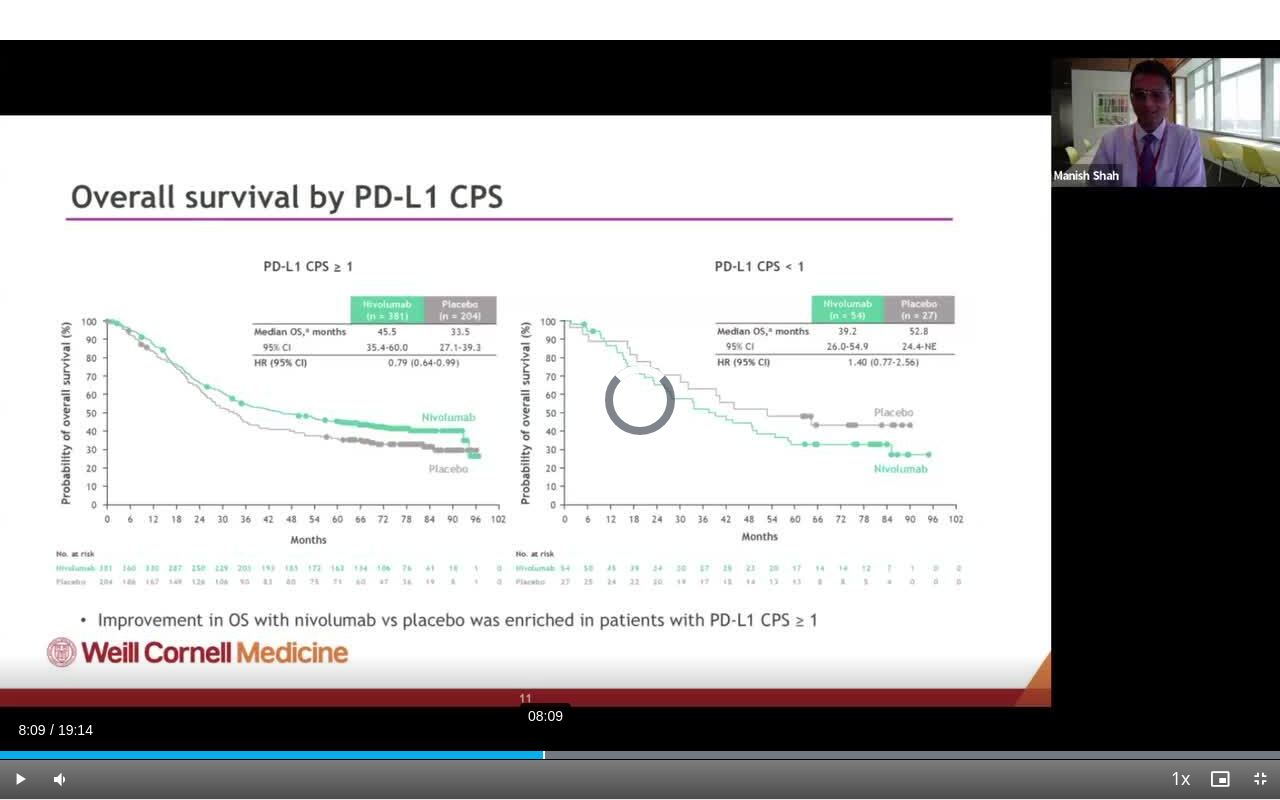 click on "08:09" at bounding box center [544, 755] 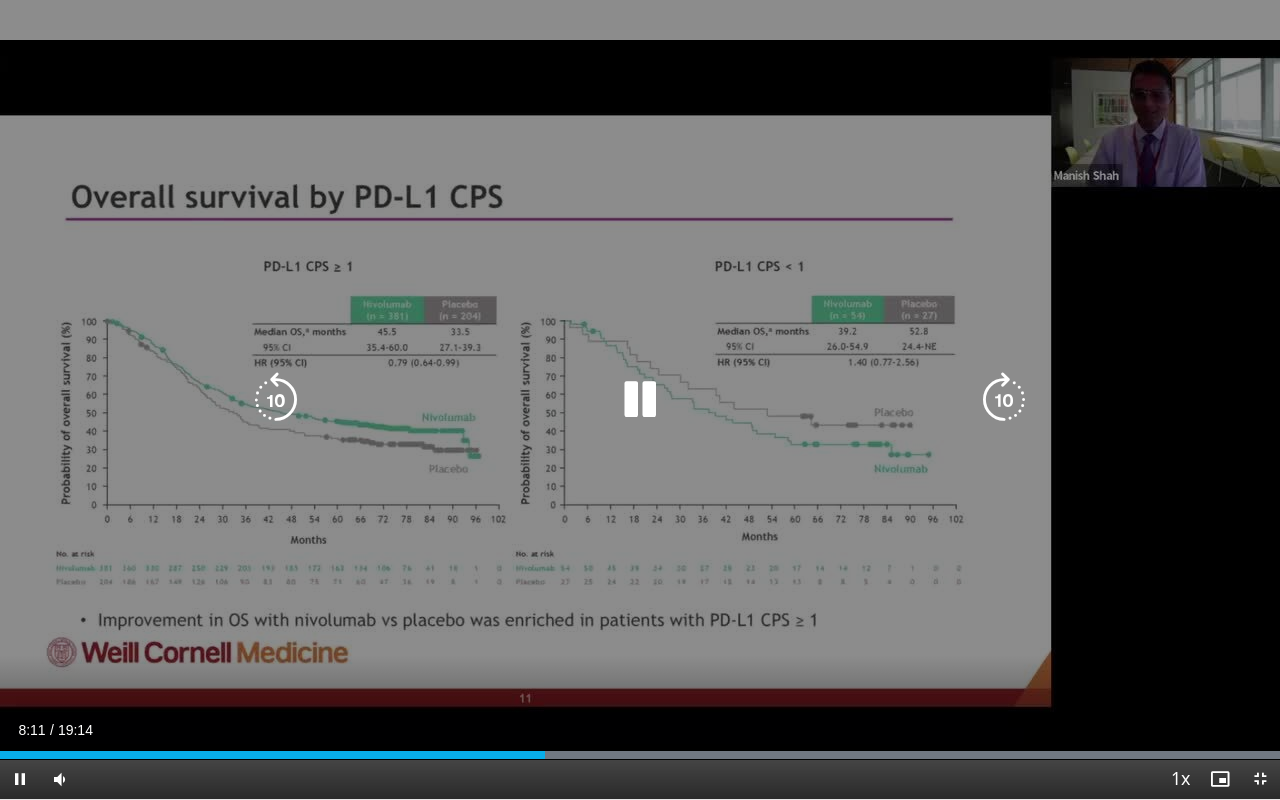 click at bounding box center (1004, 400) 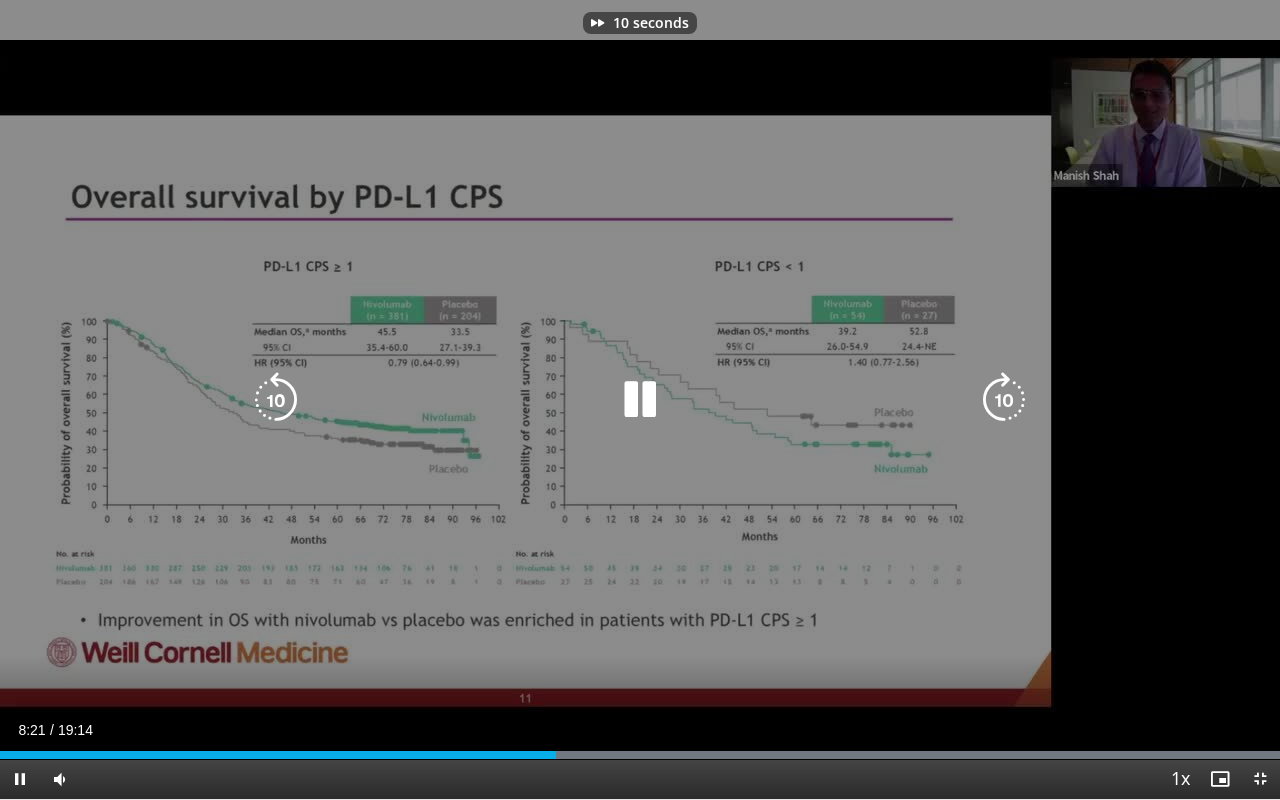 click at bounding box center (1004, 400) 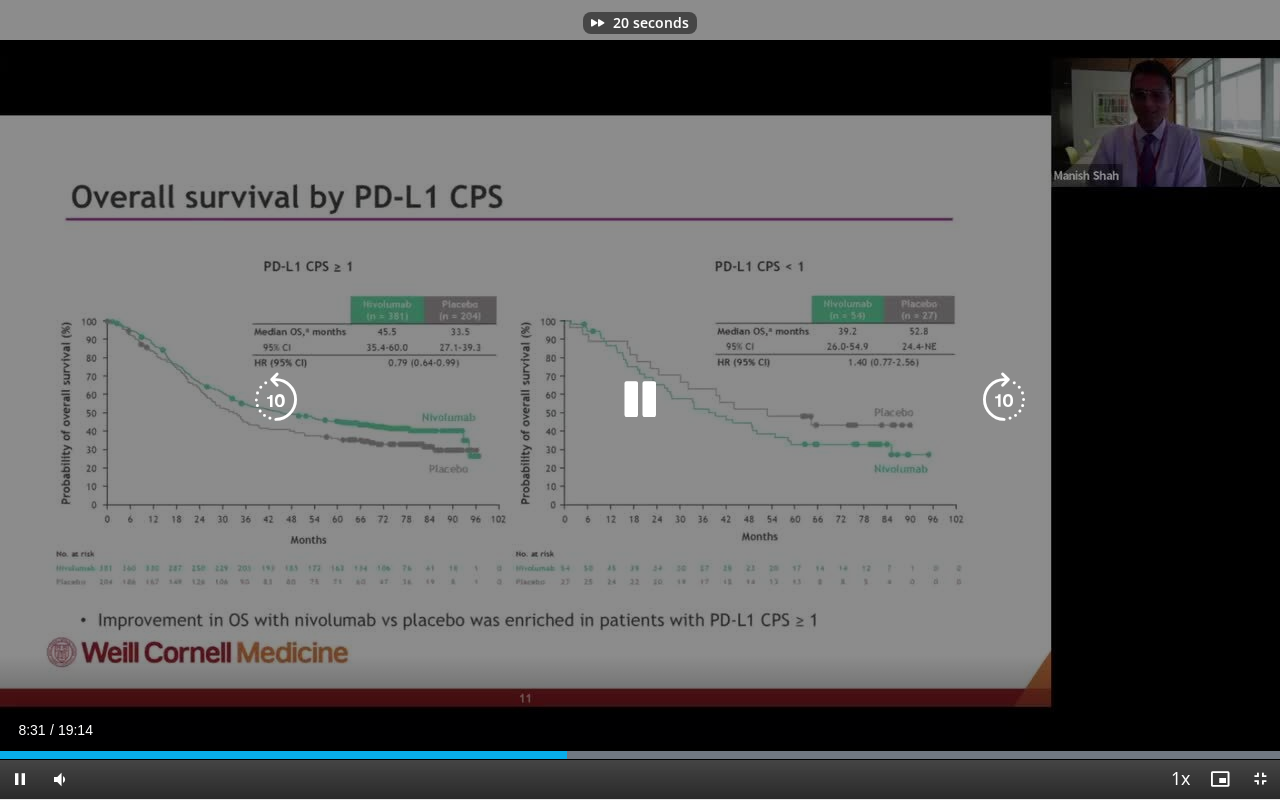click at bounding box center [1004, 400] 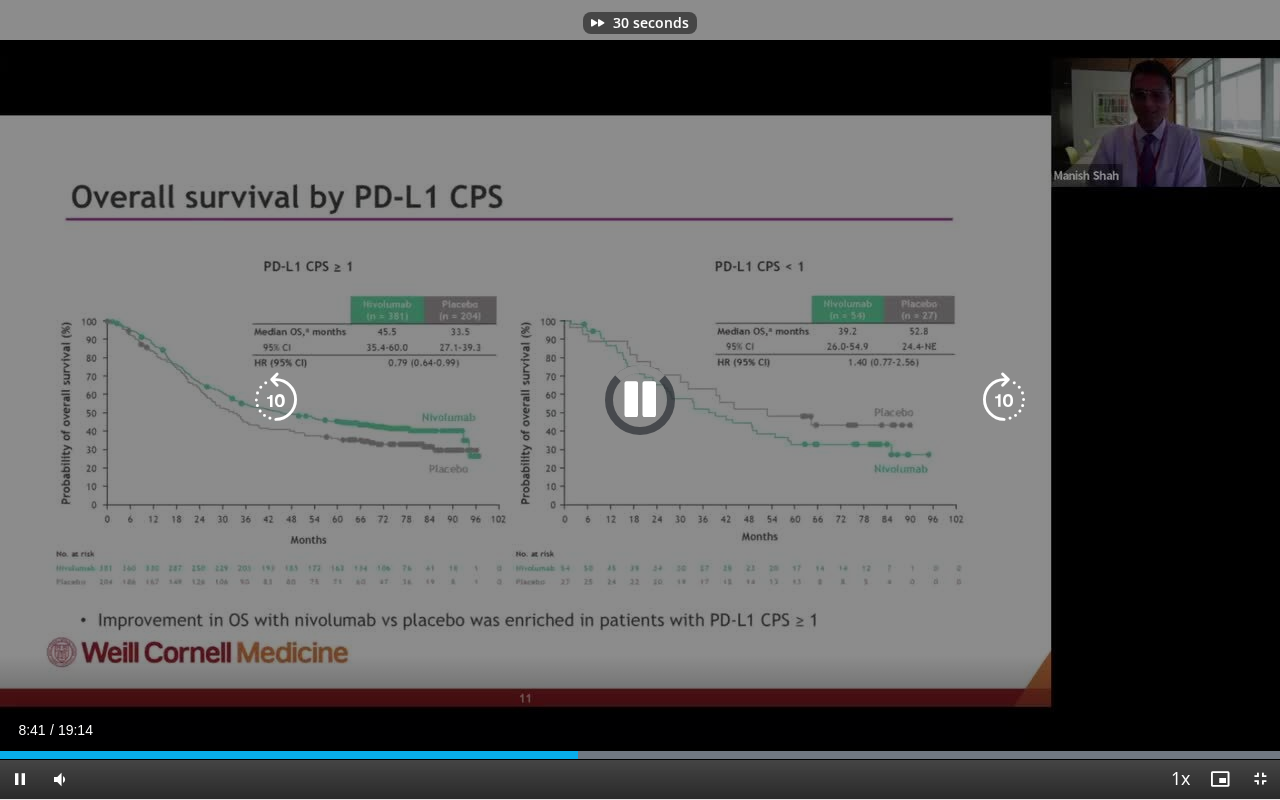 click at bounding box center [1004, 400] 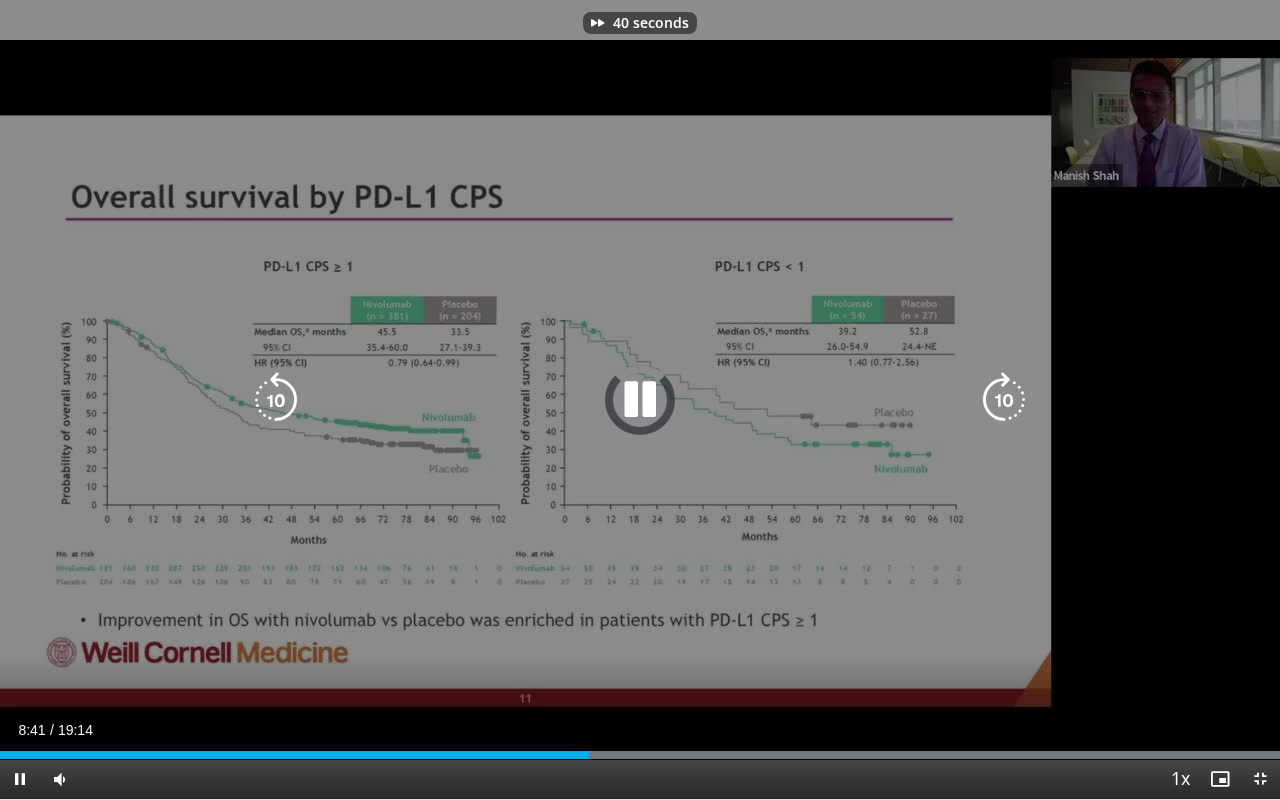 click at bounding box center (1004, 400) 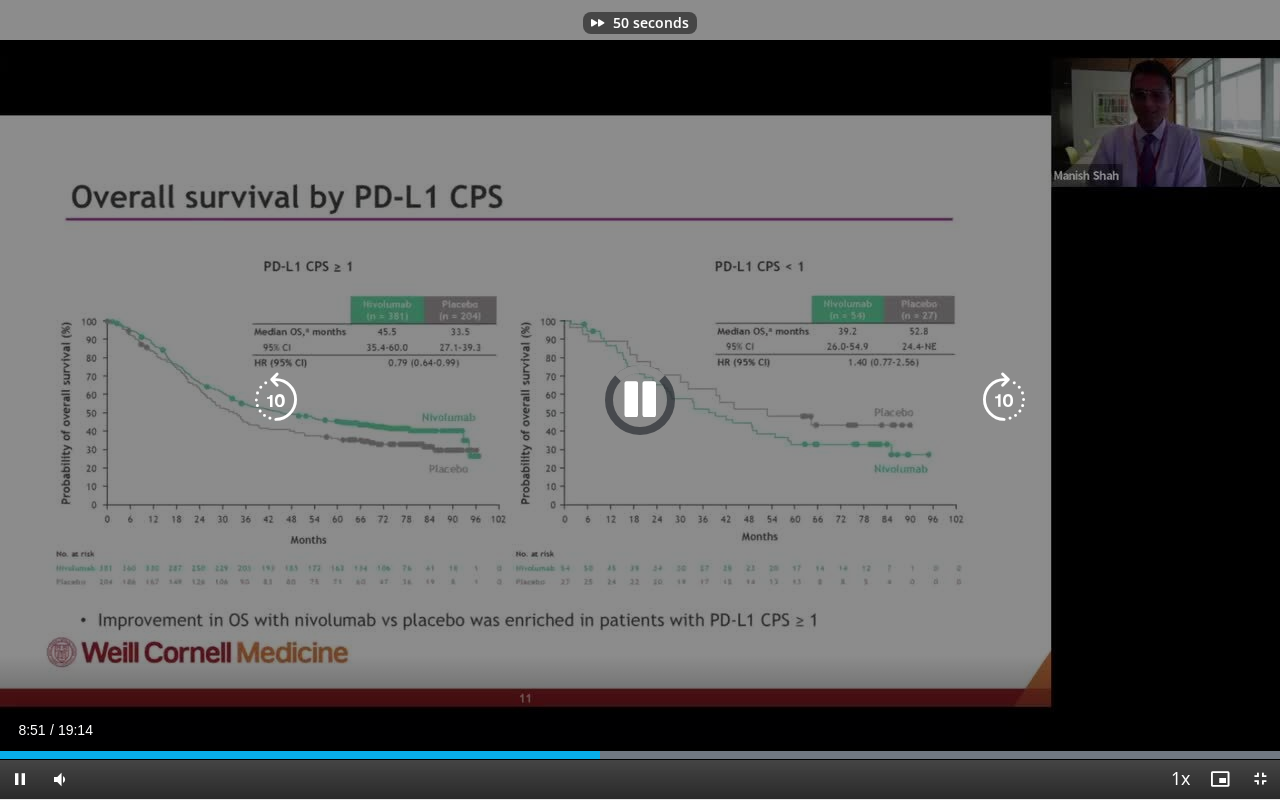 click at bounding box center (1004, 400) 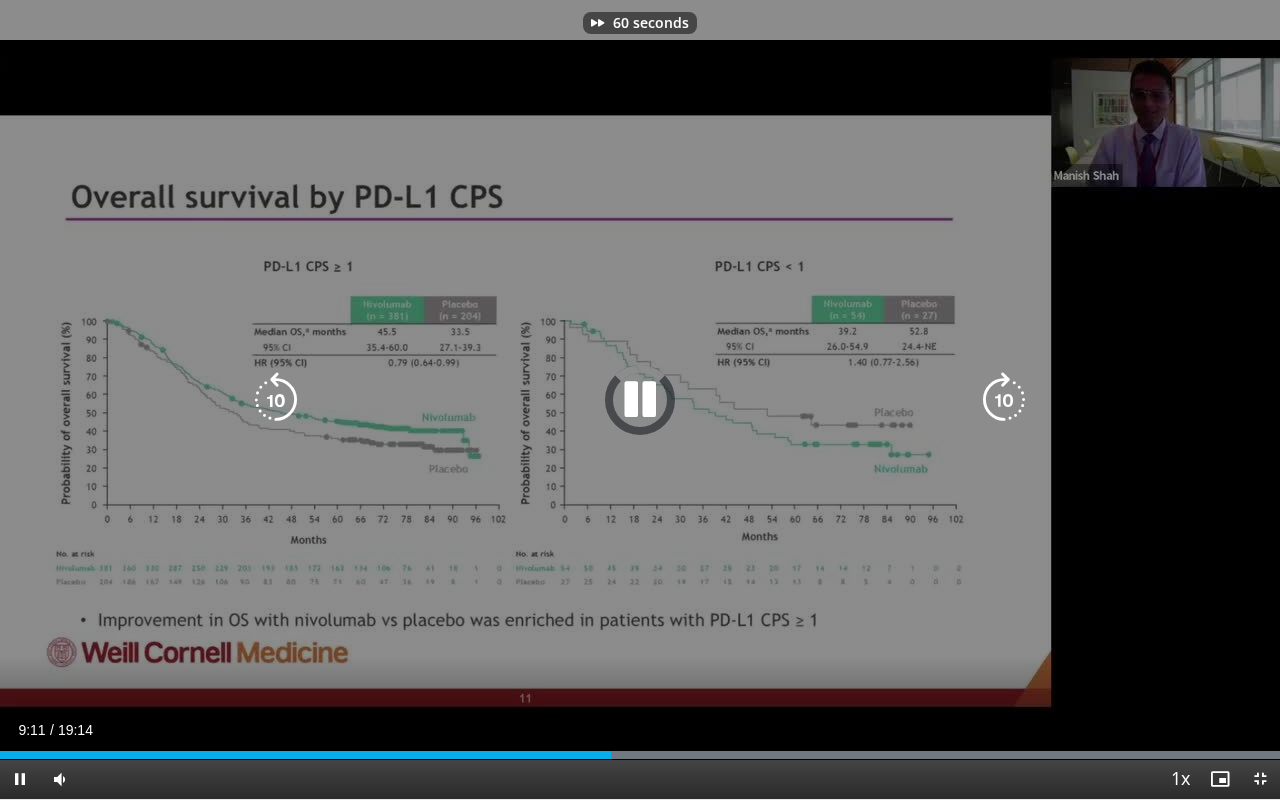 click at bounding box center [1004, 400] 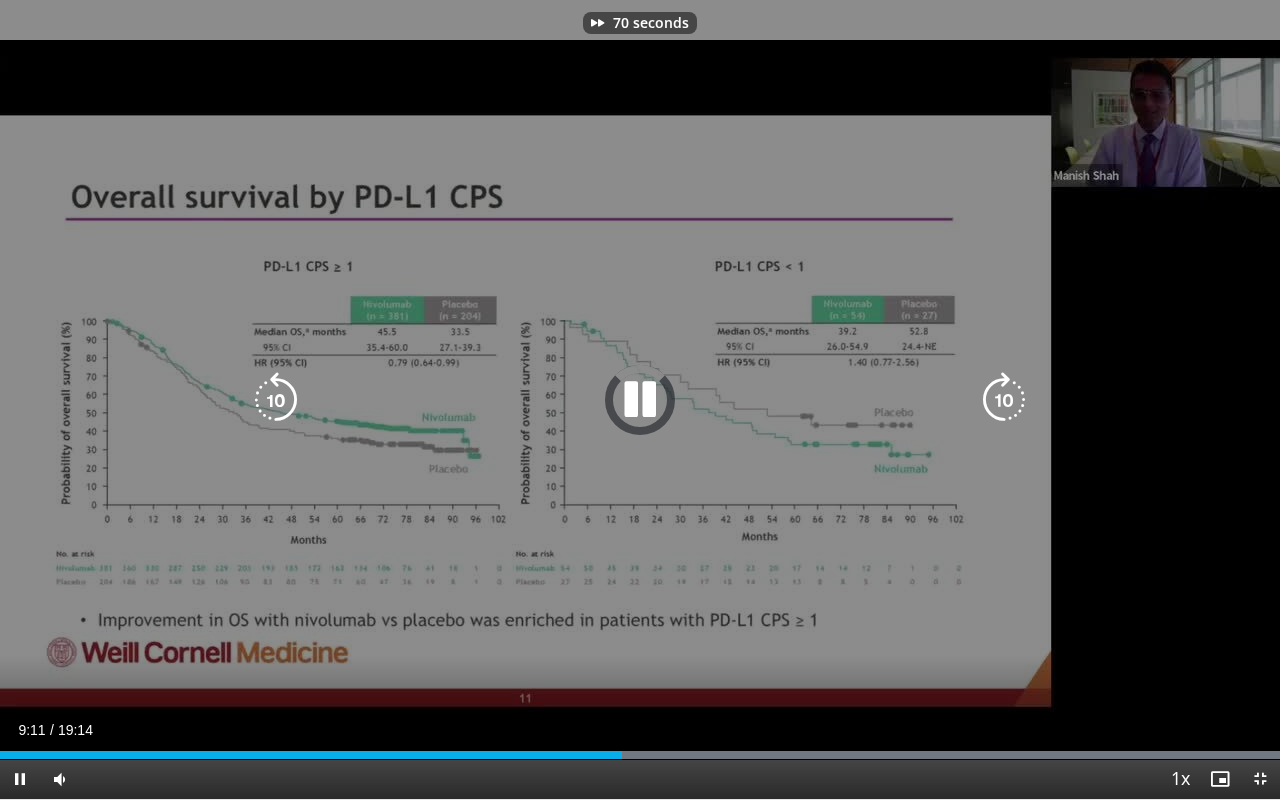 click at bounding box center [1004, 400] 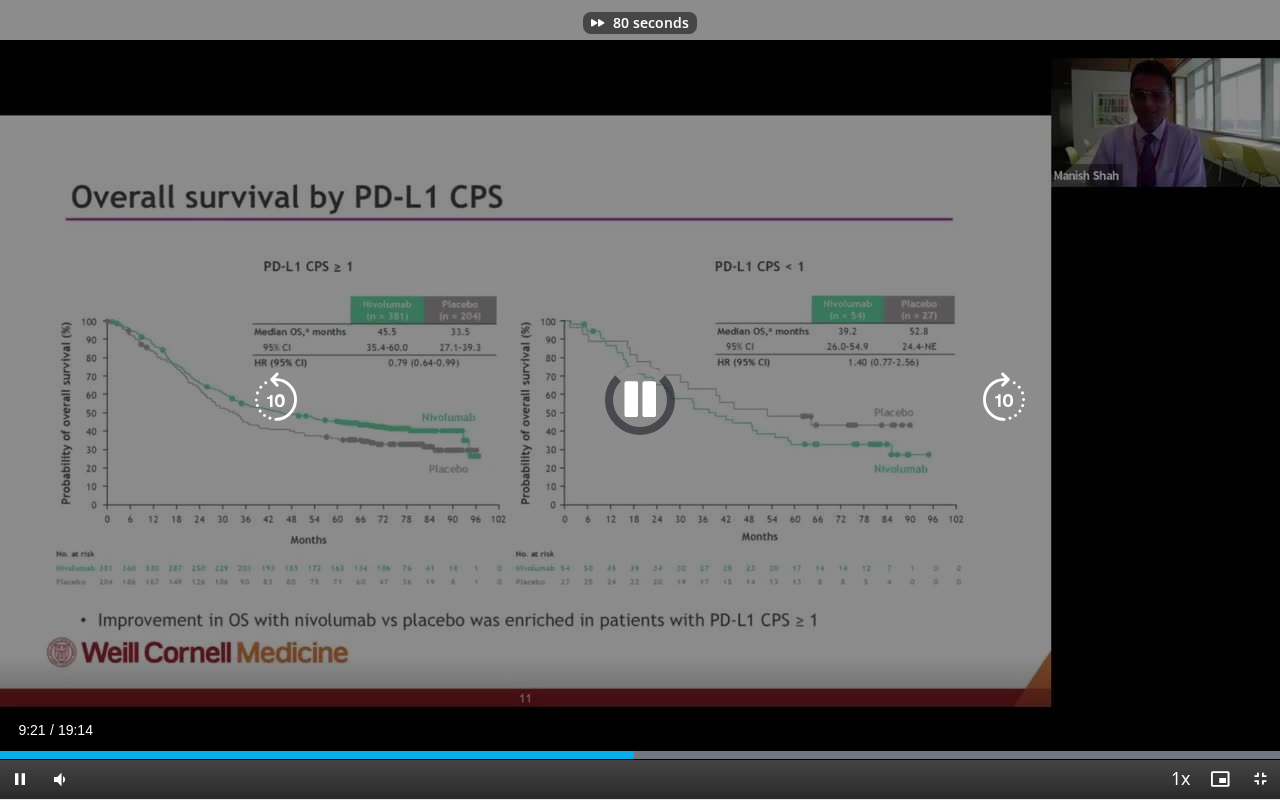 click at bounding box center [1004, 400] 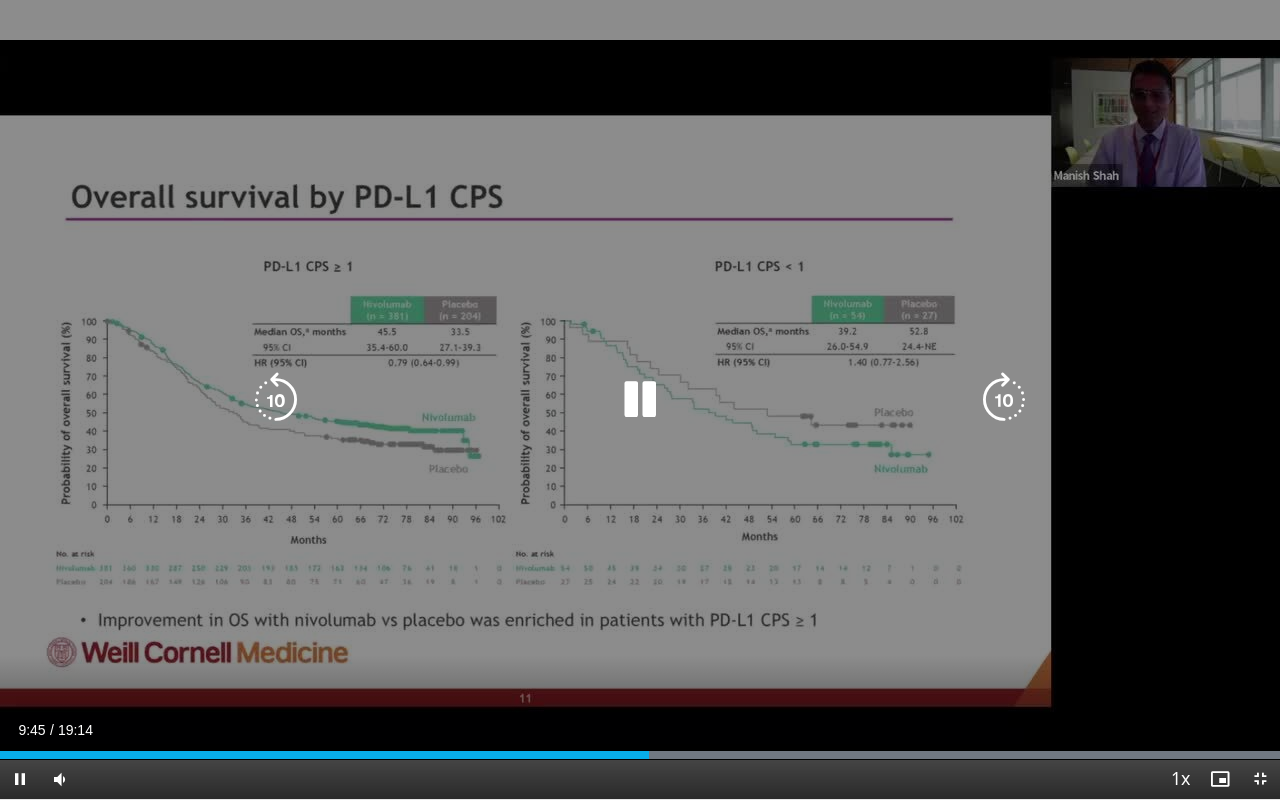 click at bounding box center [1004, 400] 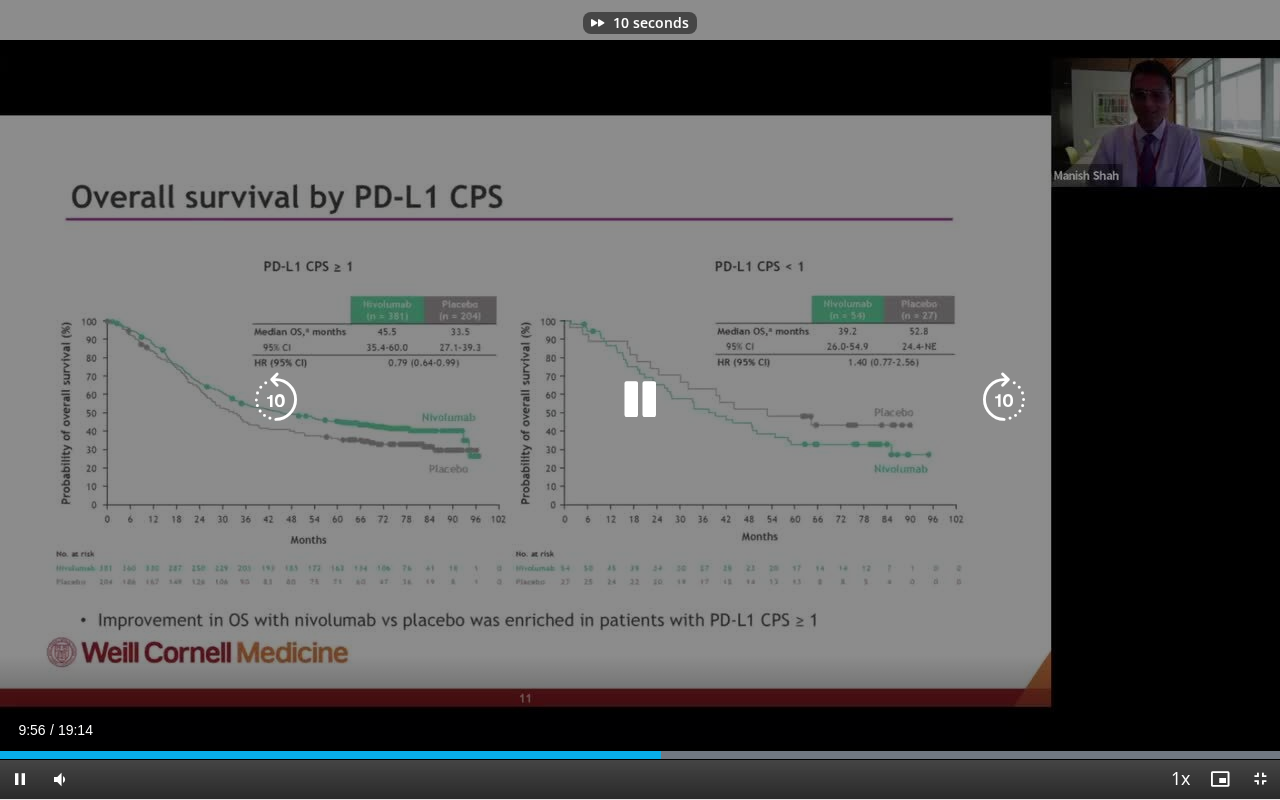 click at bounding box center (1004, 400) 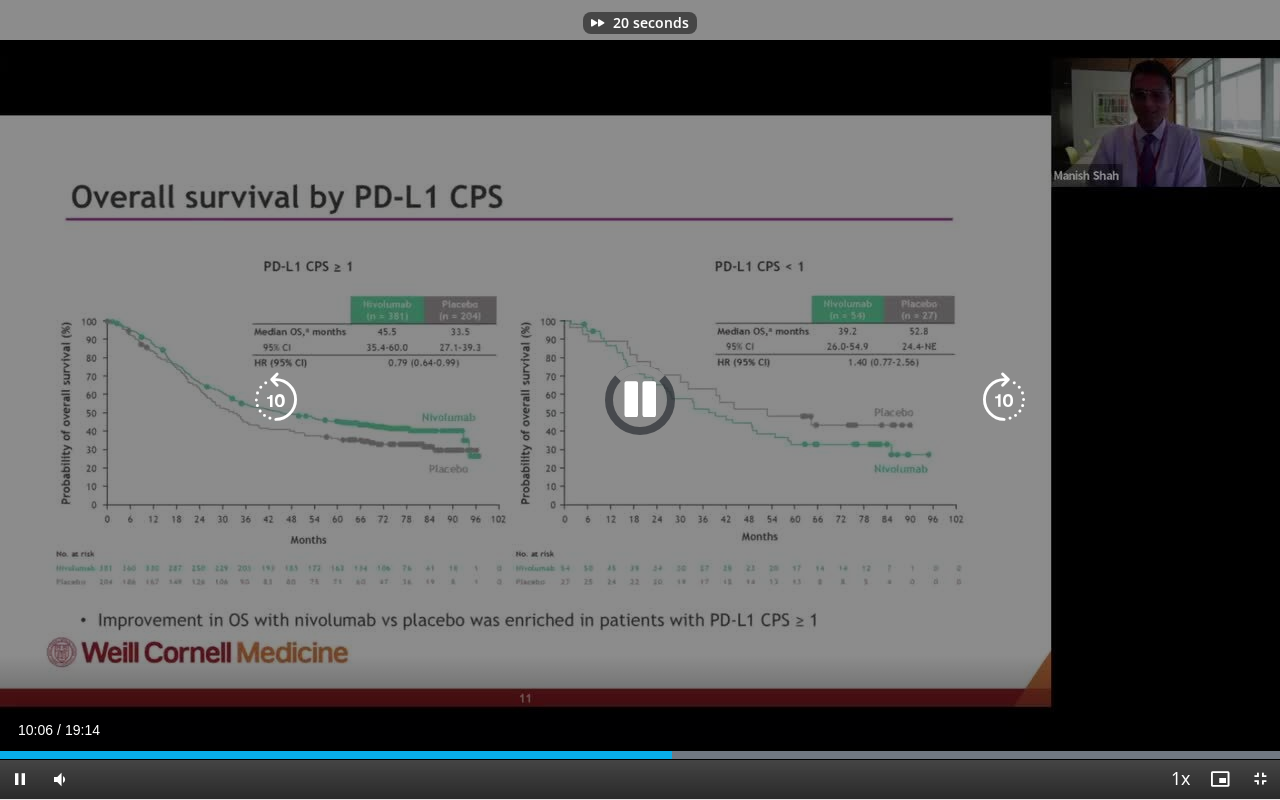 click at bounding box center [1004, 400] 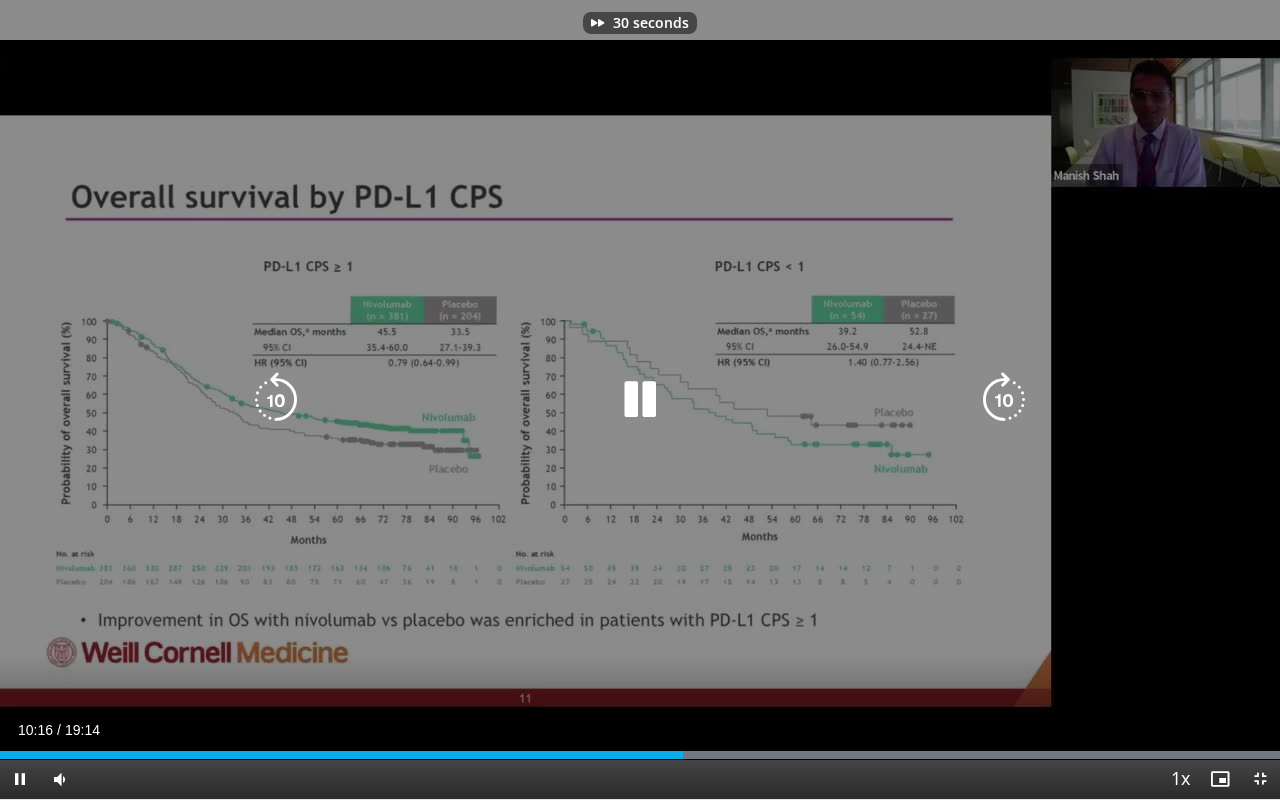 click at bounding box center [1004, 400] 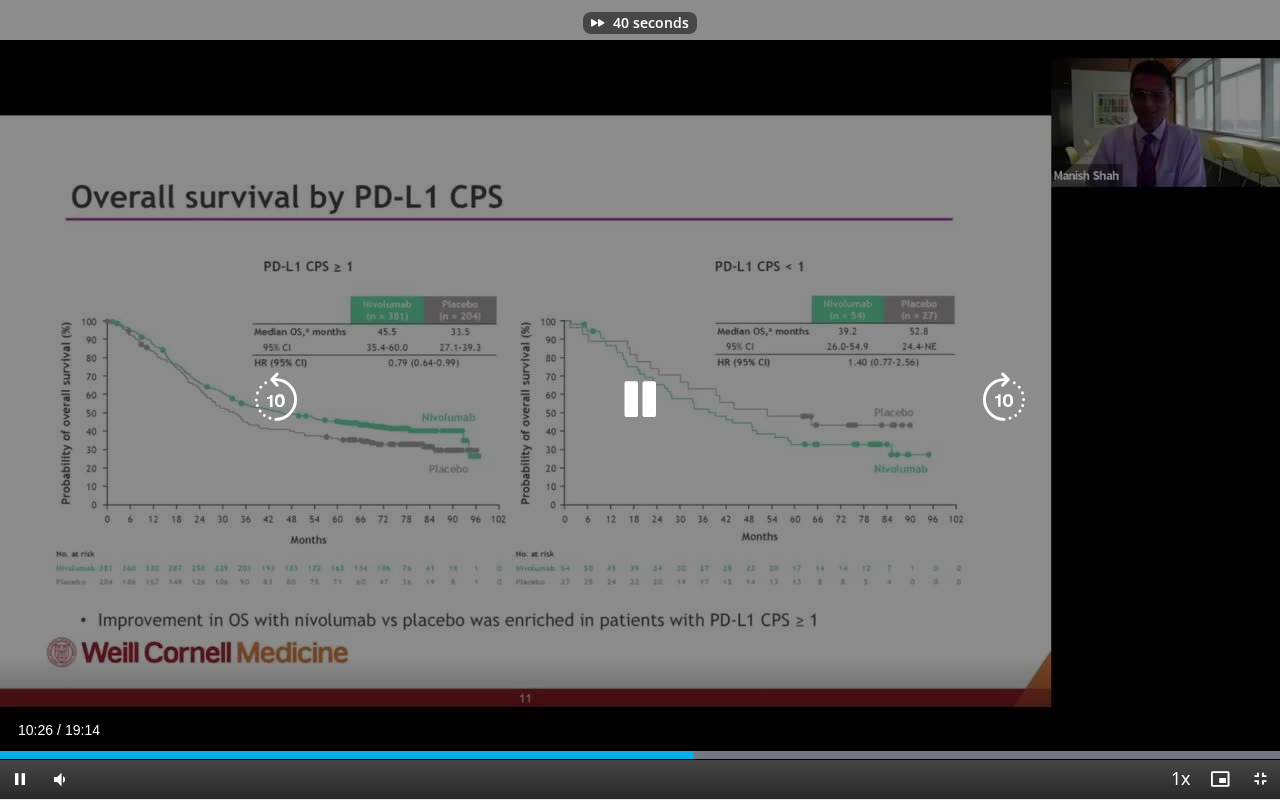 click at bounding box center (1004, 400) 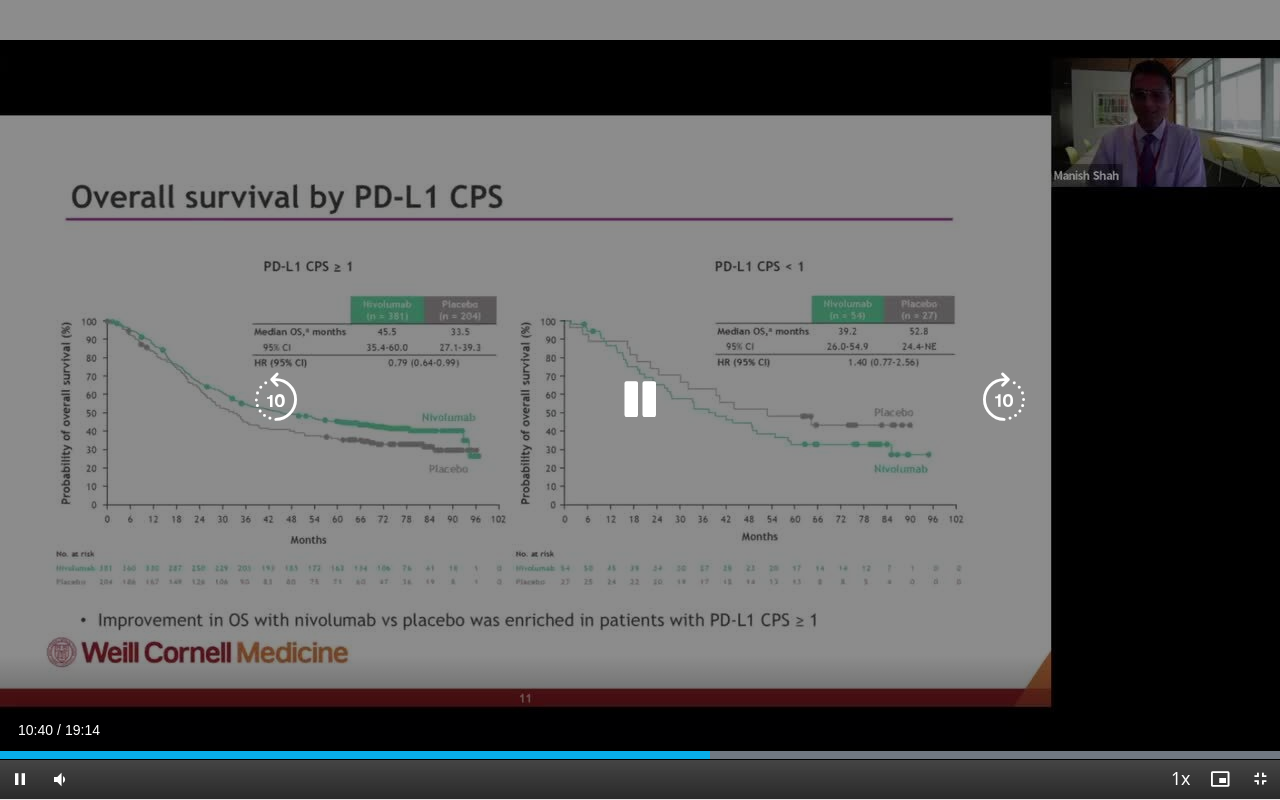 click at bounding box center [1004, 400] 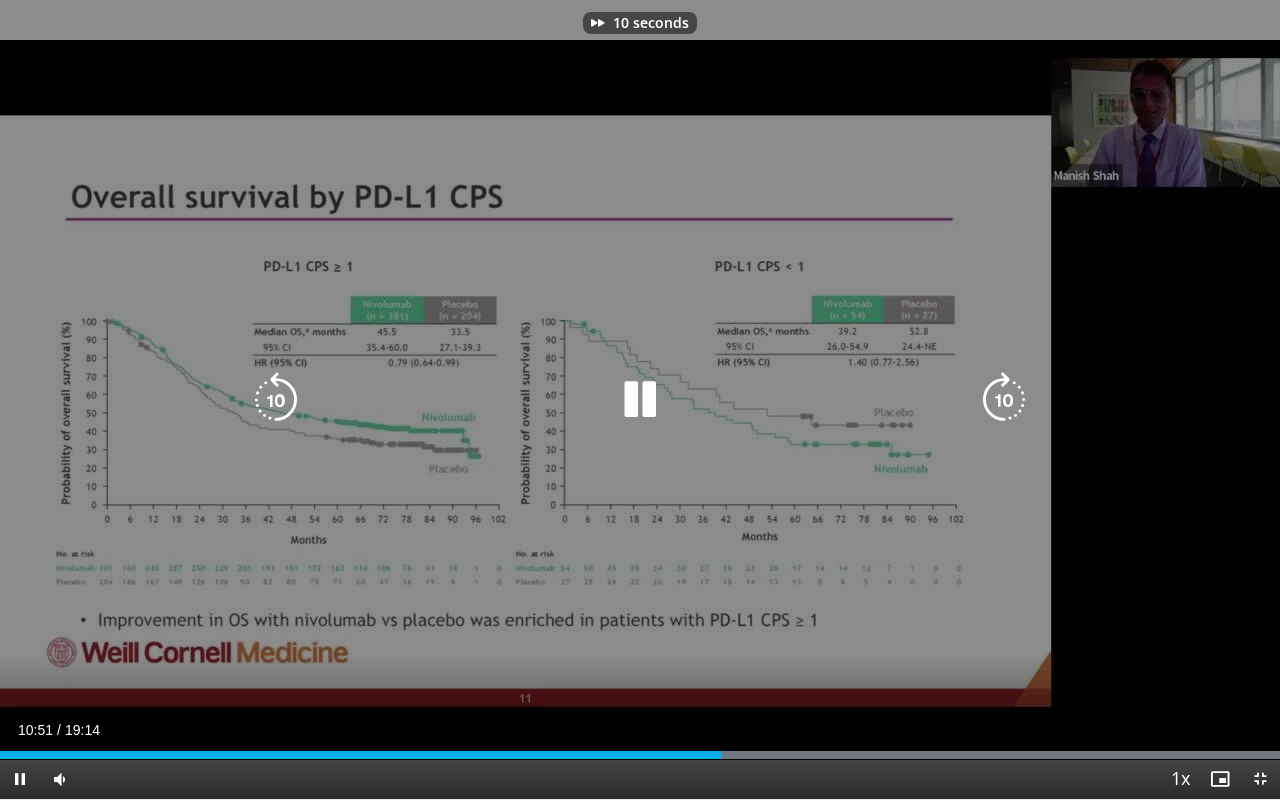 click at bounding box center (1004, 400) 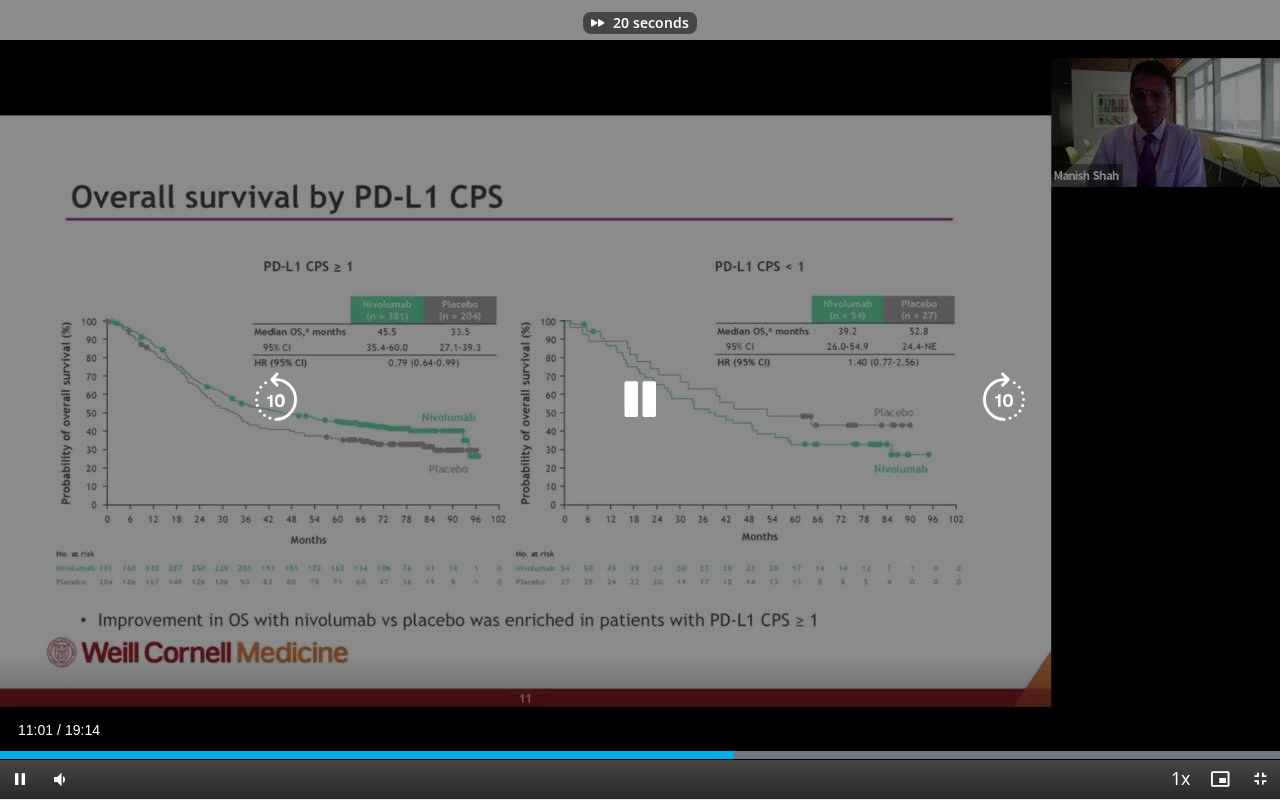 click at bounding box center (1004, 400) 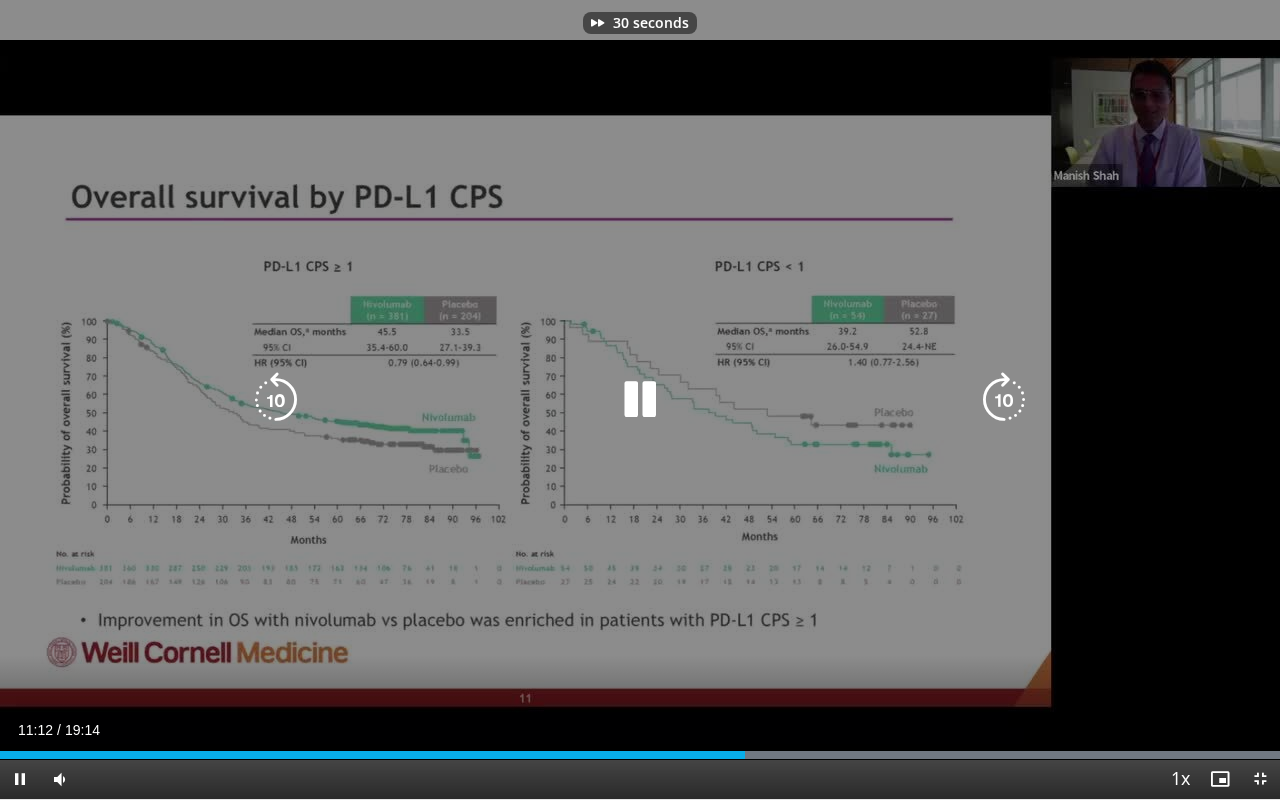 click at bounding box center [1004, 400] 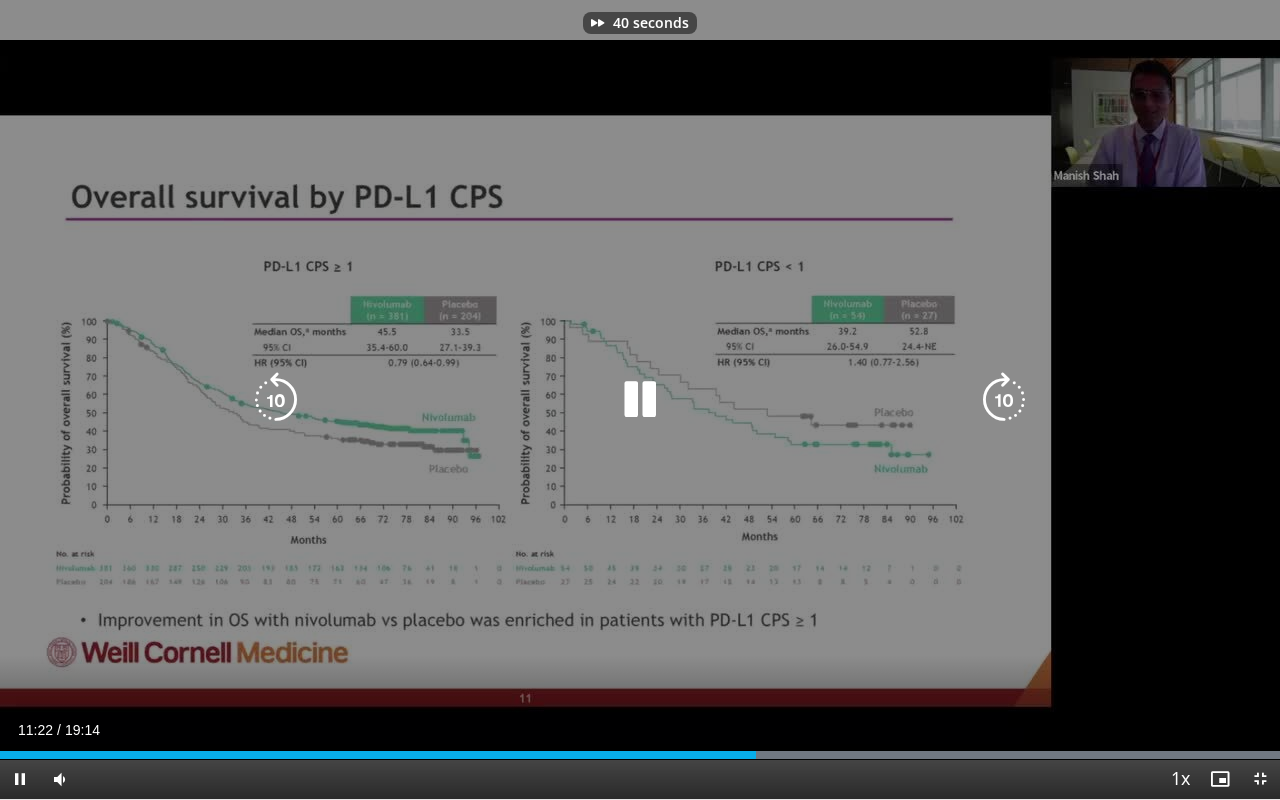 click at bounding box center (1004, 400) 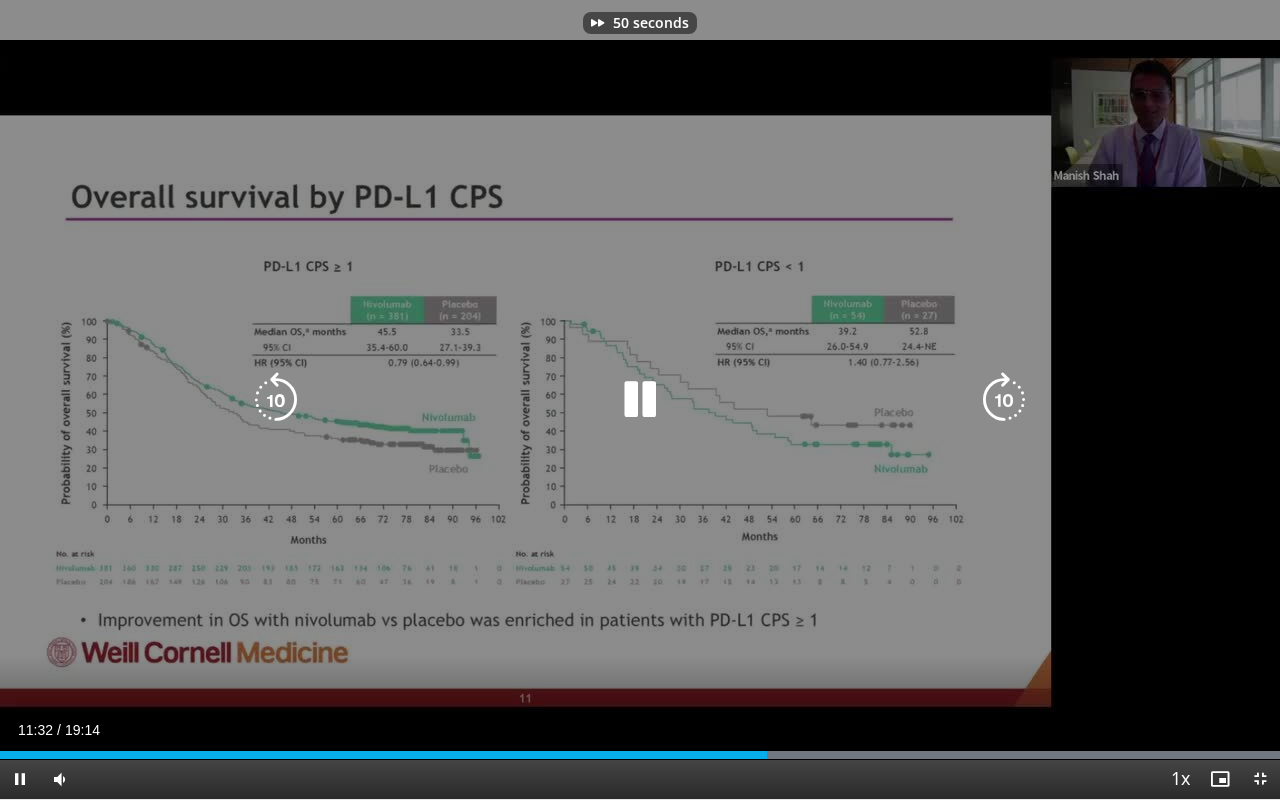 click at bounding box center [1004, 400] 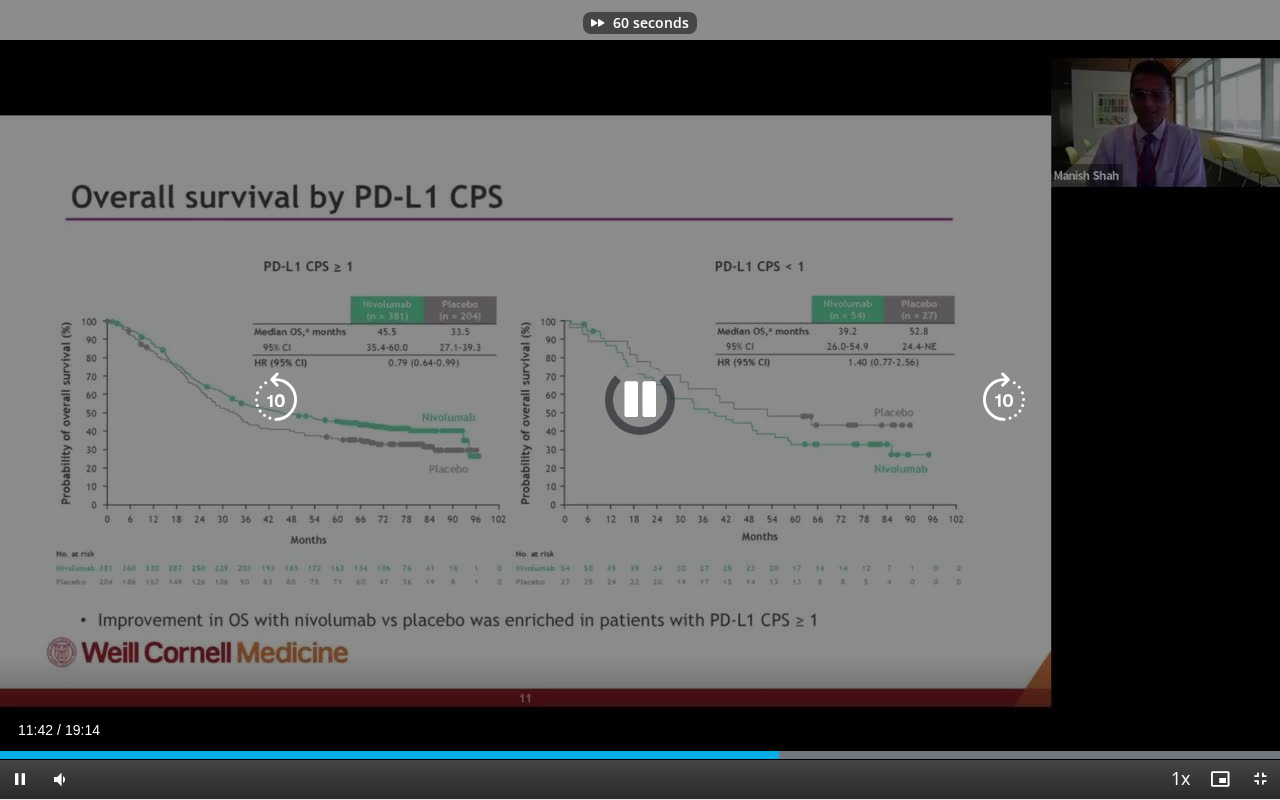 click at bounding box center [1004, 400] 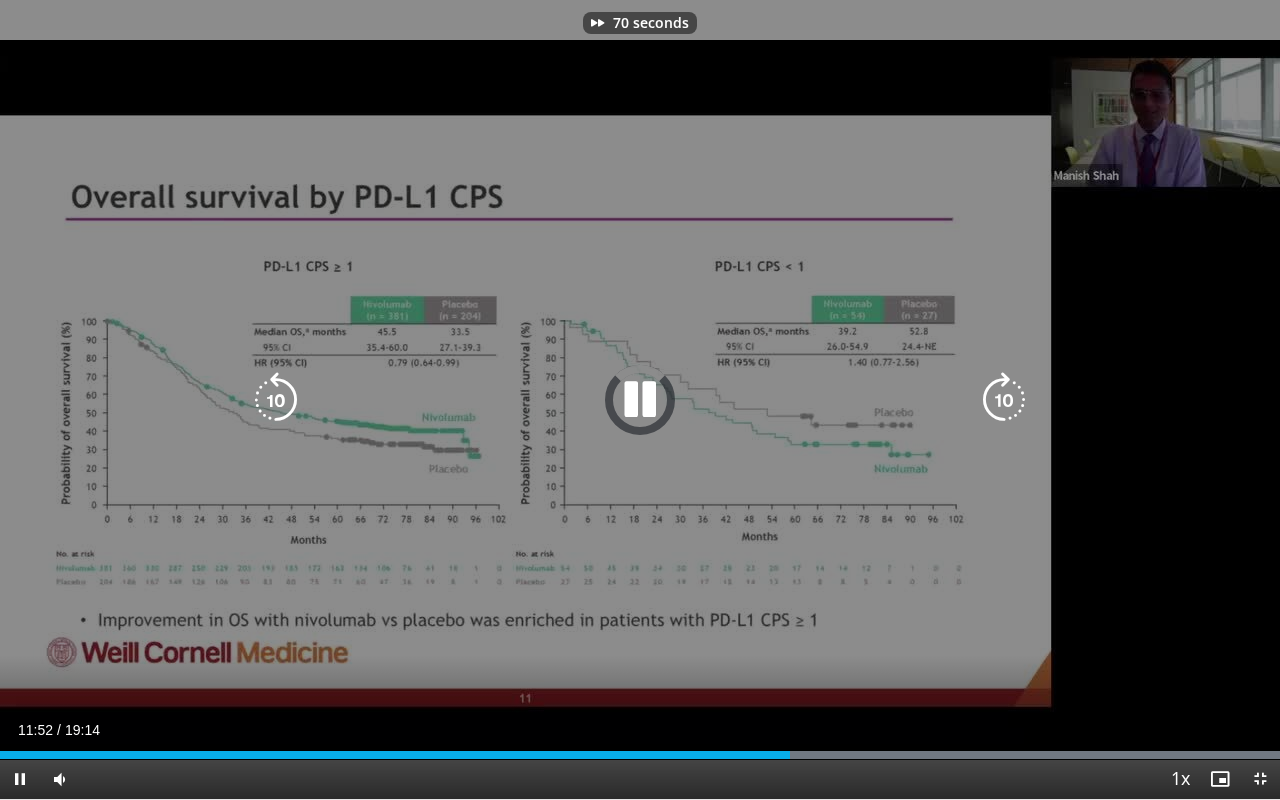 click at bounding box center (1004, 400) 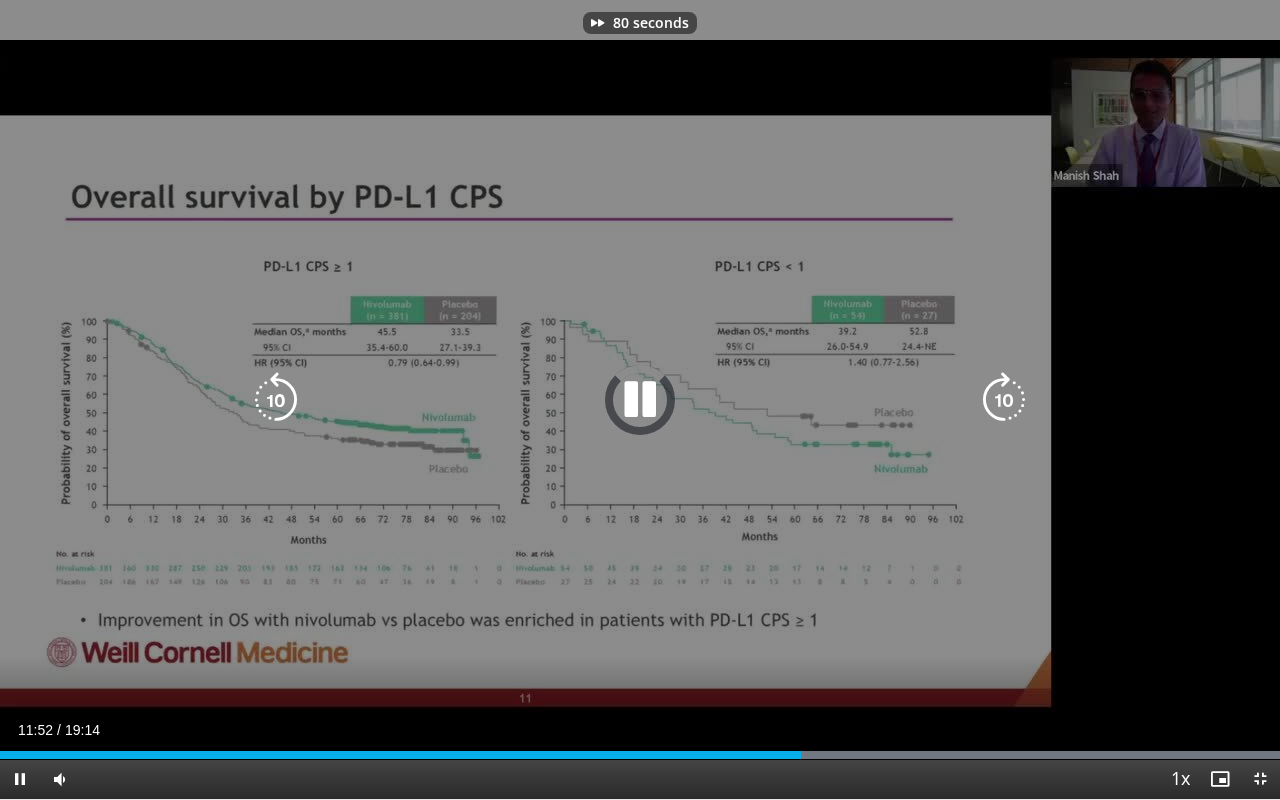 click at bounding box center [1004, 400] 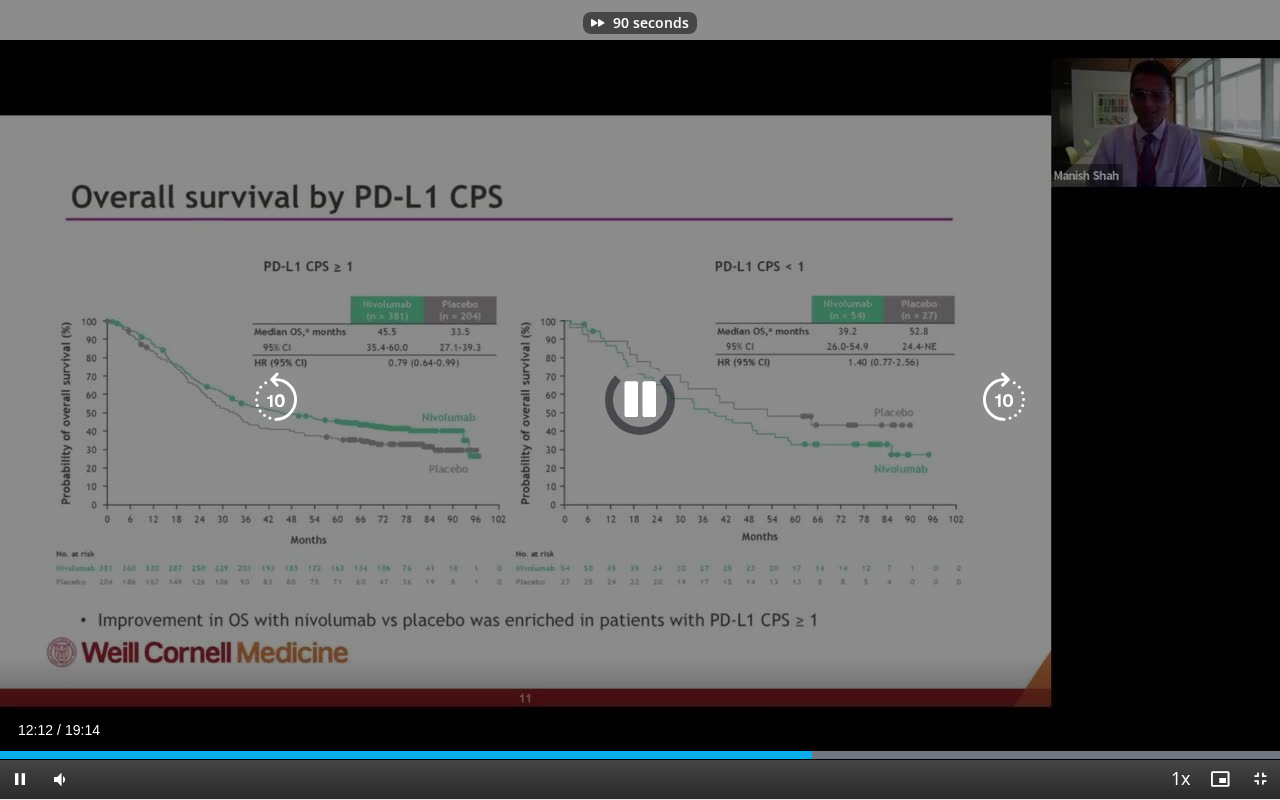 click at bounding box center [1004, 400] 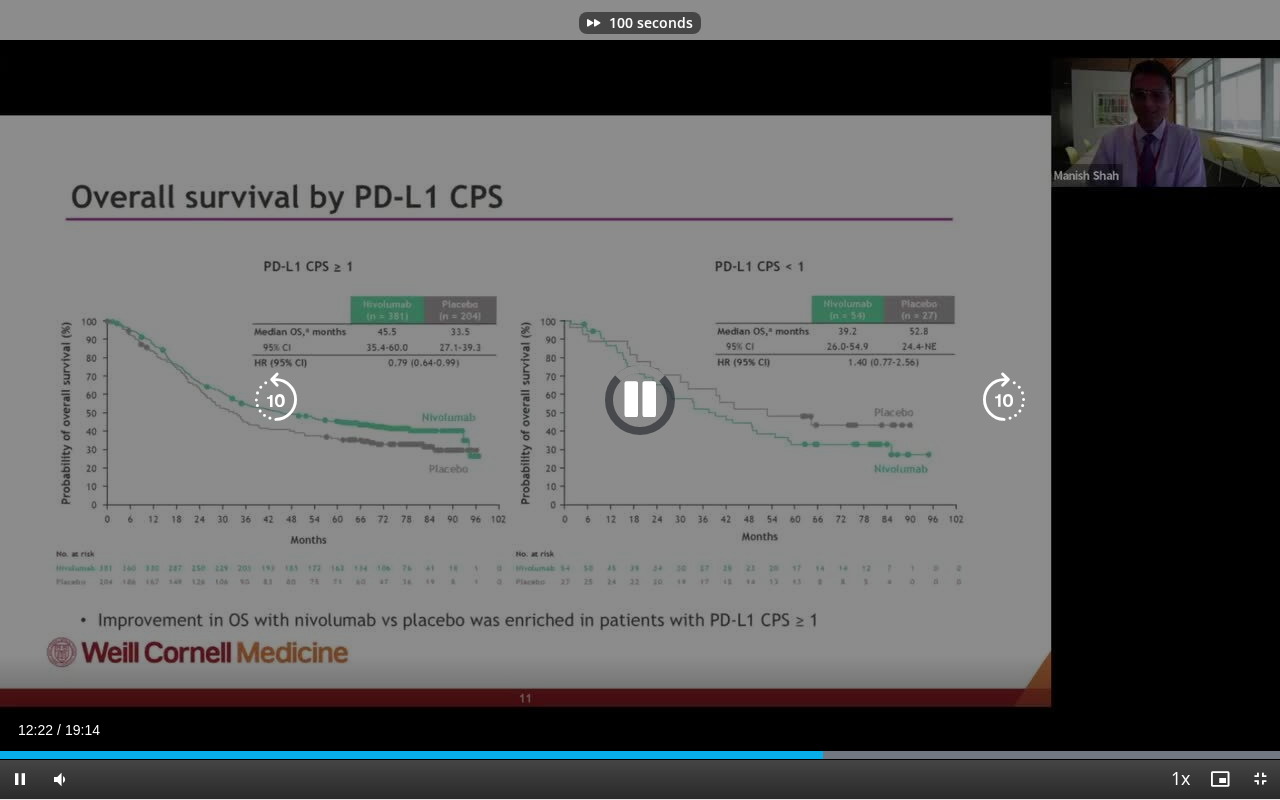 click at bounding box center [1004, 400] 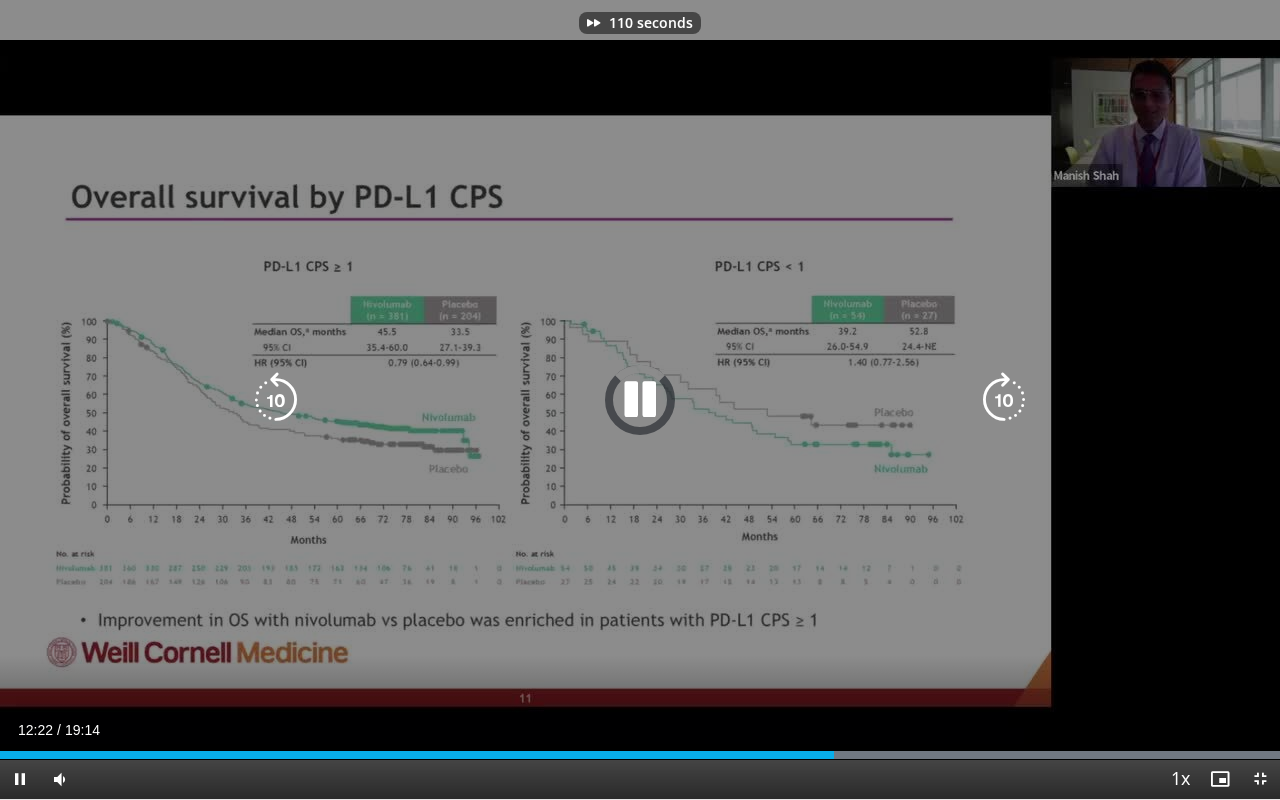 click at bounding box center [1004, 400] 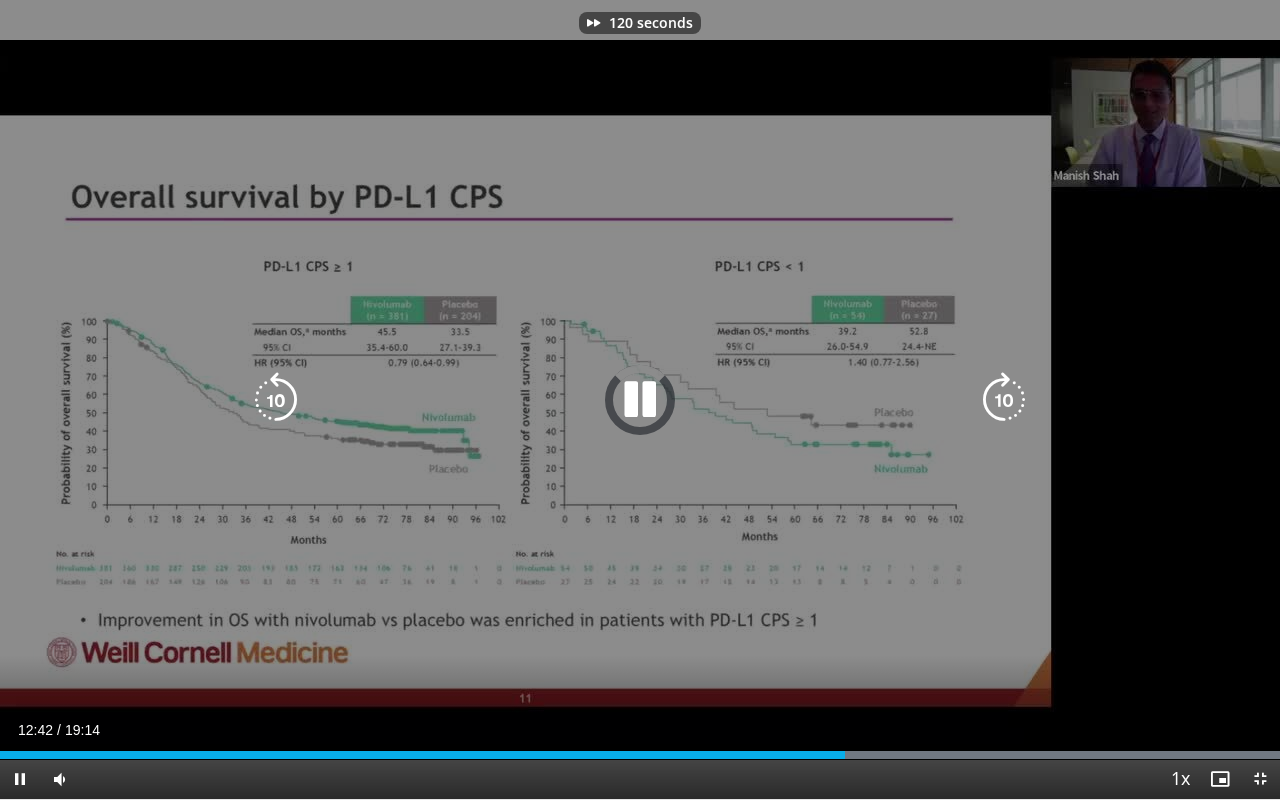 click at bounding box center (1004, 400) 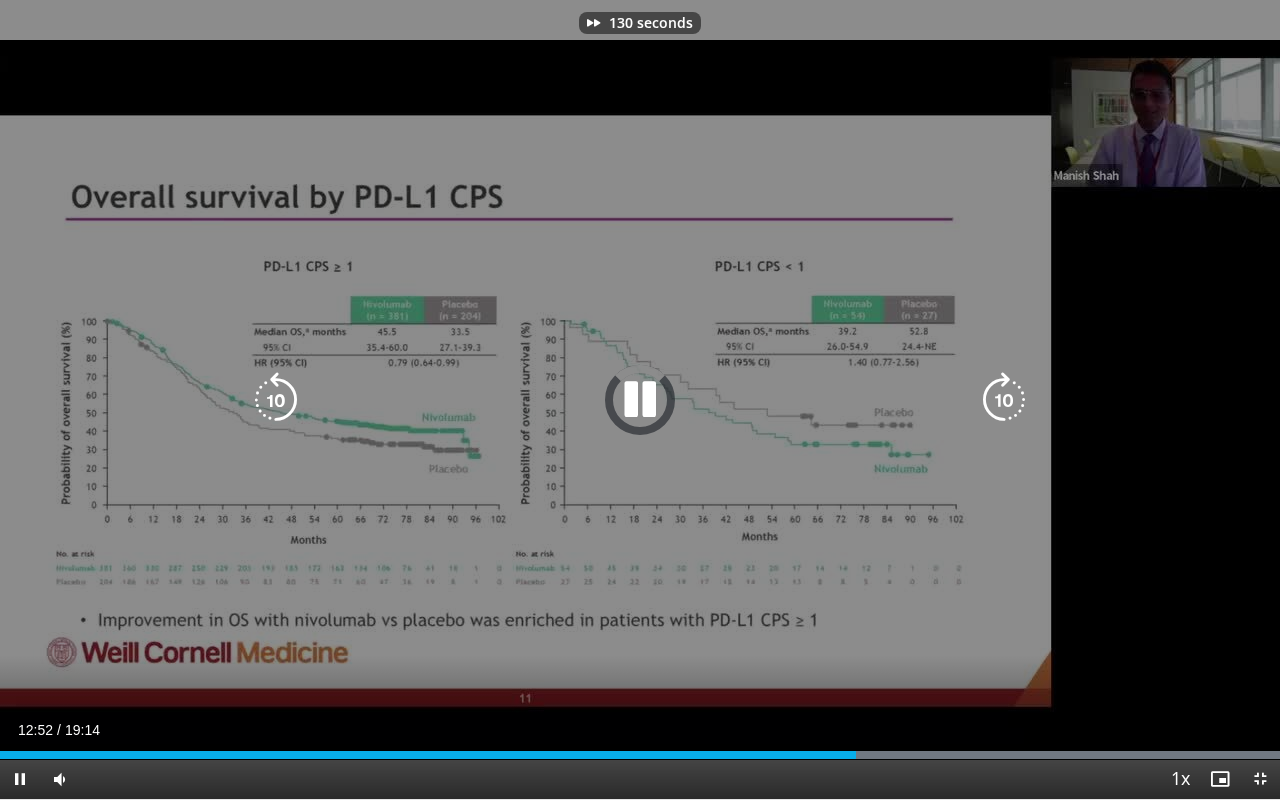 click at bounding box center [1004, 400] 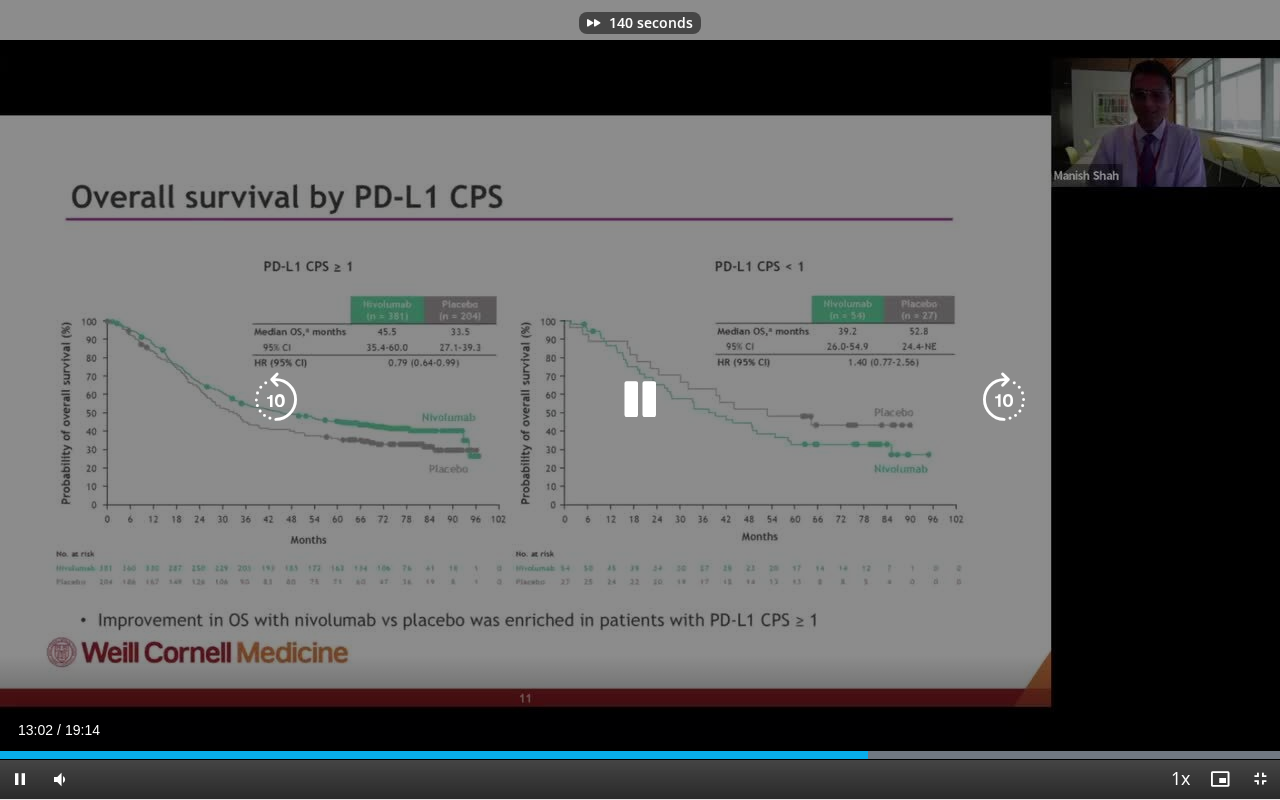click at bounding box center (1004, 400) 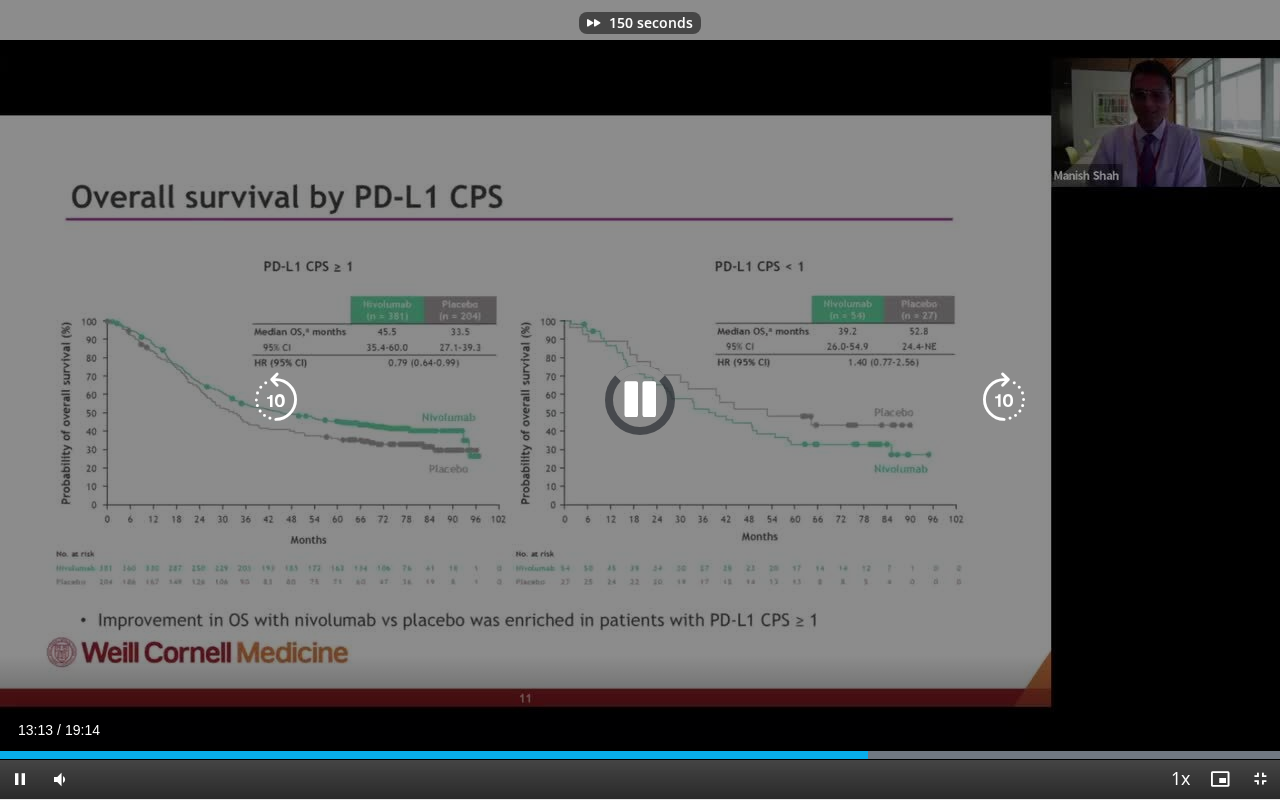 click at bounding box center (1004, 400) 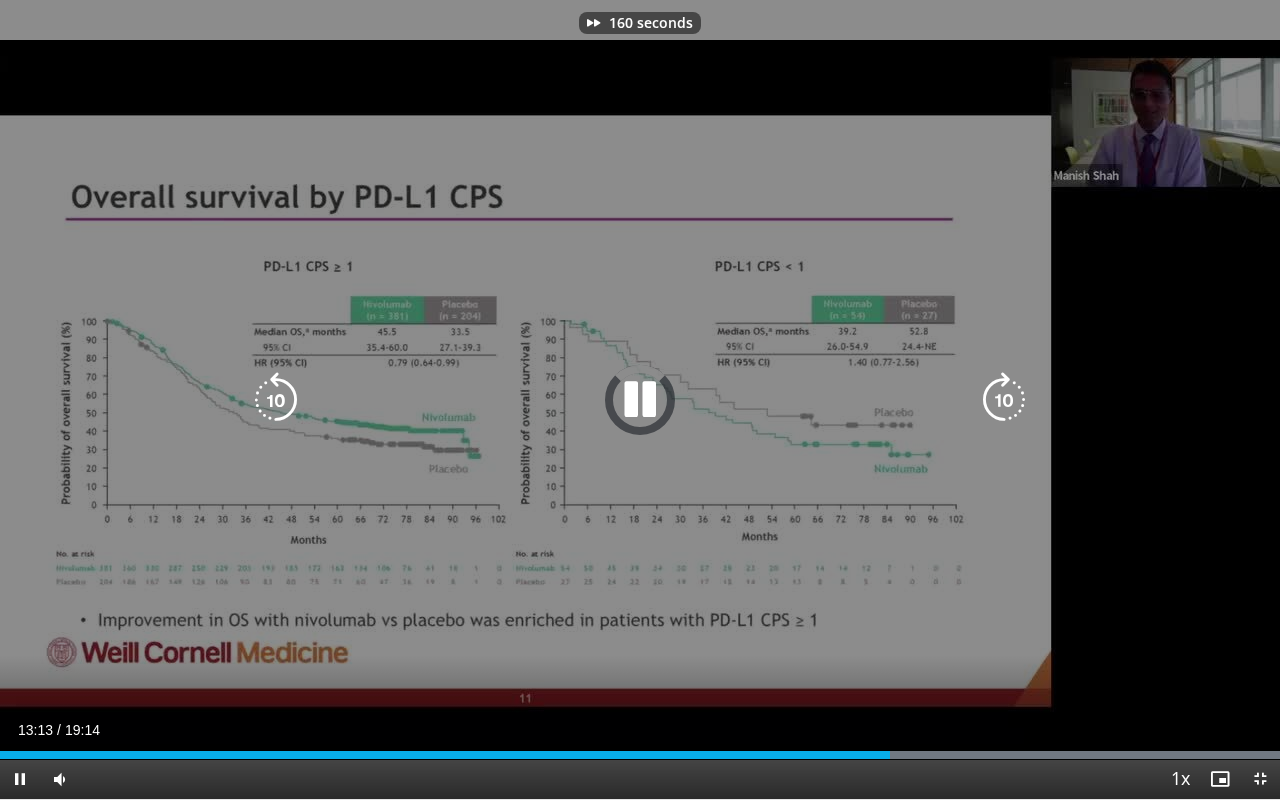 click at bounding box center (1004, 400) 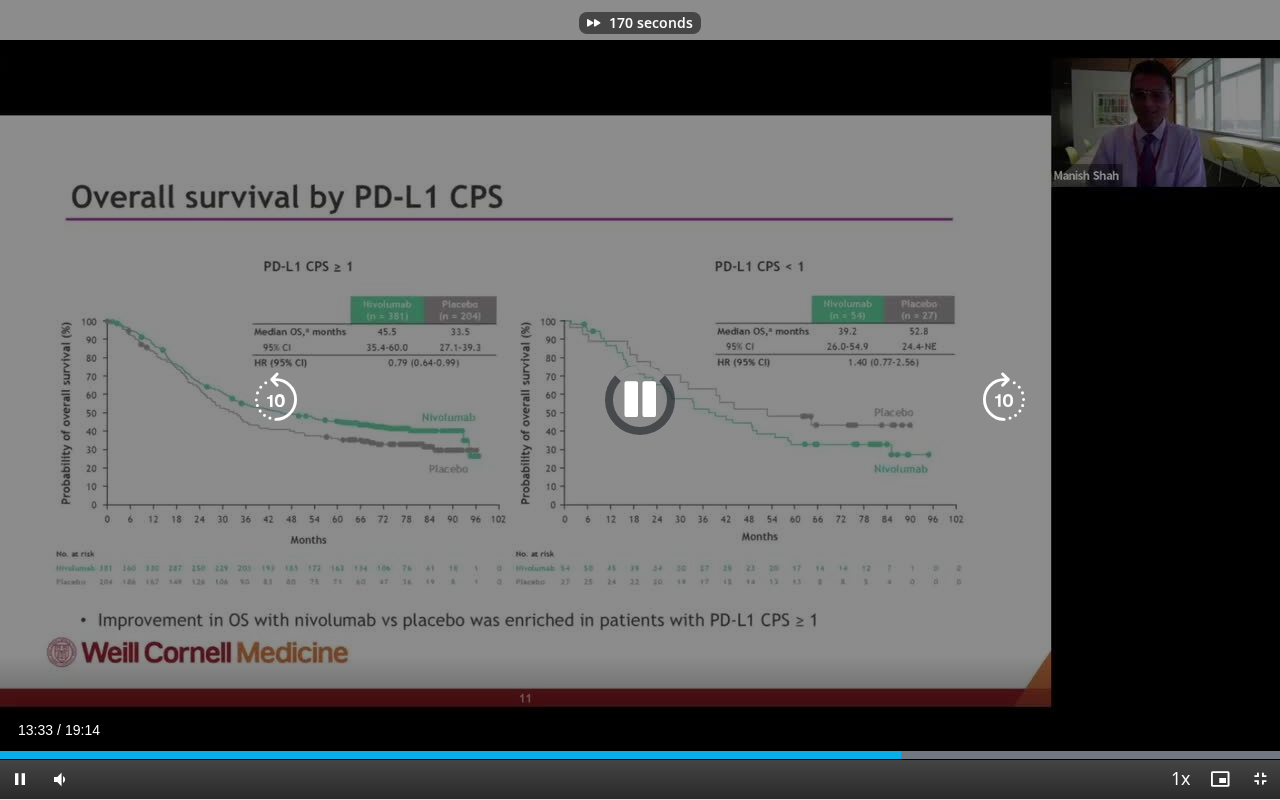 click at bounding box center (1004, 400) 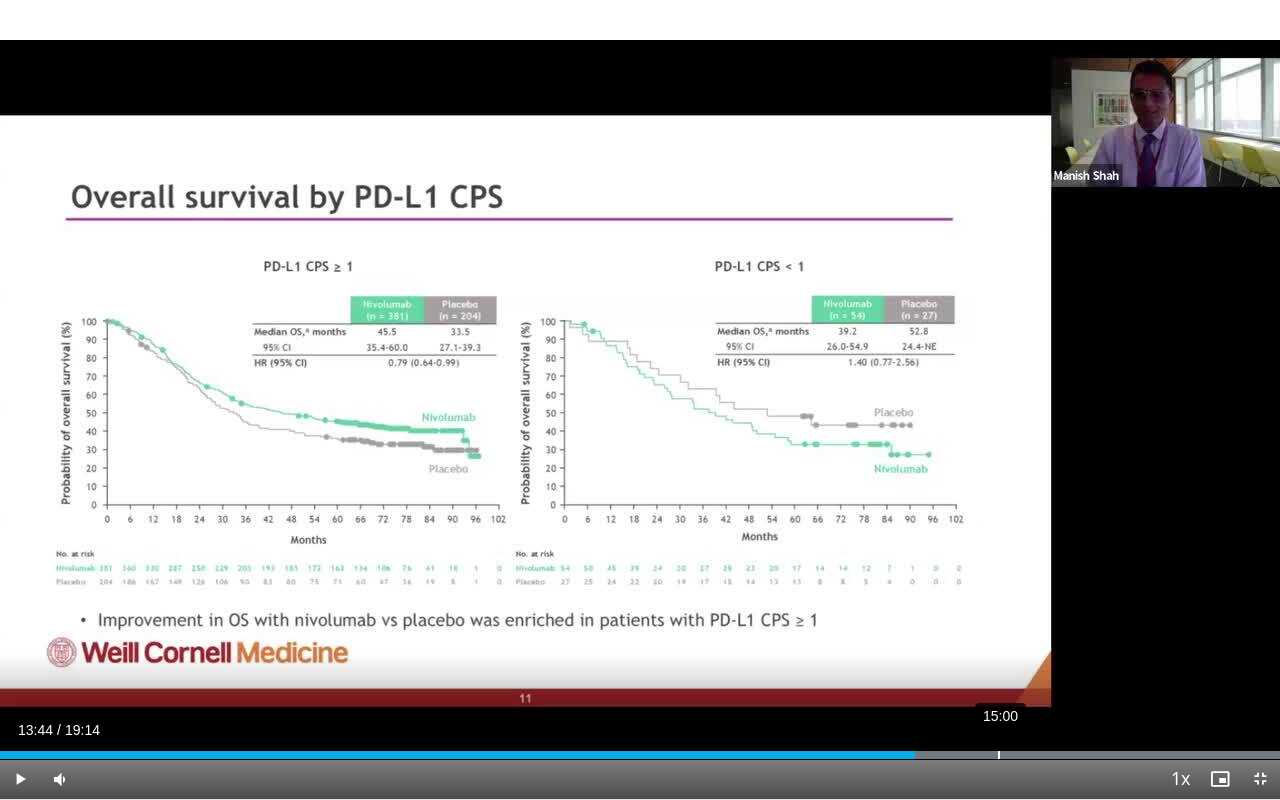 click on "15:00" at bounding box center [999, 755] 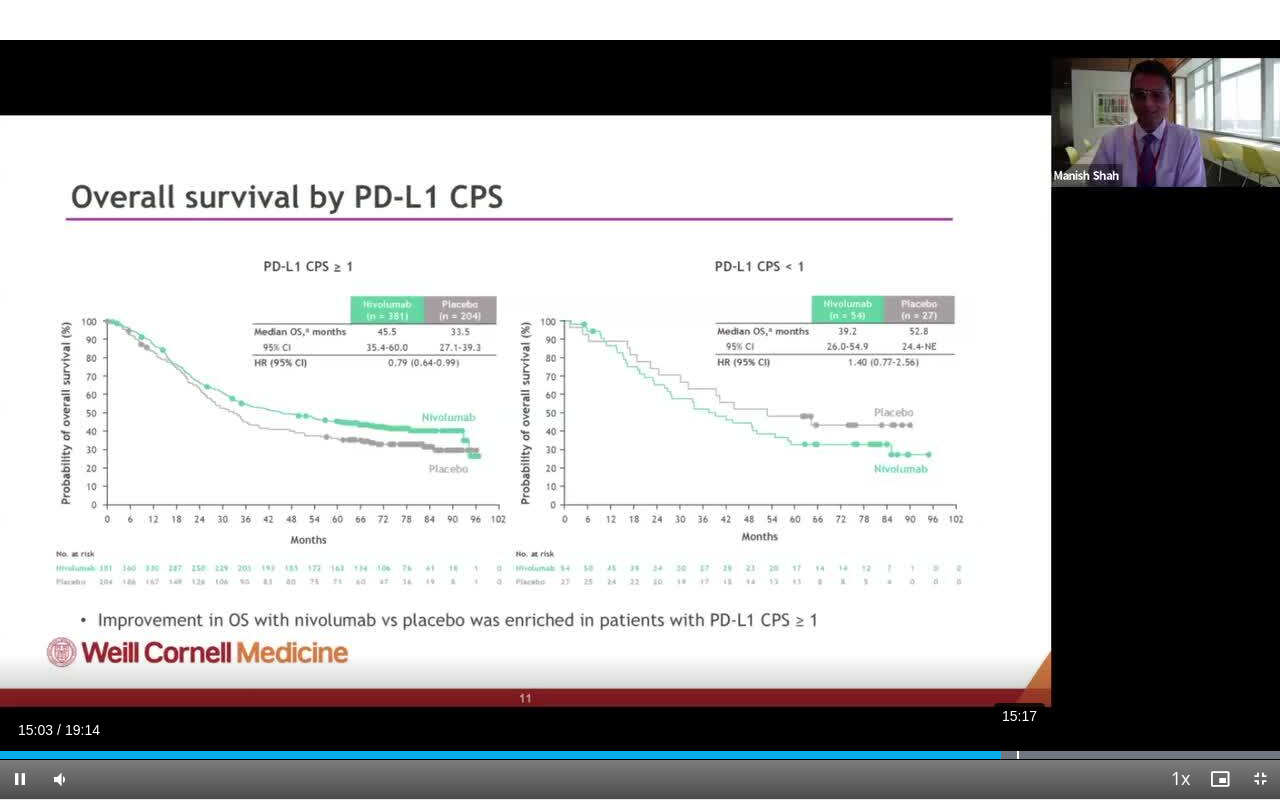 click on "15:17" at bounding box center [1018, 755] 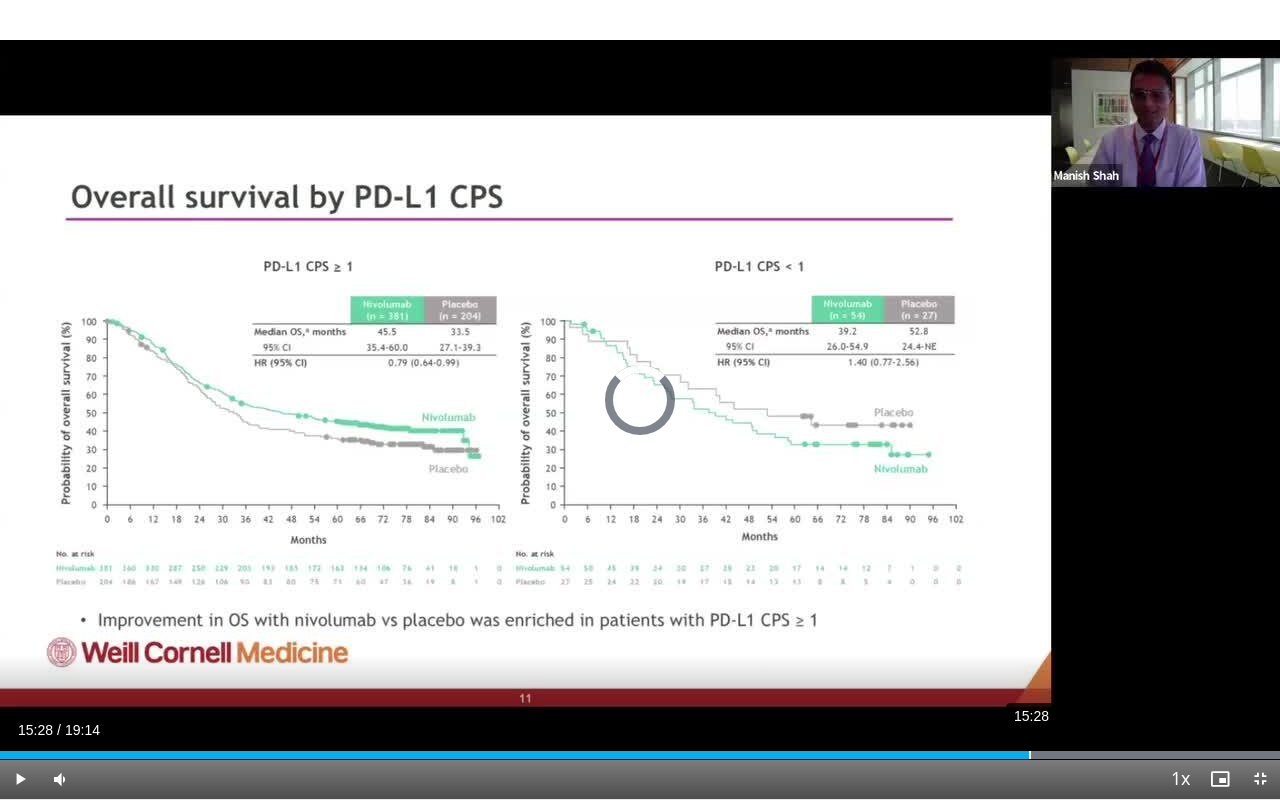 click on "15:28" at bounding box center (1030, 755) 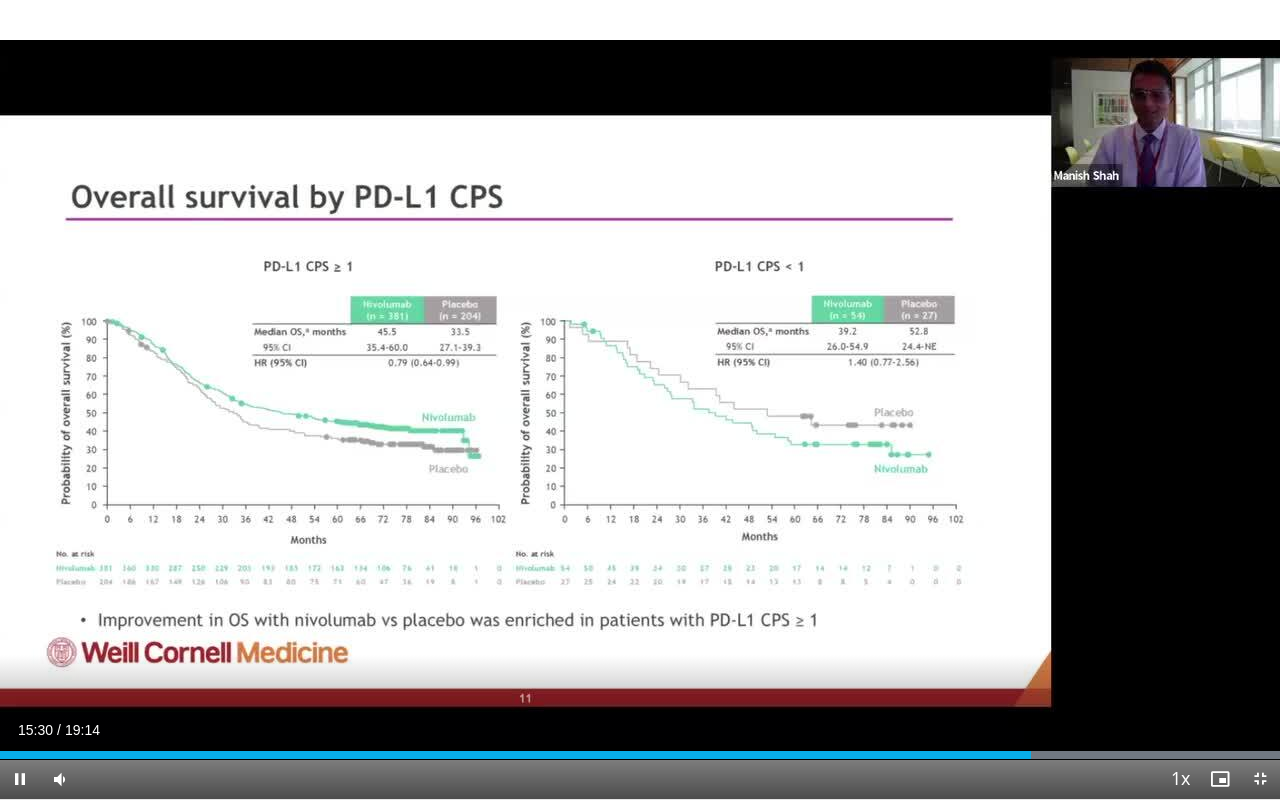 click on "Current Time  15:30 / Duration  19:14 Pause Skip Backward Skip Forward Mute 72% Loaded :  99.97% 16:00 15:30 Stream Type  LIVE Seek to live, currently behind live LIVE   1x Playback Rate 0.5x 0.75x 1x , selected 1.25x 1.5x 1.75x 2x Chapters Chapters Descriptions descriptions off , selected Captions captions off , selected Audio Track en (Main) , selected Exit Fullscreen Enable picture-in-picture mode" at bounding box center (640, 779) 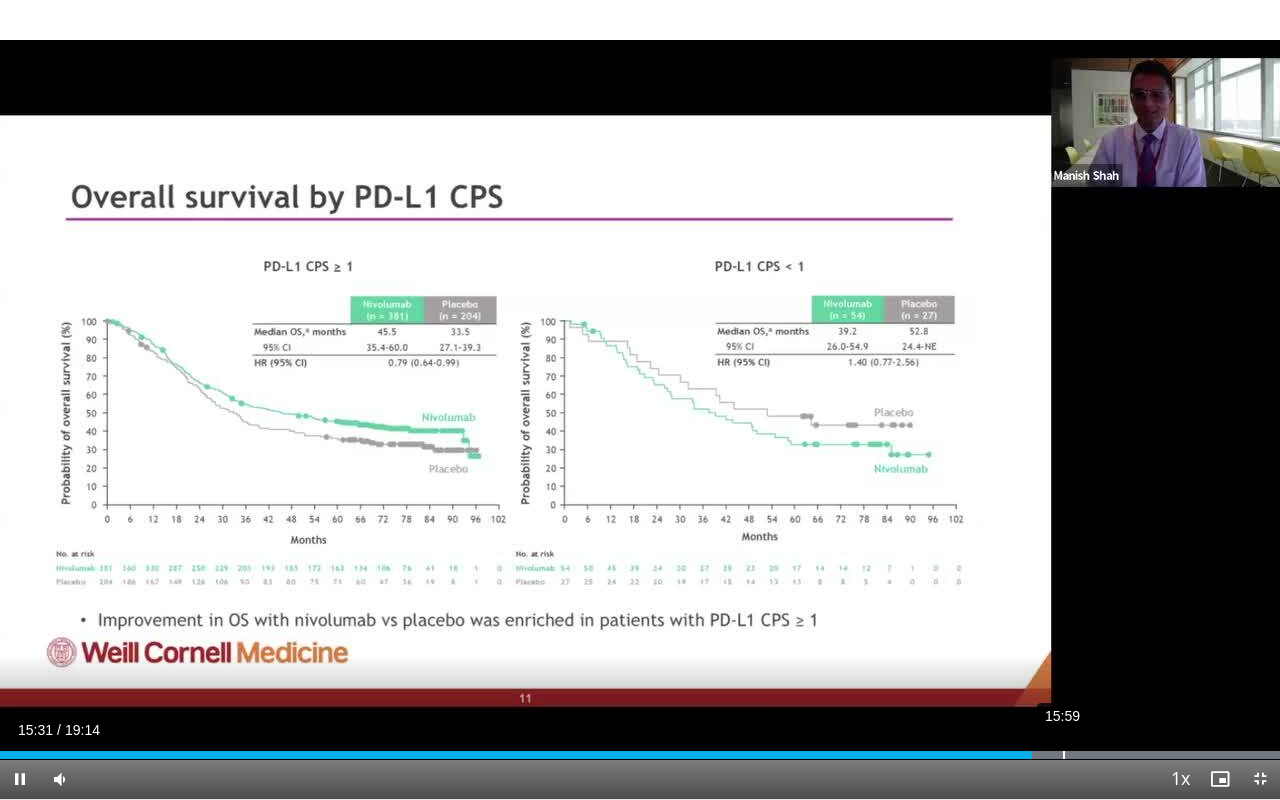 click on "15:59" at bounding box center (1064, 755) 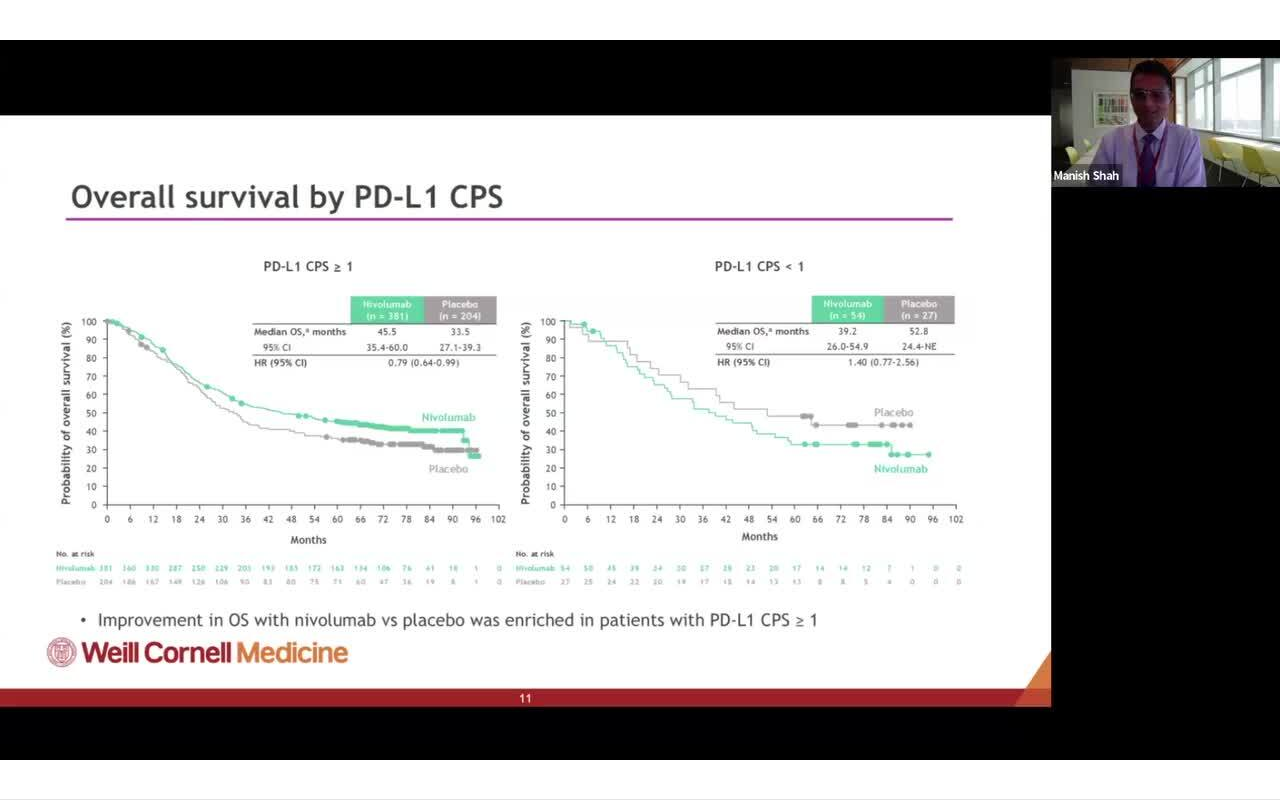 click on "16:30" at bounding box center [1099, 795] 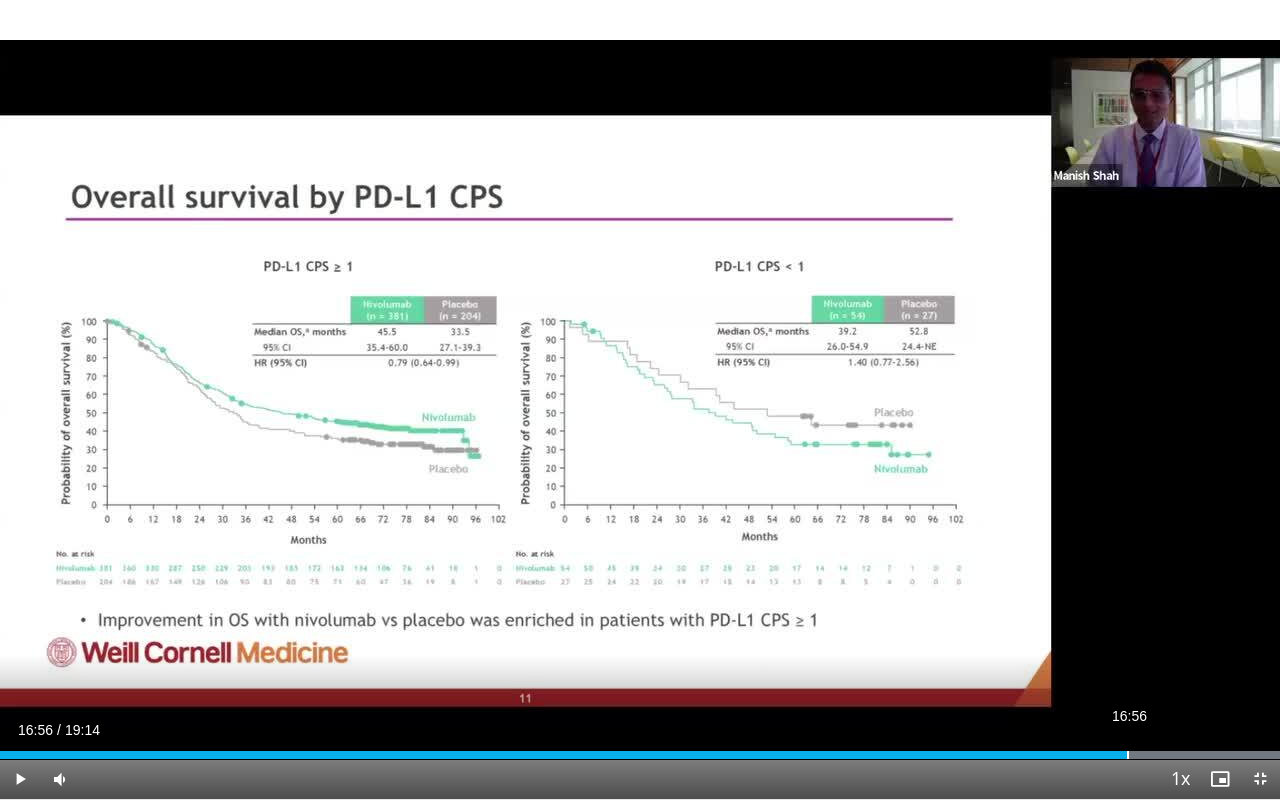 click on "16:56" at bounding box center (1128, 755) 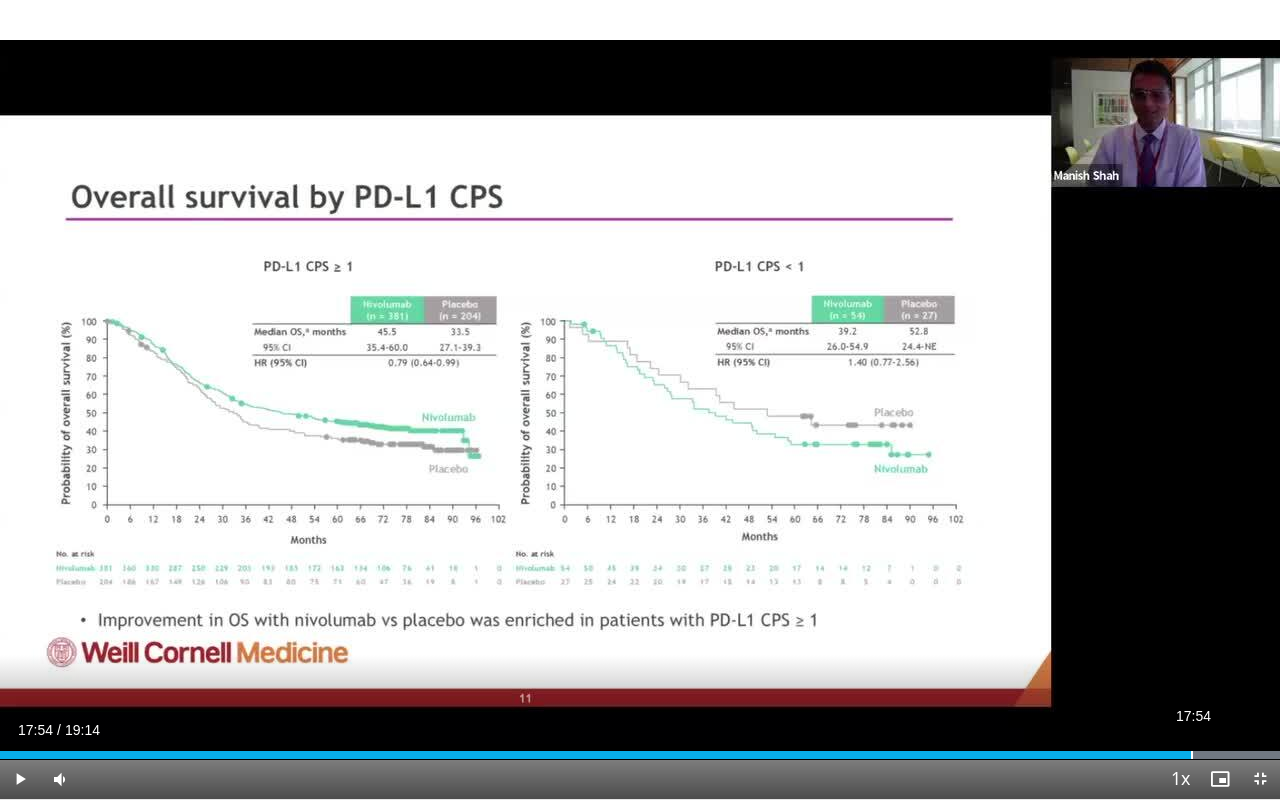 click on "17:54" at bounding box center [1192, 755] 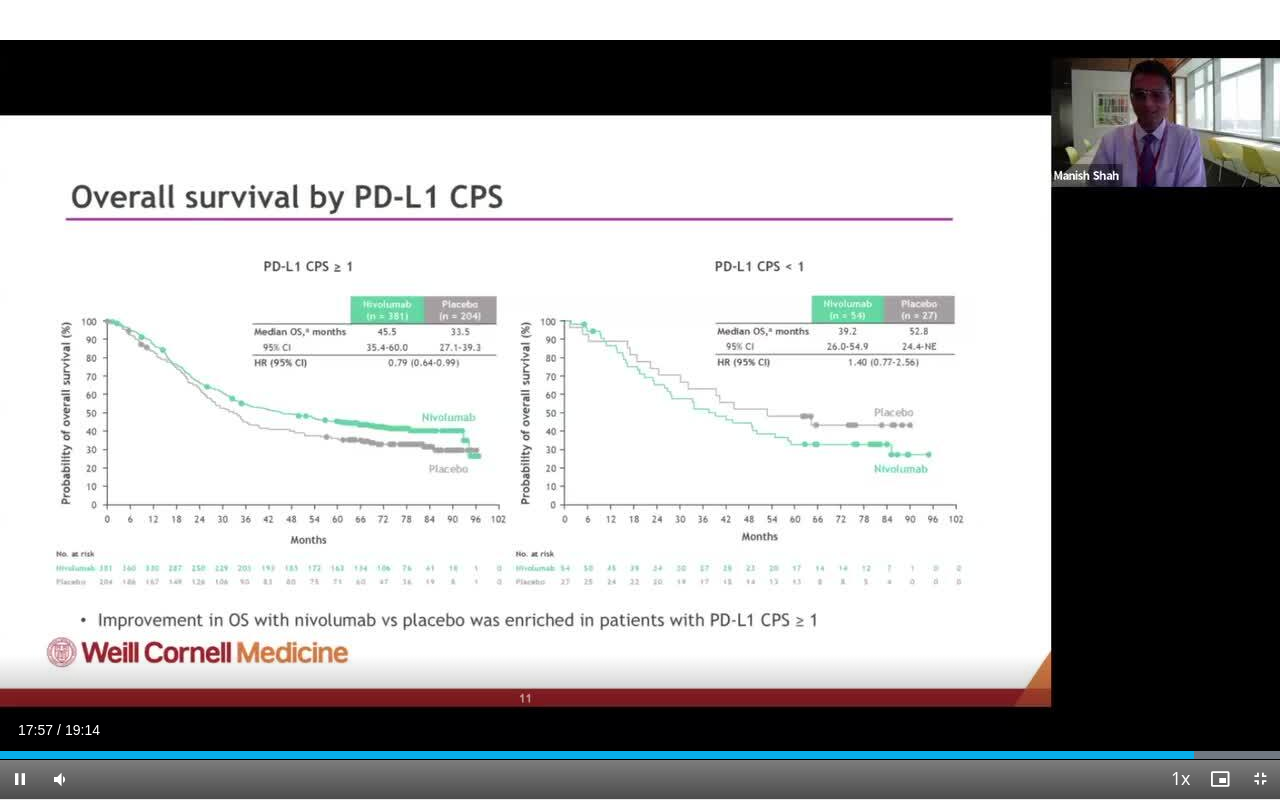 click at bounding box center (1260, 779) 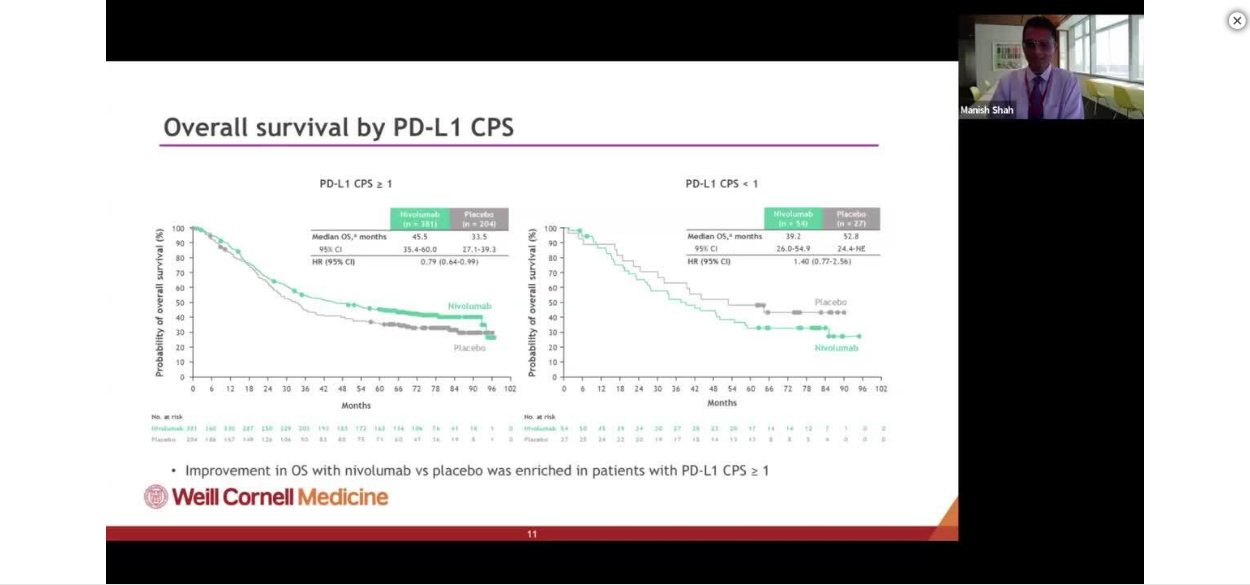 scroll, scrollTop: 759, scrollLeft: 0, axis: vertical 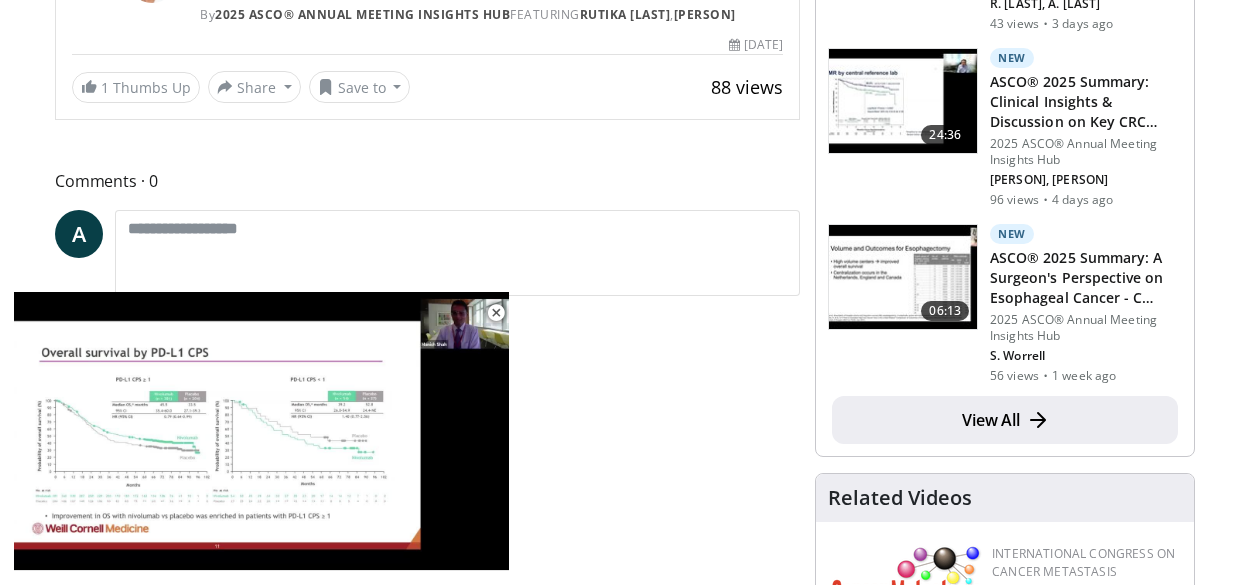 click on "View All" at bounding box center (1005, 420) 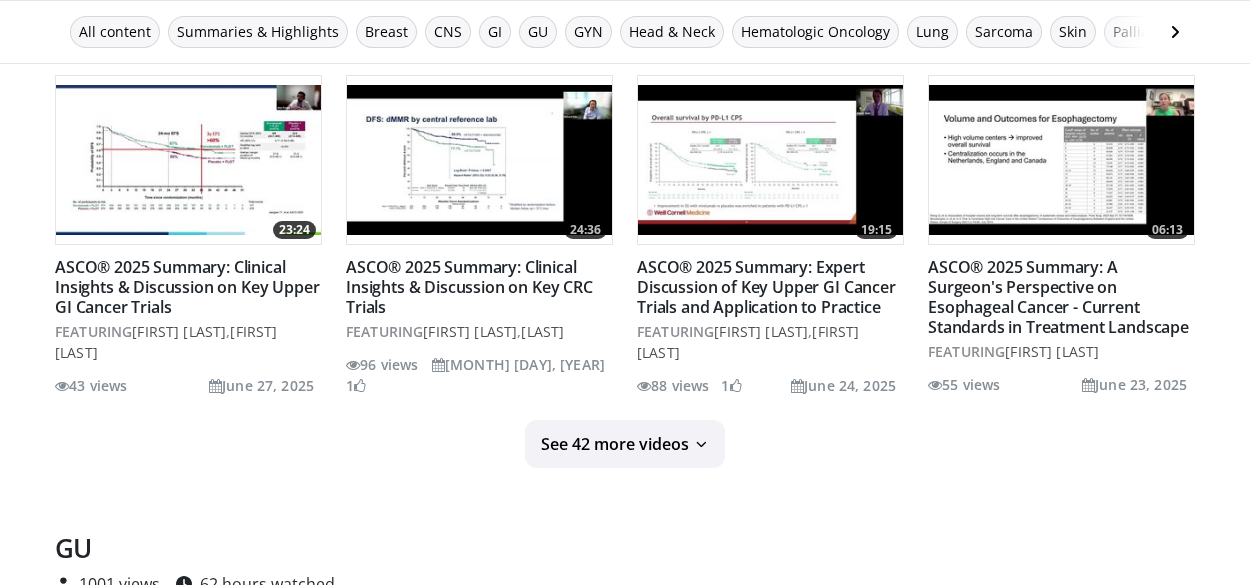 scroll, scrollTop: 2144, scrollLeft: 0, axis: vertical 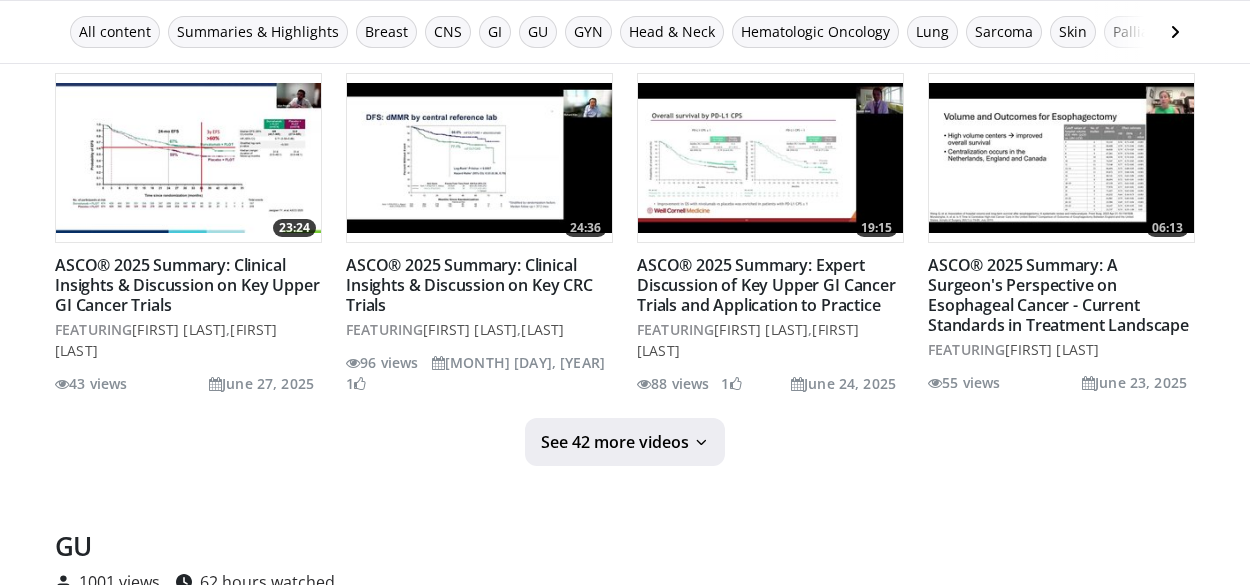 click on "See 42 more videos" at bounding box center [615, 442] 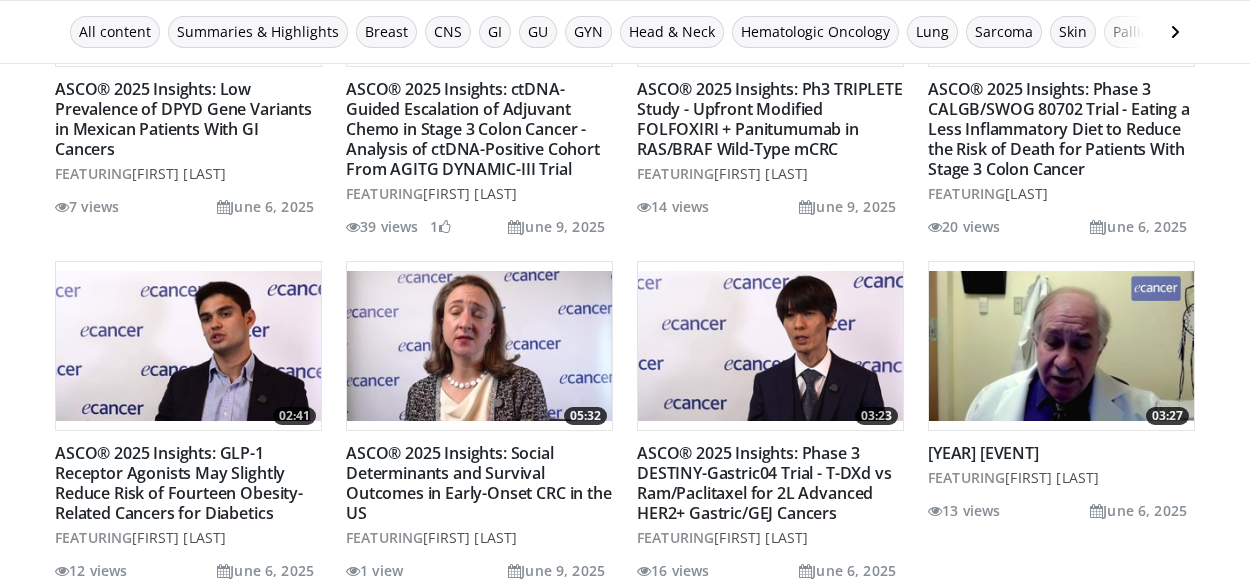 scroll, scrollTop: 5541, scrollLeft: 0, axis: vertical 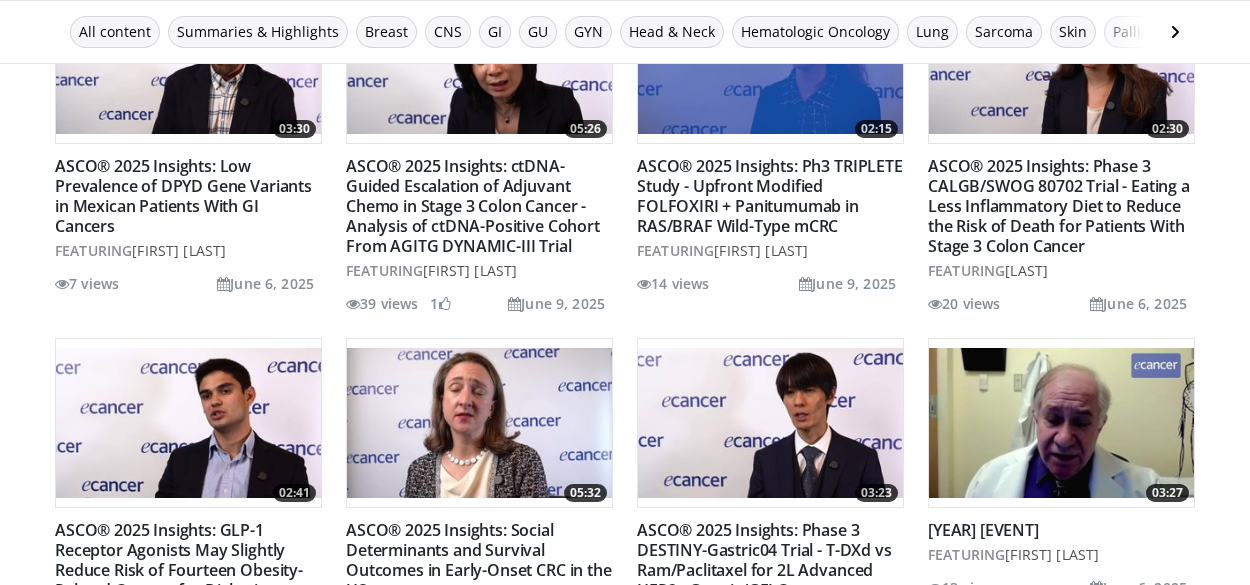 click at bounding box center [1061, 423] 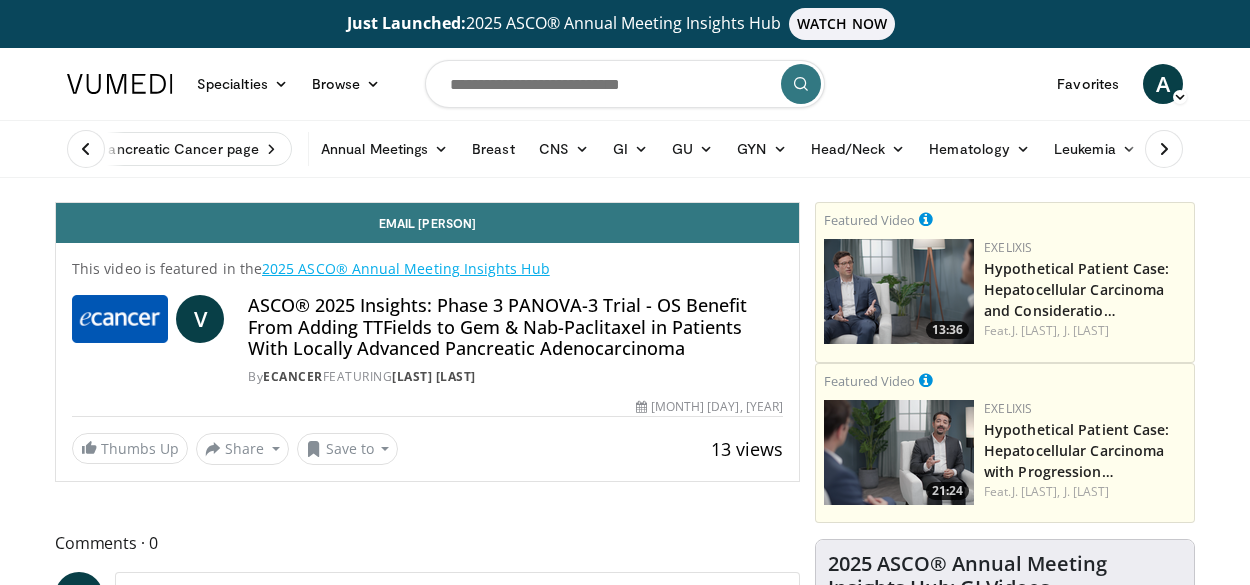scroll, scrollTop: 0, scrollLeft: 0, axis: both 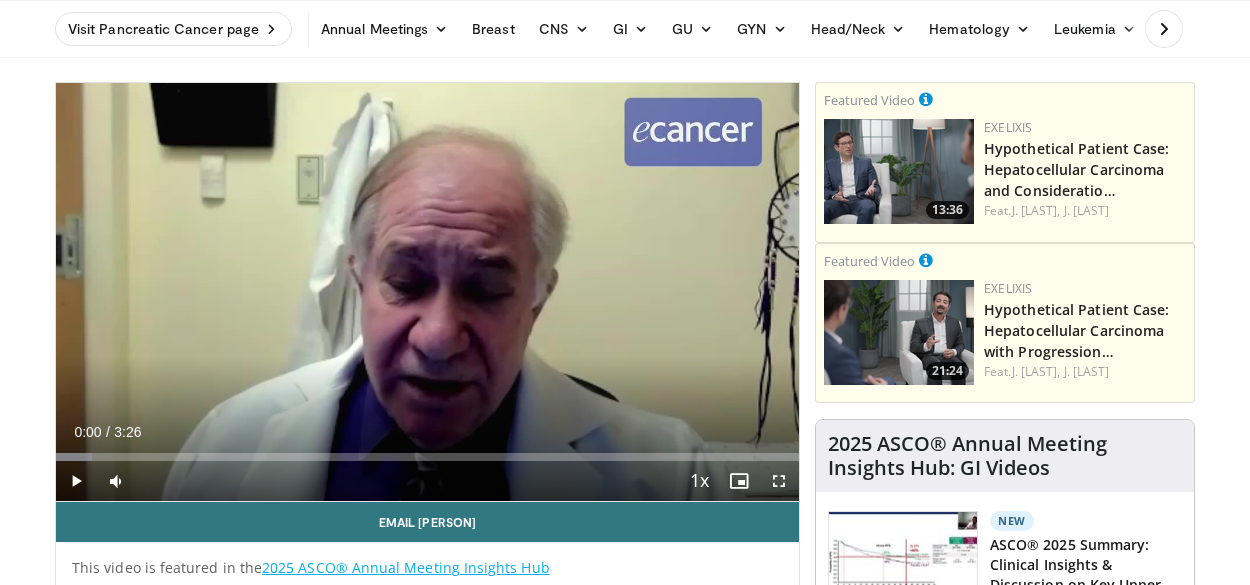 click at bounding box center (76, 481) 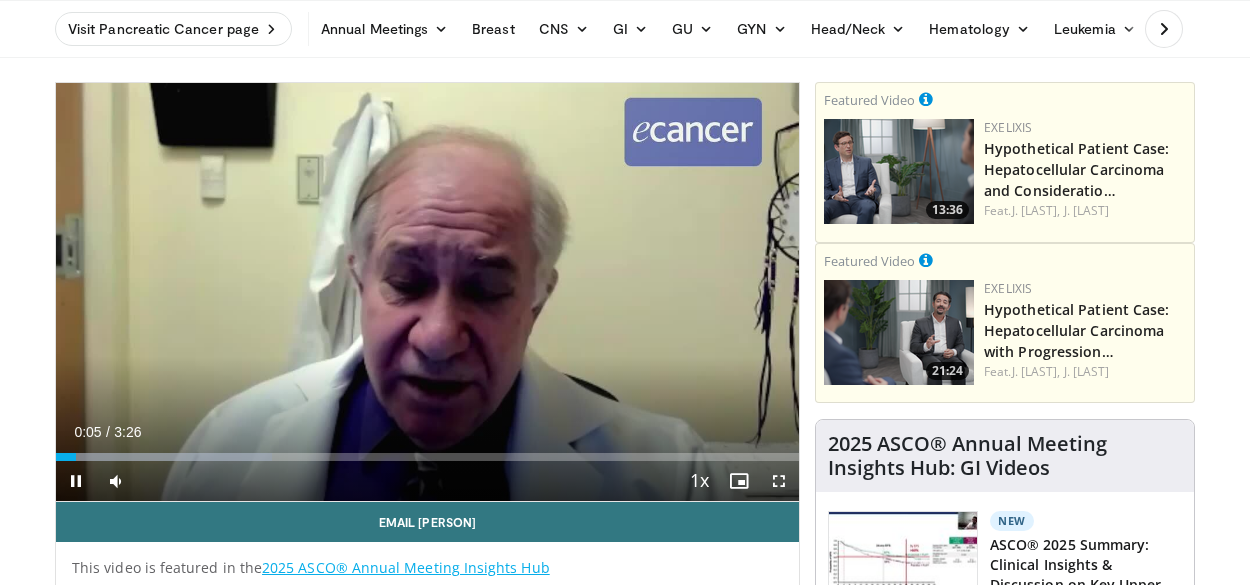 click at bounding box center [779, 481] 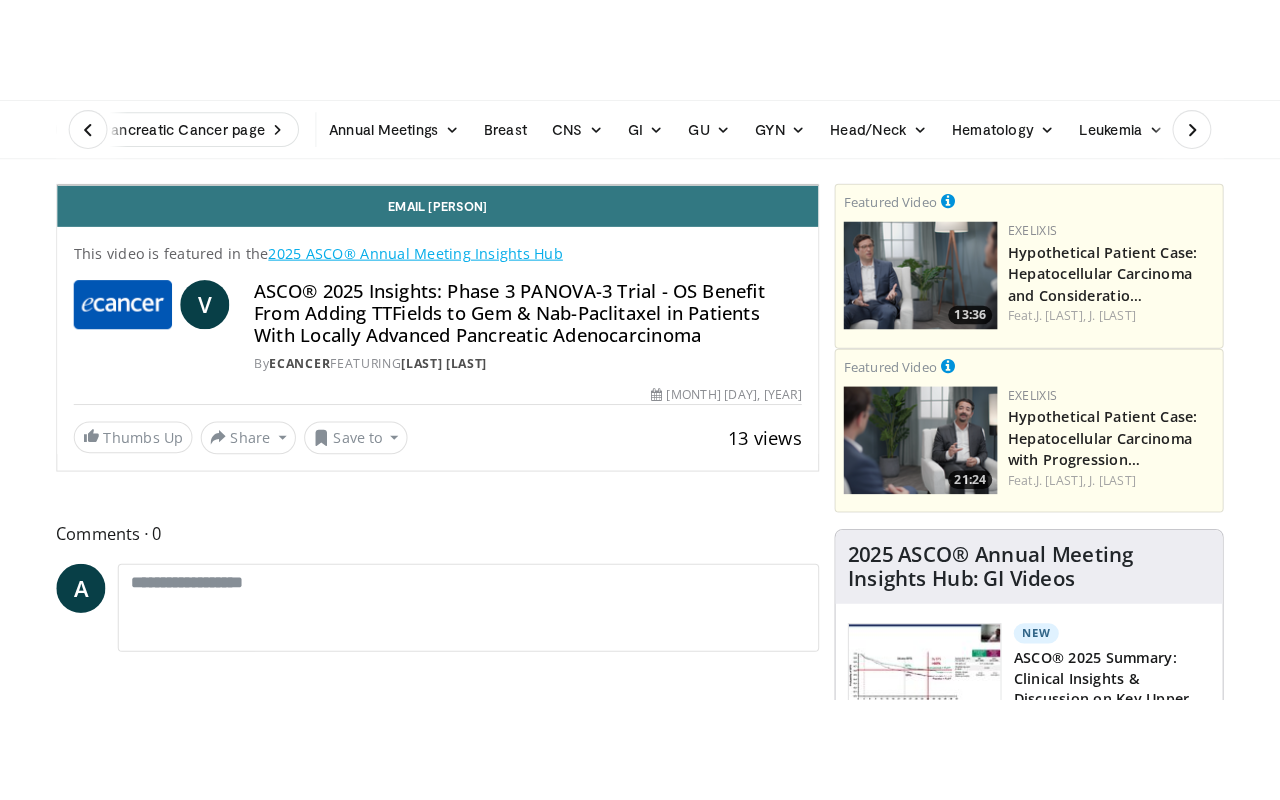 scroll, scrollTop: 0, scrollLeft: 0, axis: both 